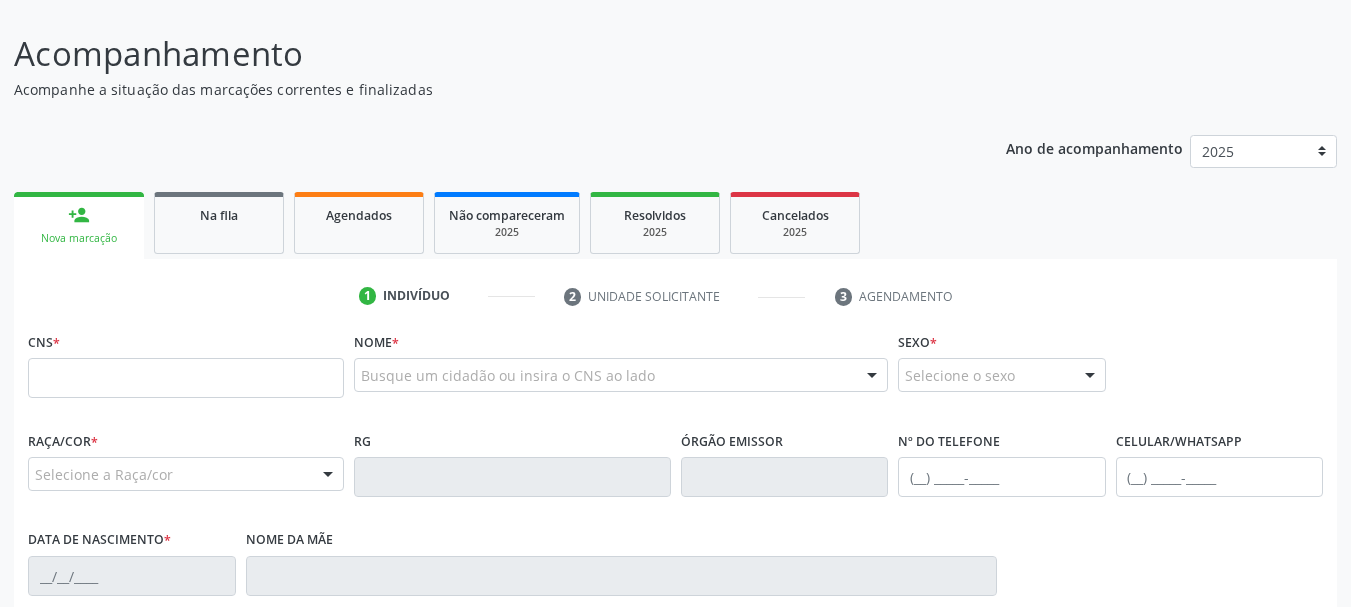 scroll, scrollTop: 100, scrollLeft: 0, axis: vertical 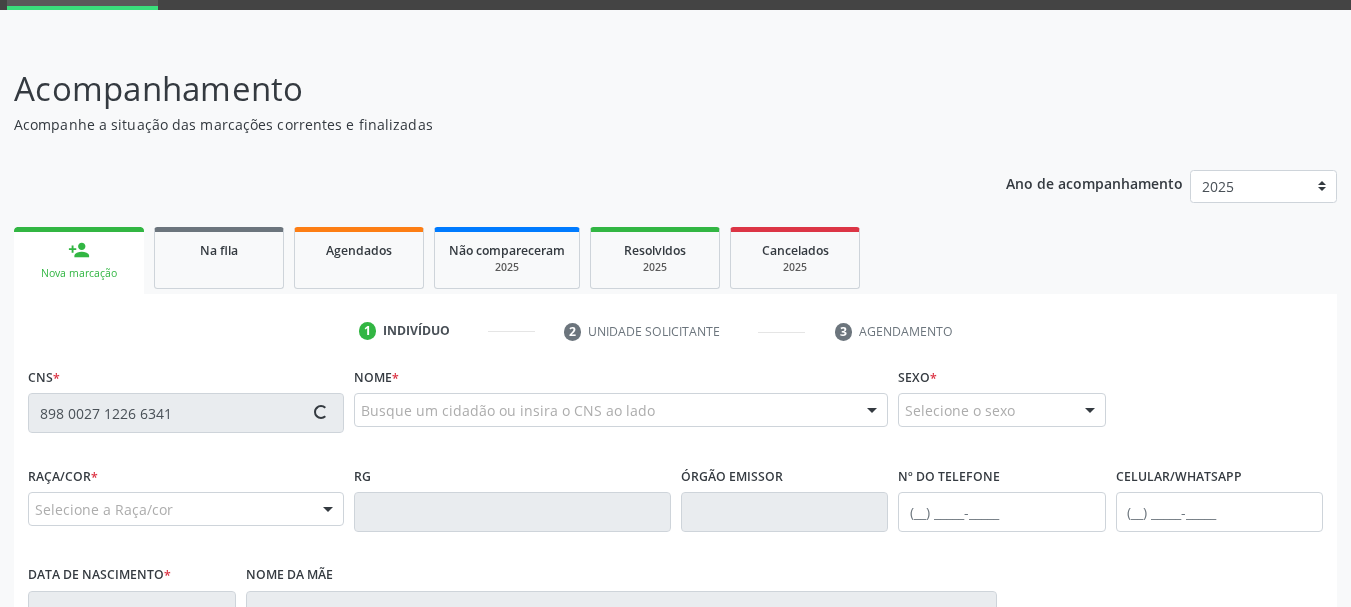 type on "898 0027 1226 6341" 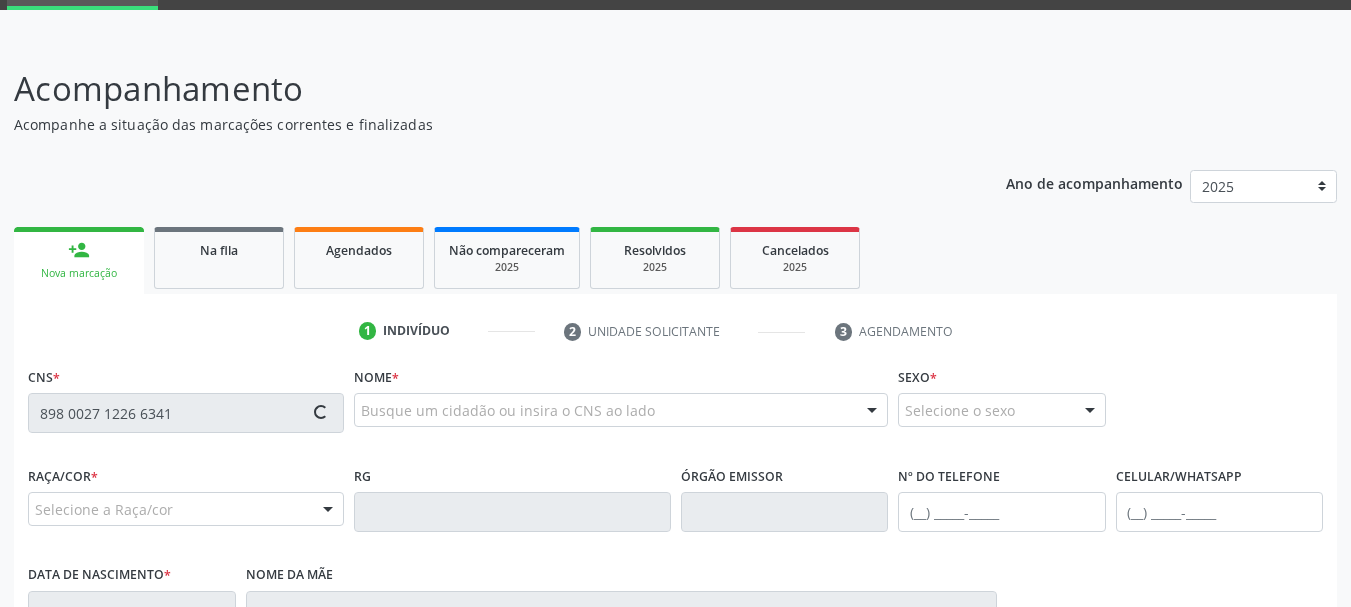type 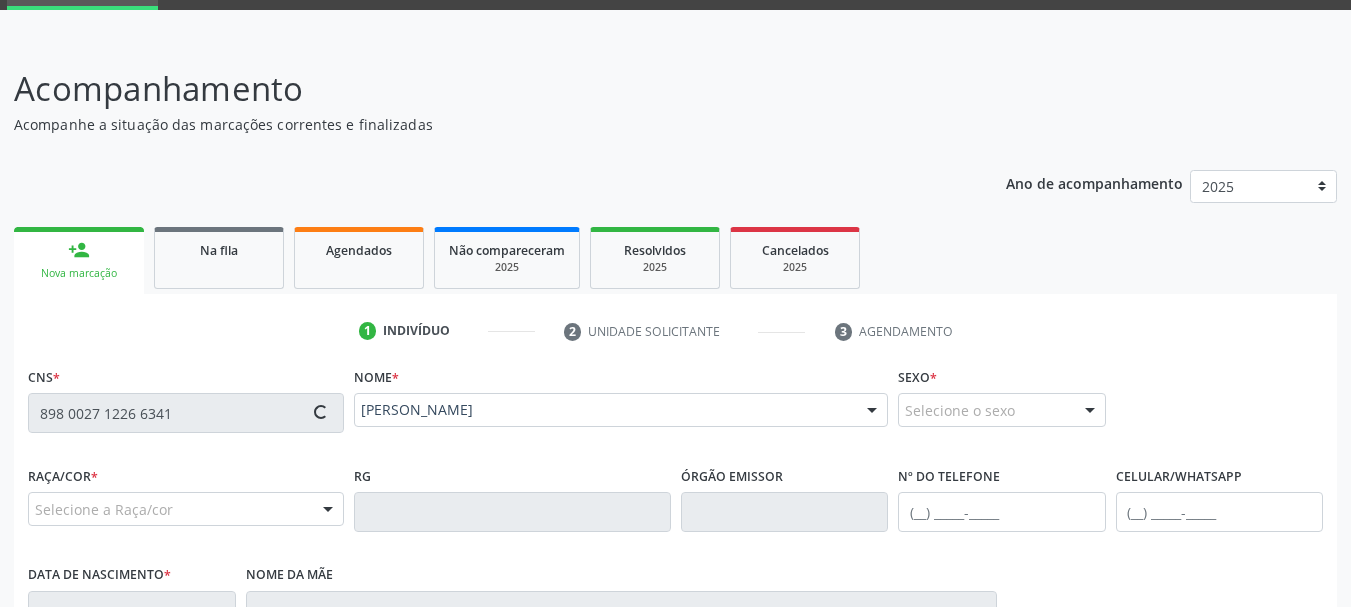 type on "[PHONE_NUMBER]" 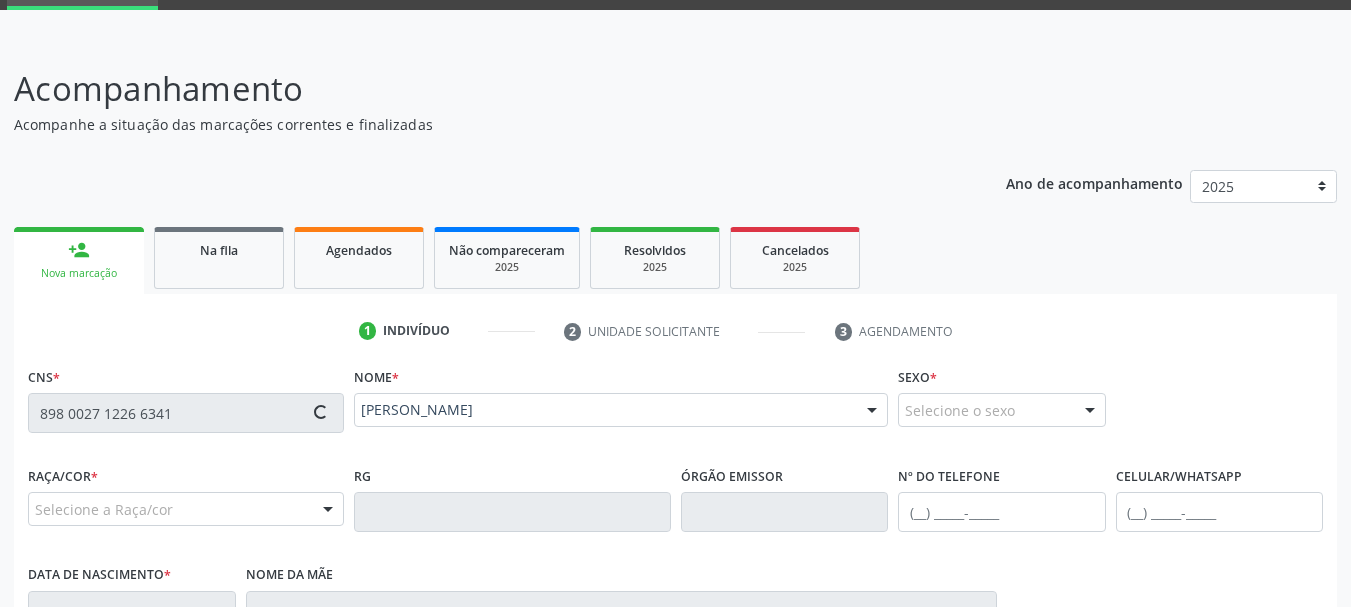 type on "[PHONE_NUMBER]" 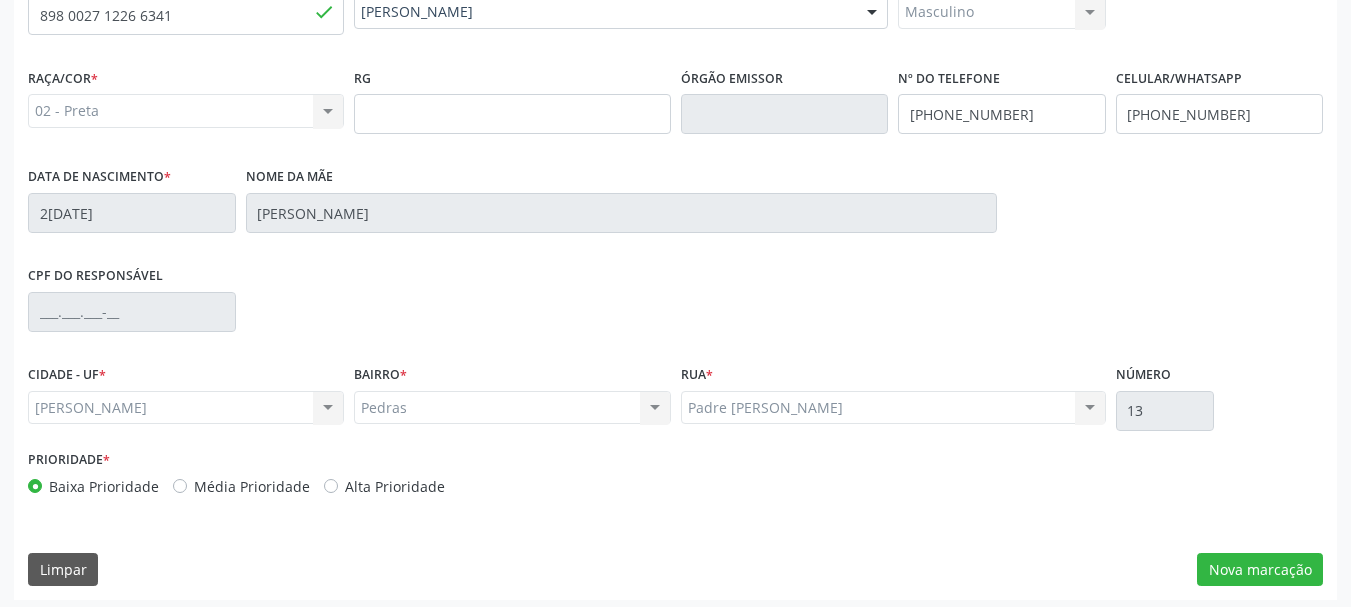 scroll, scrollTop: 505, scrollLeft: 0, axis: vertical 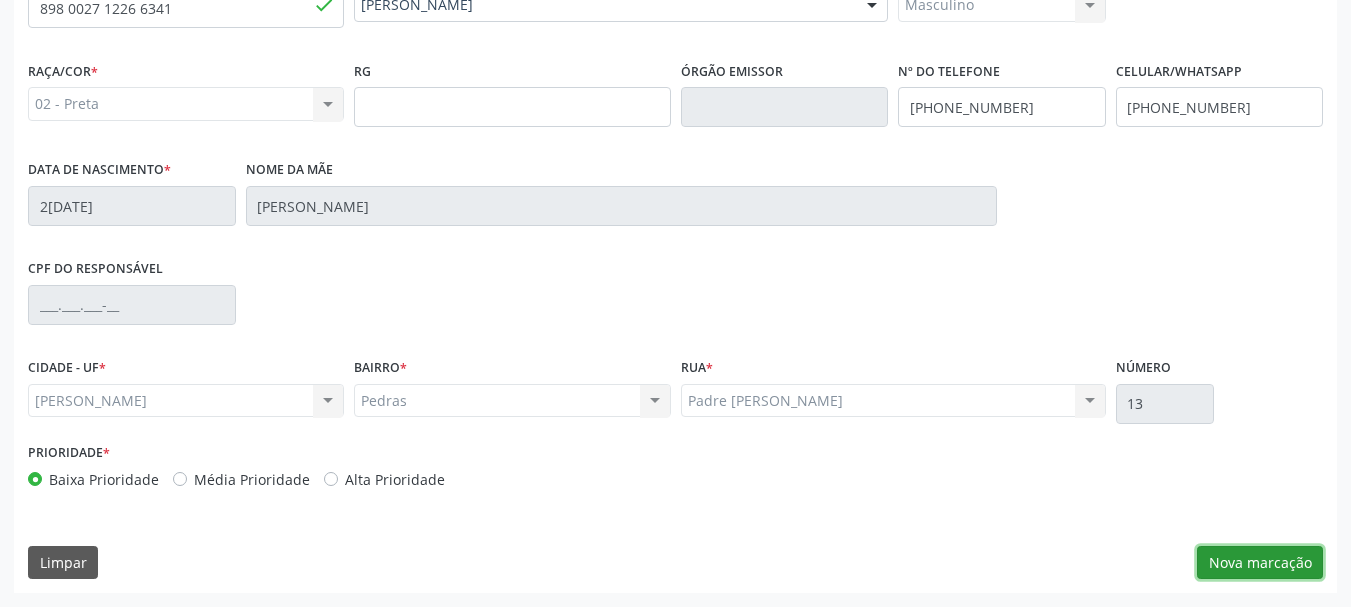 click on "Nova marcação" at bounding box center [1260, 563] 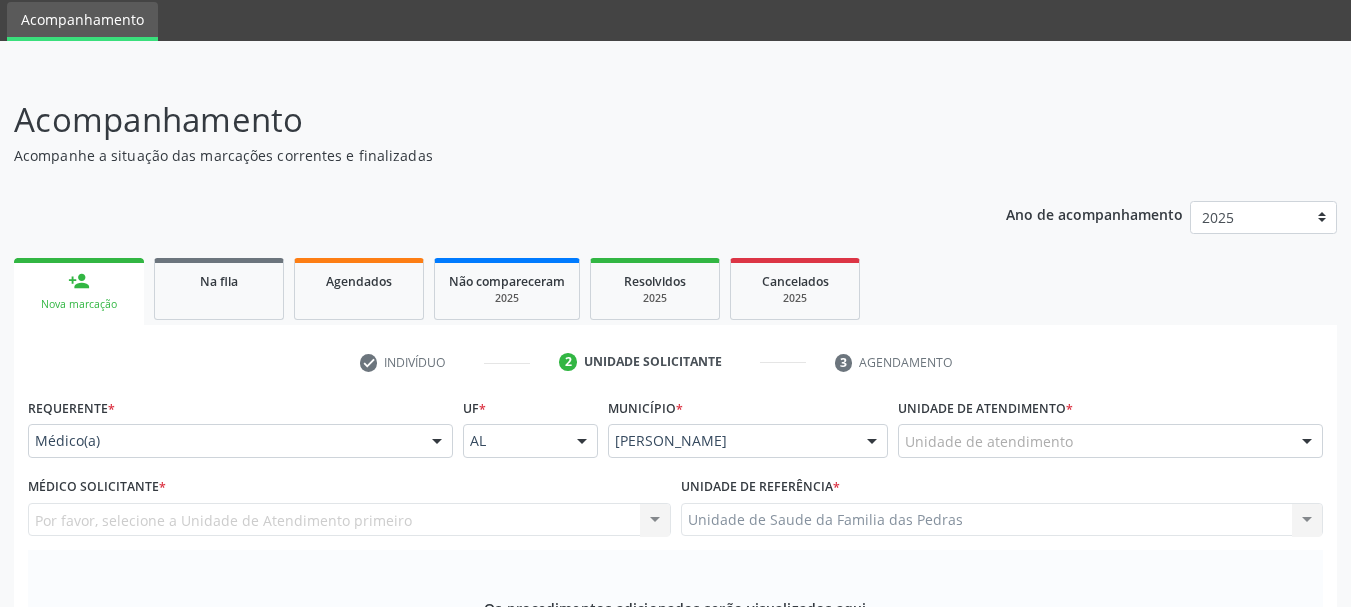 scroll, scrollTop: 105, scrollLeft: 0, axis: vertical 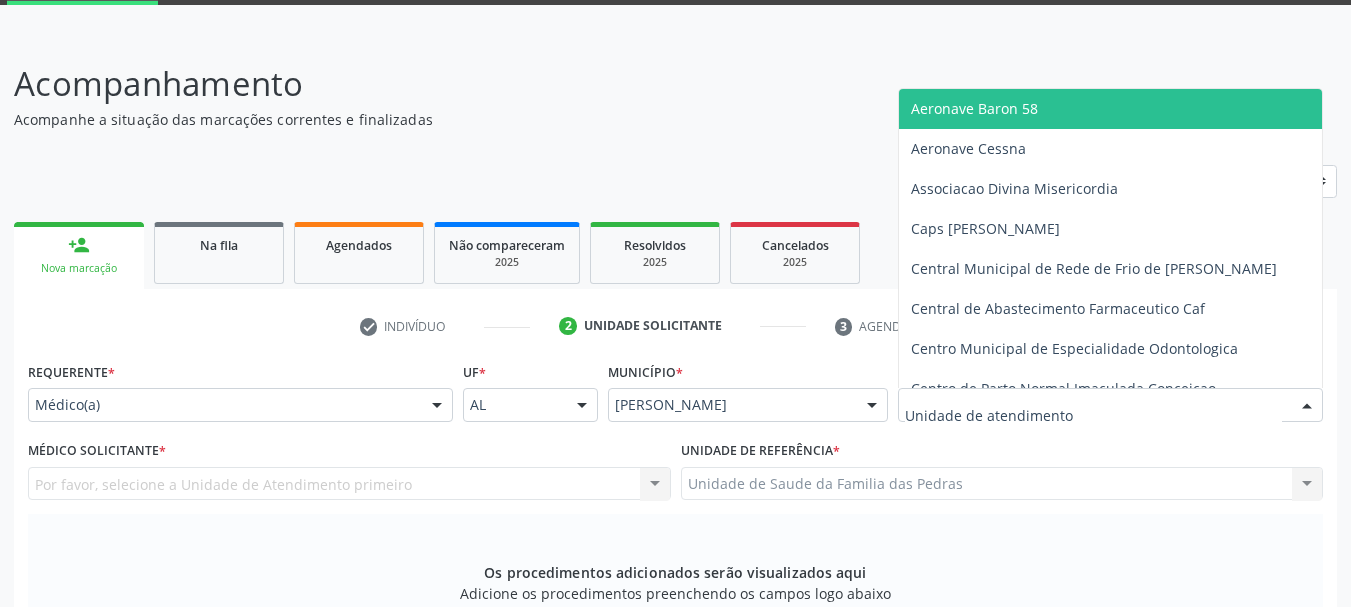 click at bounding box center [1307, 406] 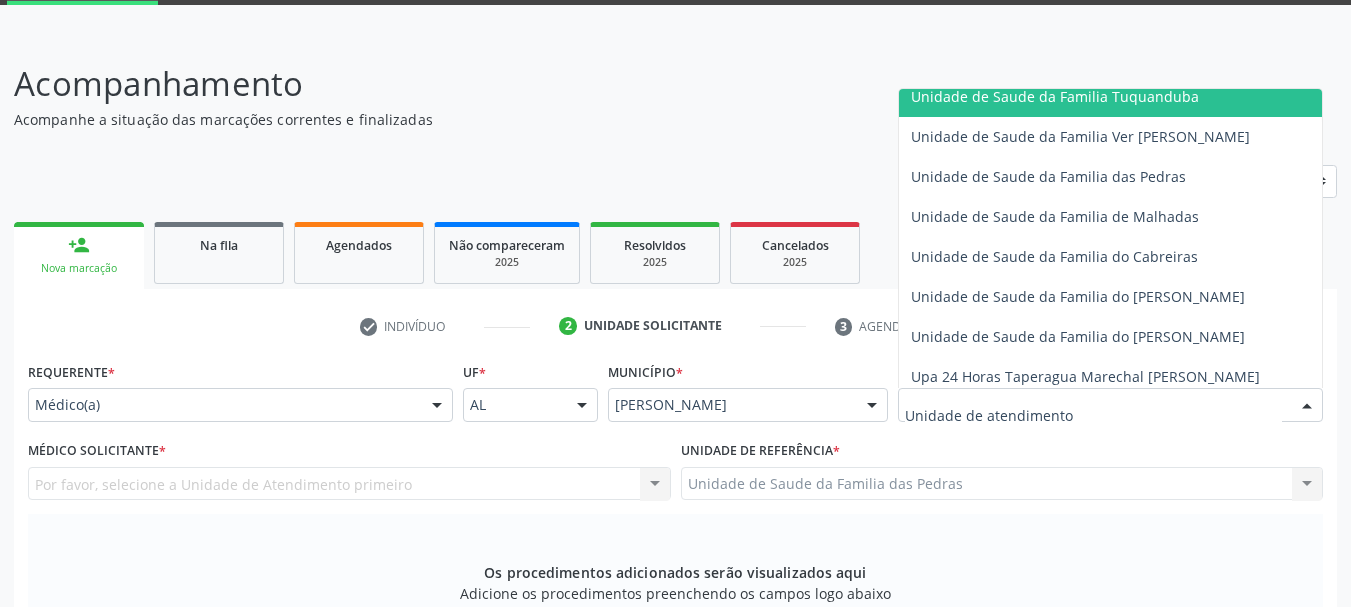 scroll, scrollTop: 1500, scrollLeft: 0, axis: vertical 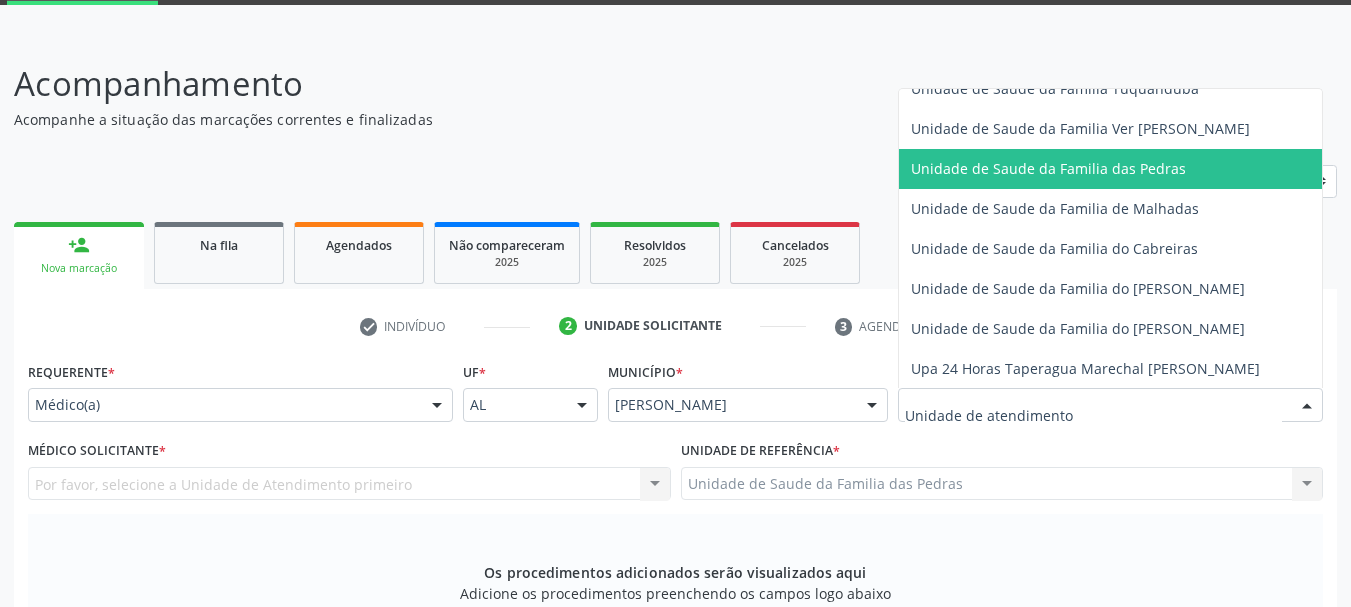 click on "Unidade de Saude da Familia das Pedras" at bounding box center [1048, 168] 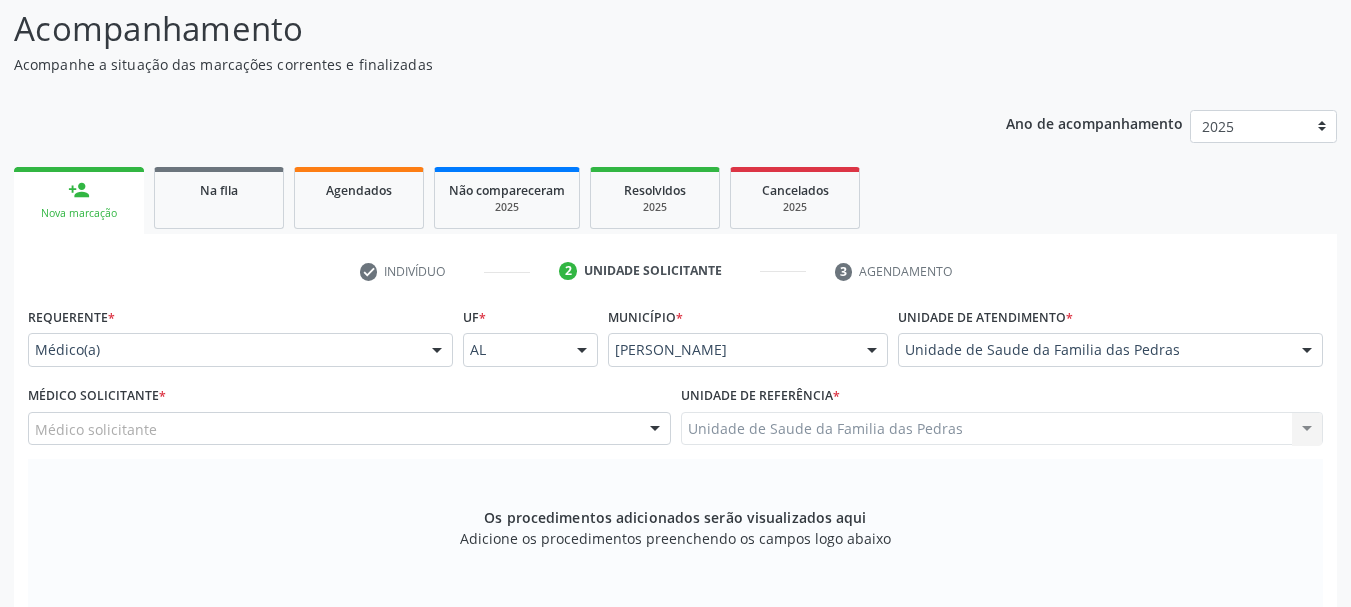 scroll, scrollTop: 205, scrollLeft: 0, axis: vertical 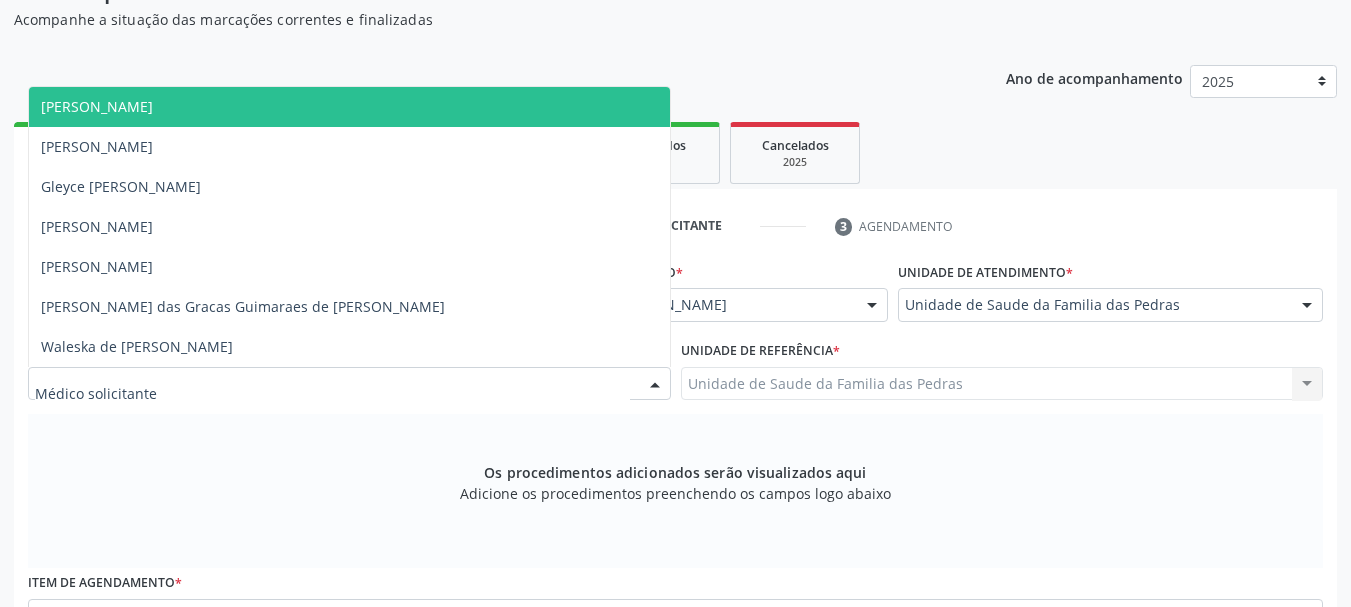 click at bounding box center [655, 385] 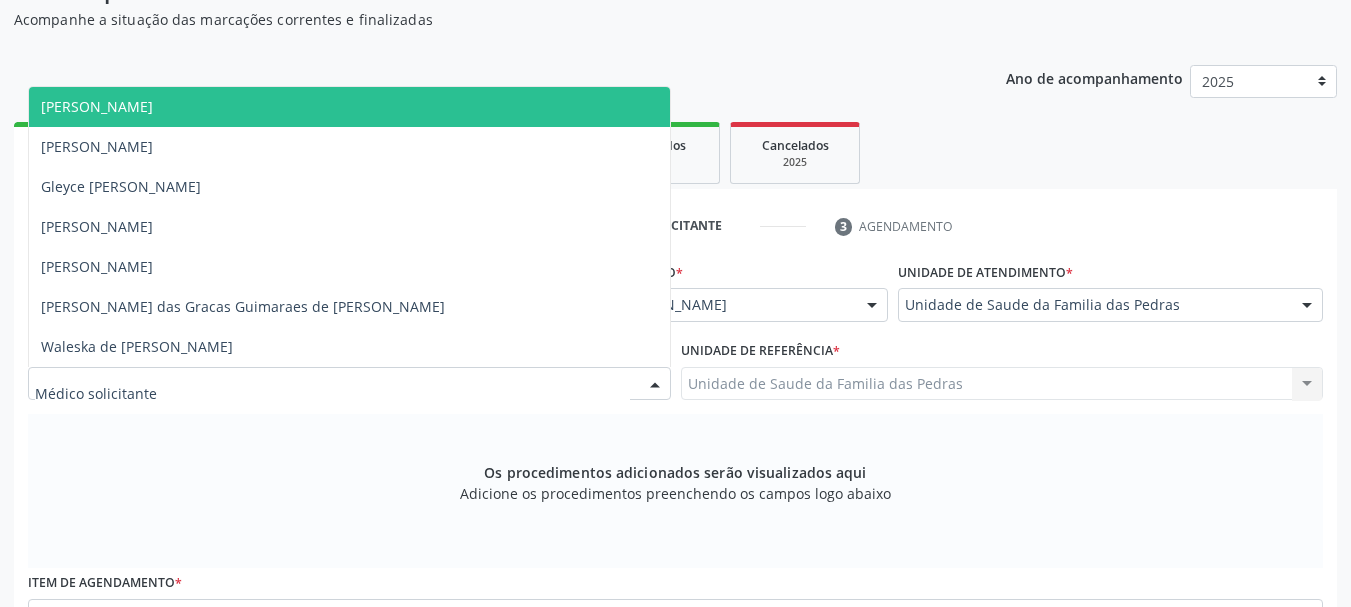 click on "[PERSON_NAME]" at bounding box center (349, 107) 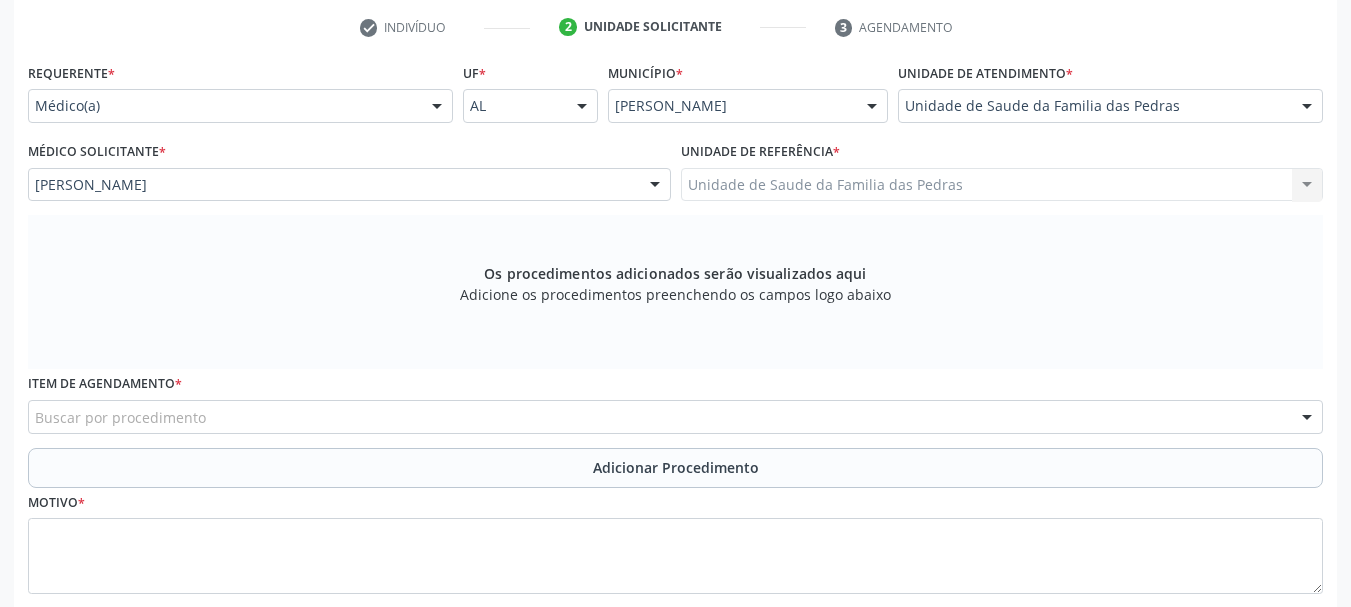 scroll, scrollTop: 405, scrollLeft: 0, axis: vertical 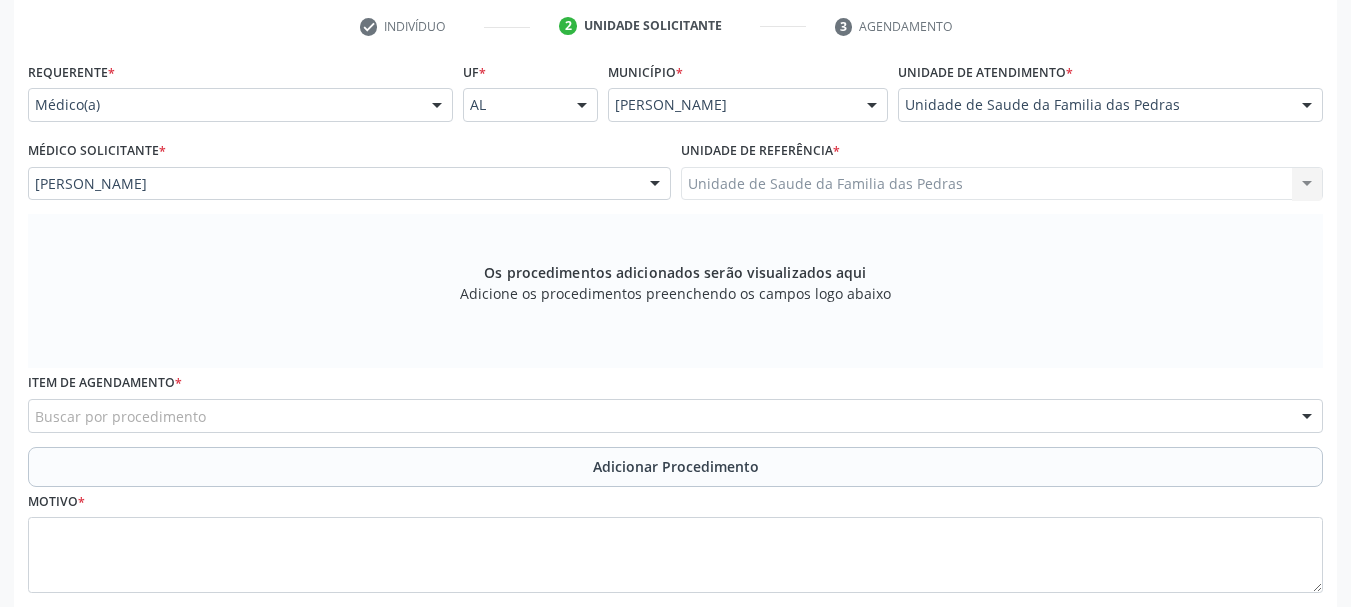 click on "Buscar por procedimento" at bounding box center (675, 416) 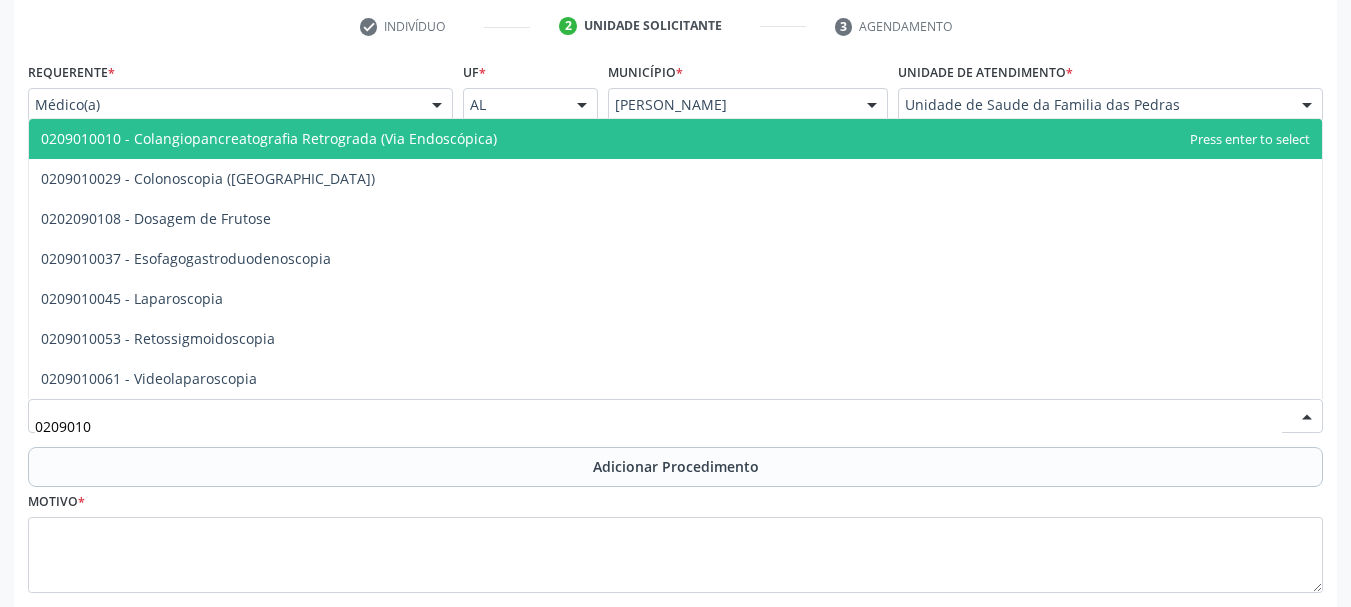 type on "02090100" 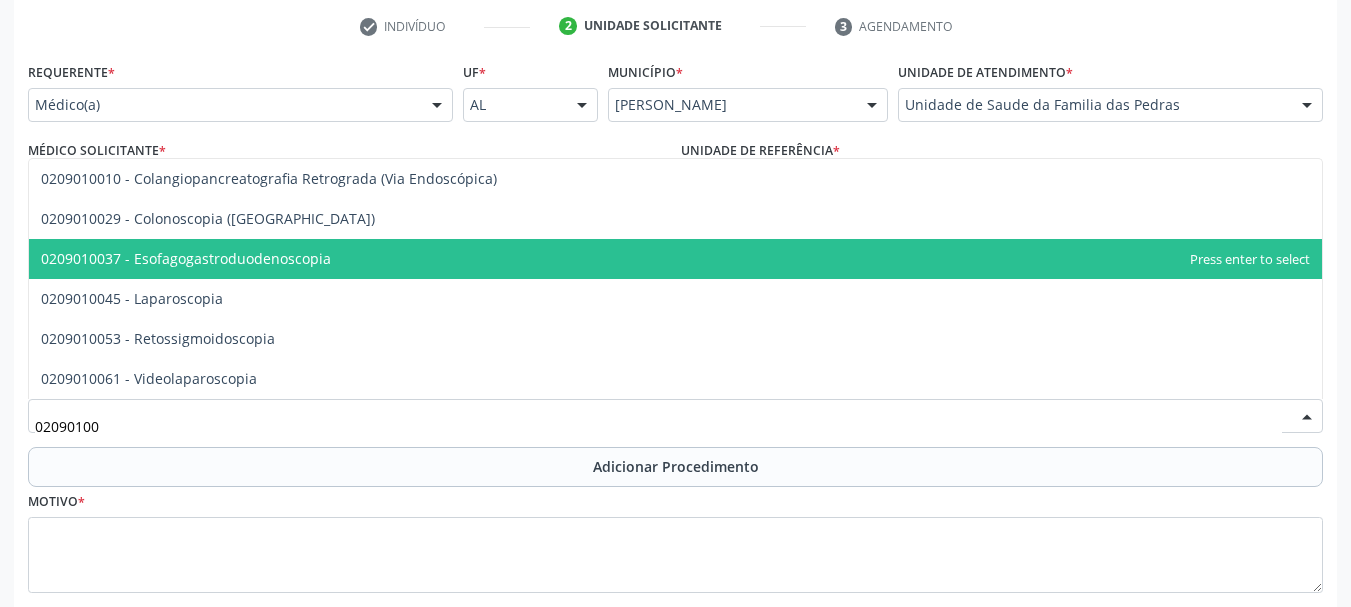 click on "0209010037 - Esofagogastroduodenoscopia" at bounding box center (186, 258) 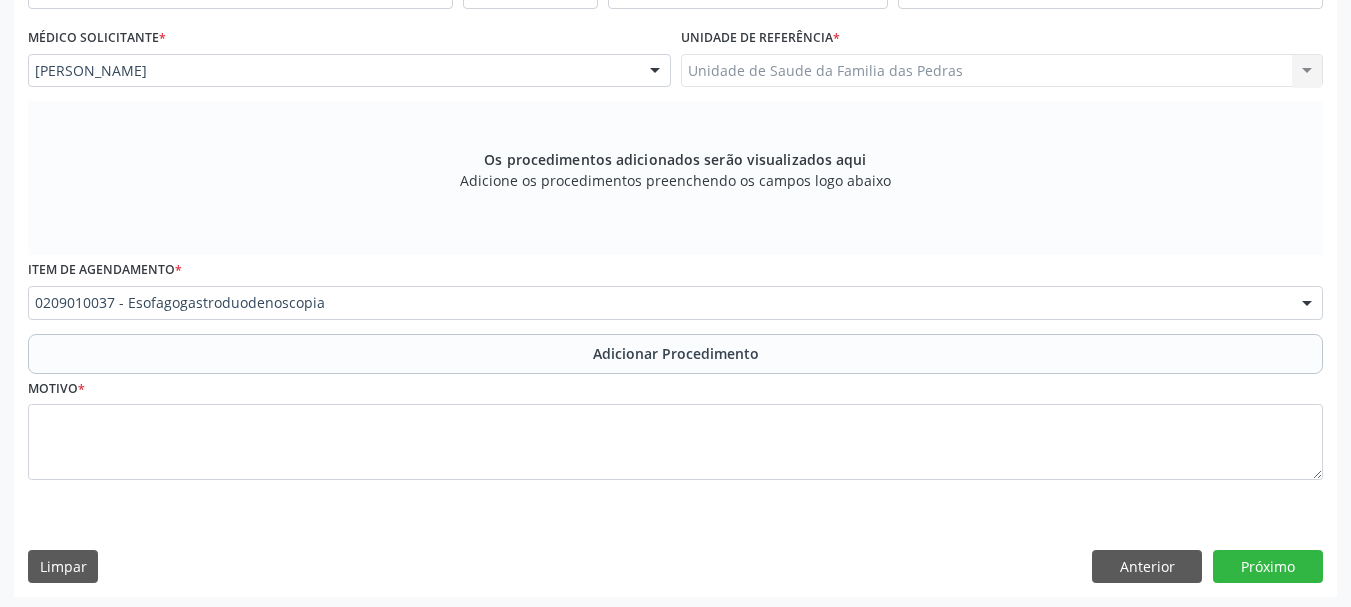 scroll, scrollTop: 522, scrollLeft: 0, axis: vertical 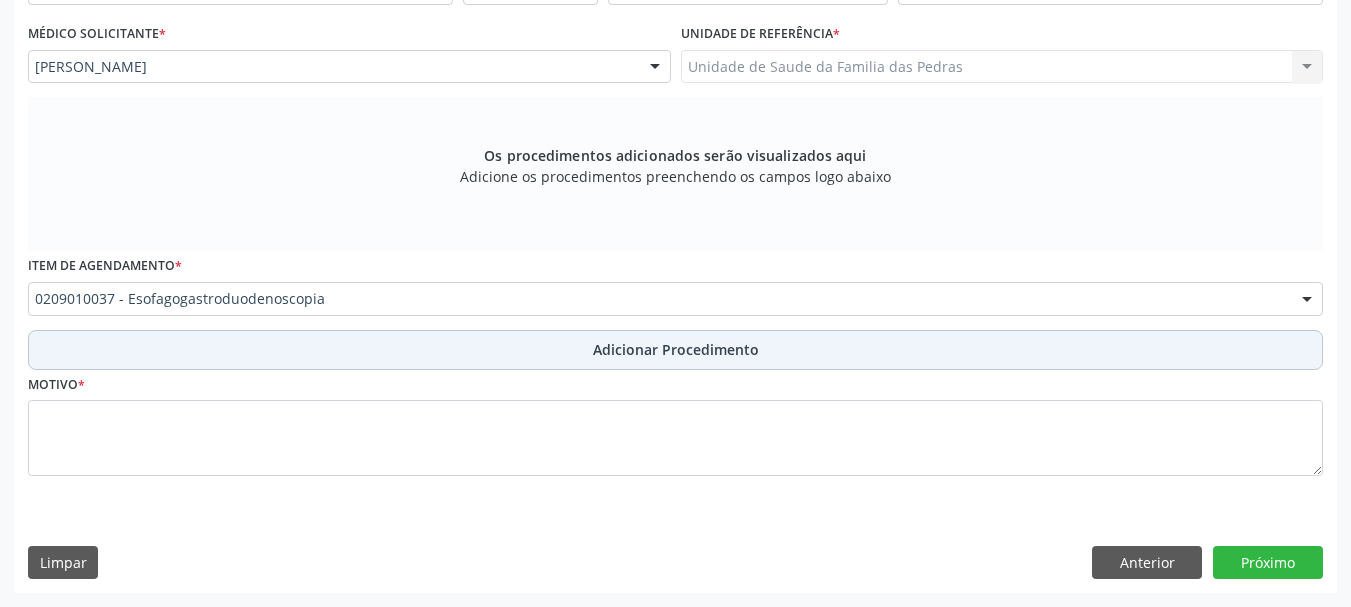 click on "Adicionar Procedimento" at bounding box center (675, 350) 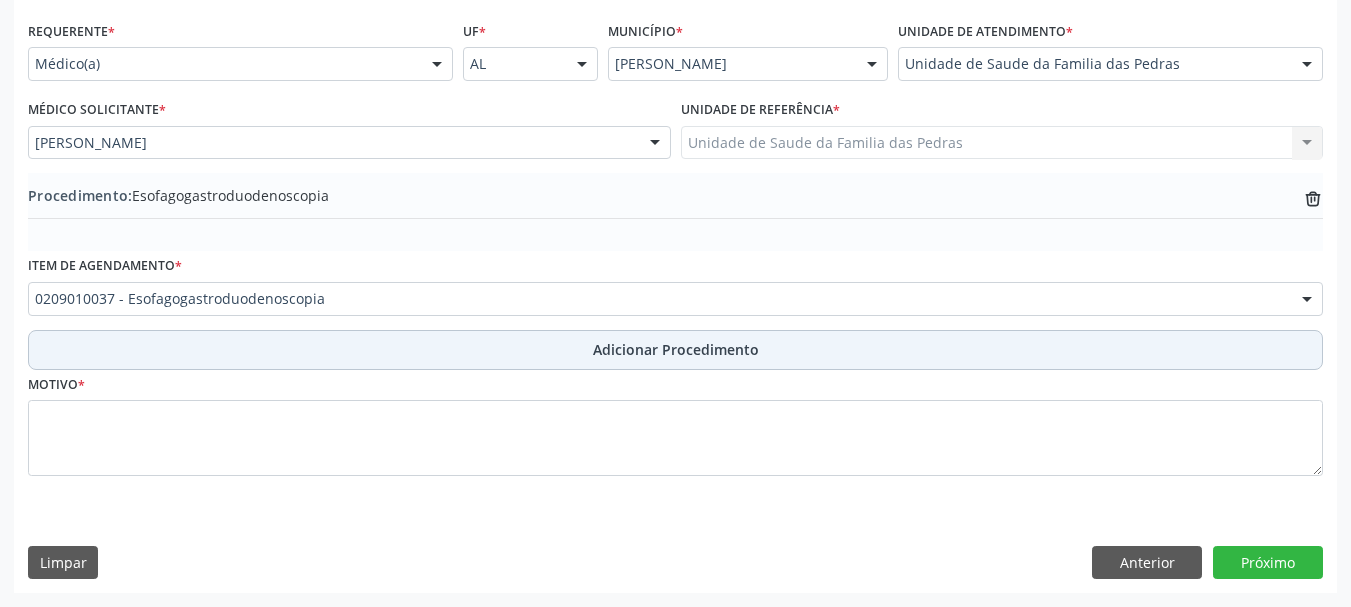 scroll, scrollTop: 446, scrollLeft: 0, axis: vertical 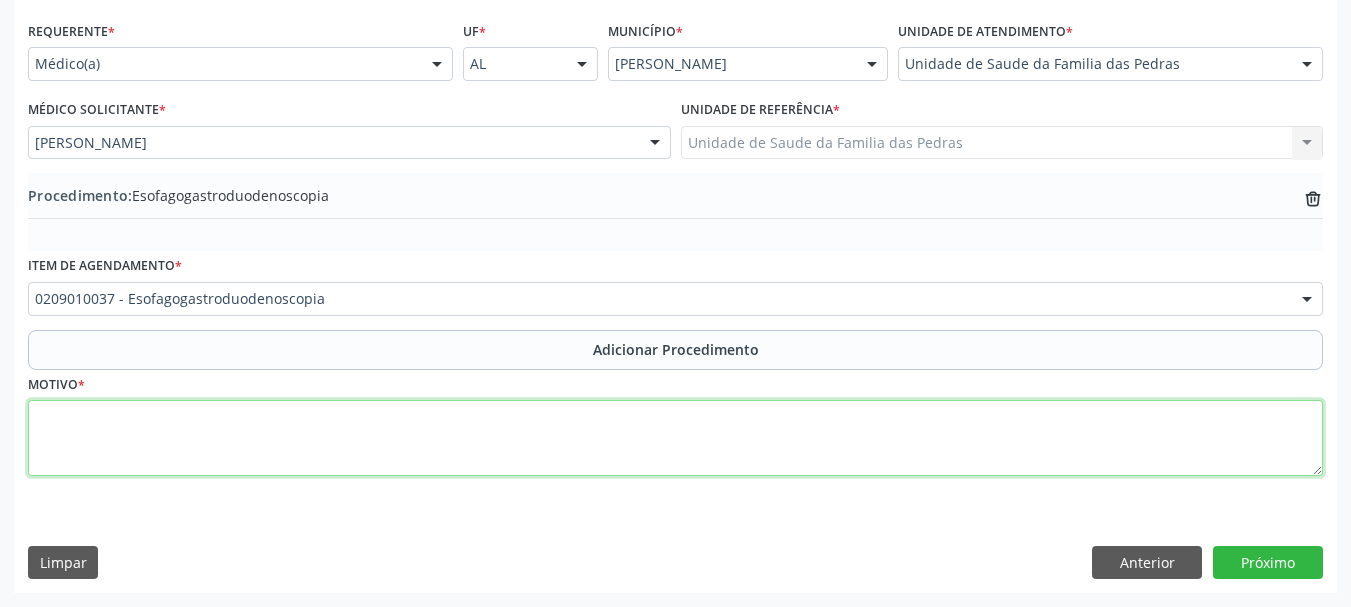 click at bounding box center [675, 438] 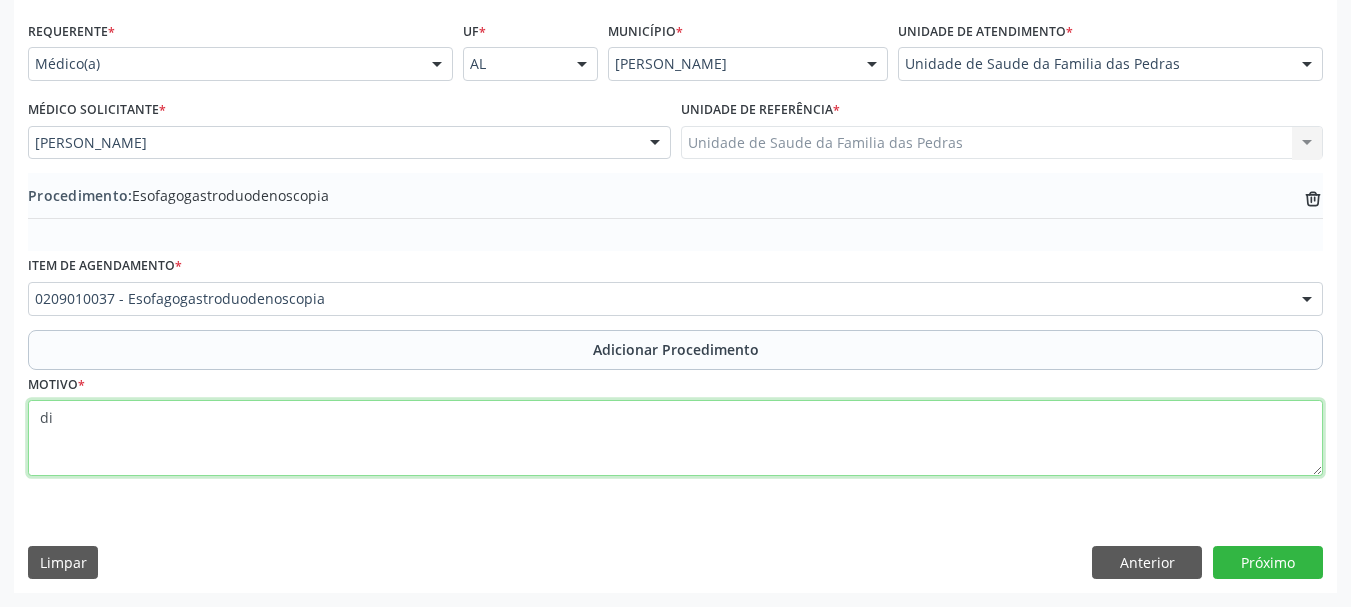 type on "d" 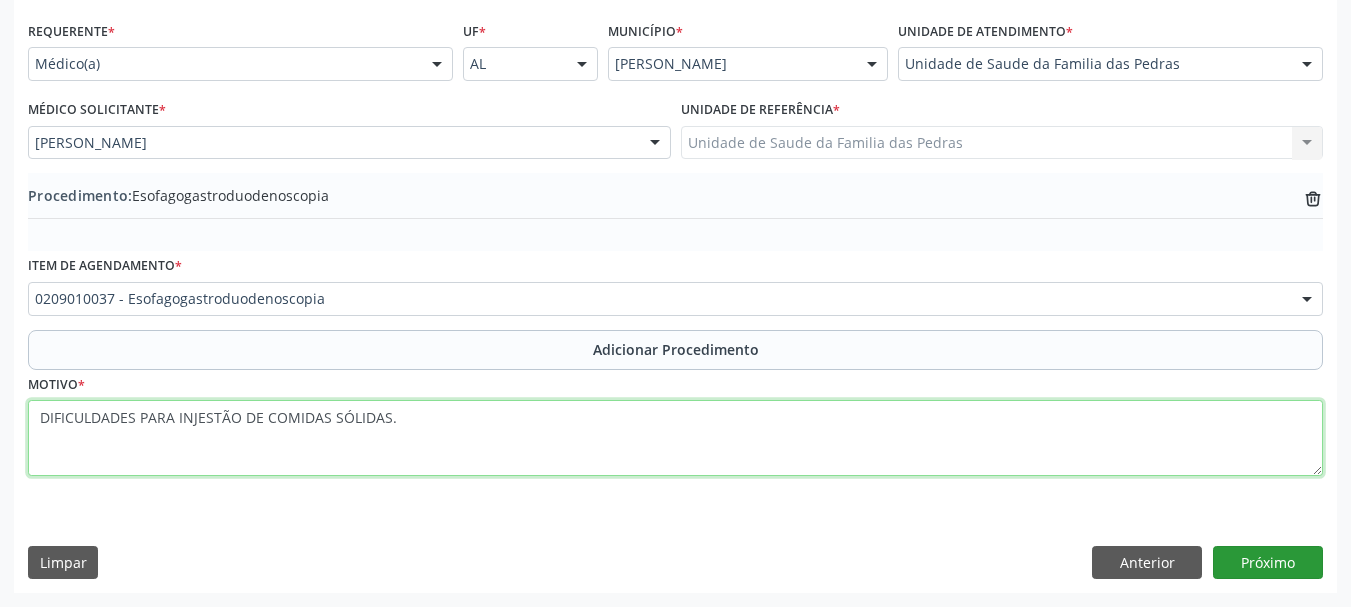 type on "DIFICULDADES PARA INJESTÃO DE COMIDAS SÓLIDAS." 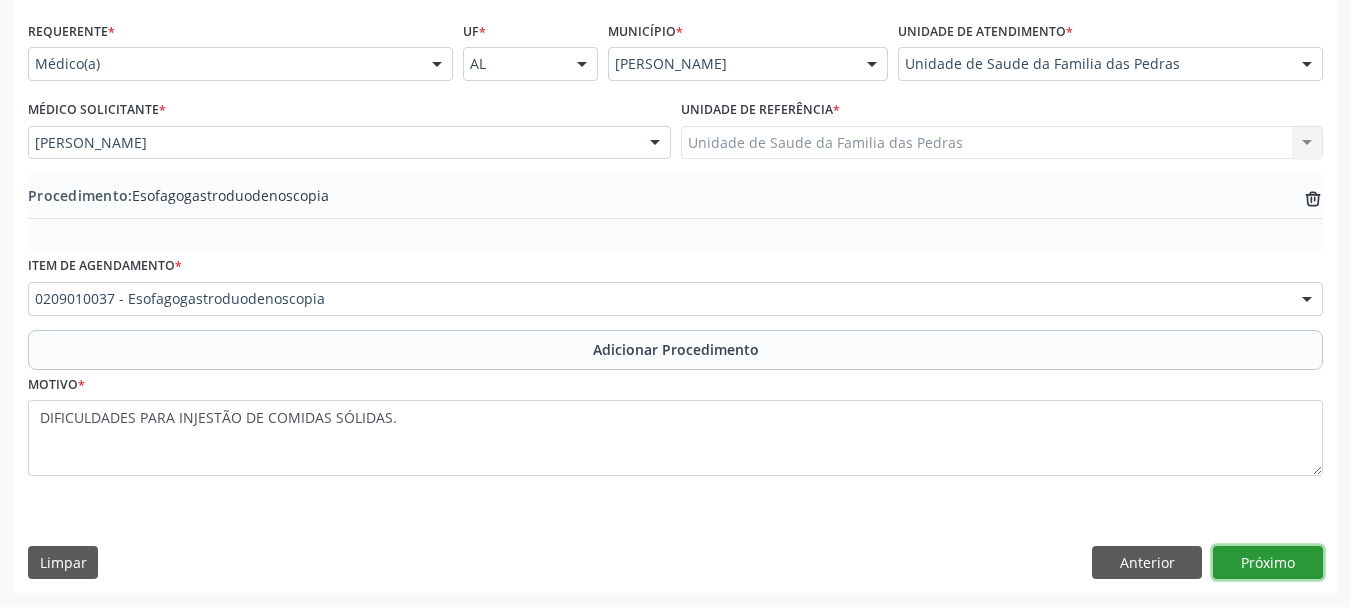 click on "Próximo" at bounding box center [1268, 563] 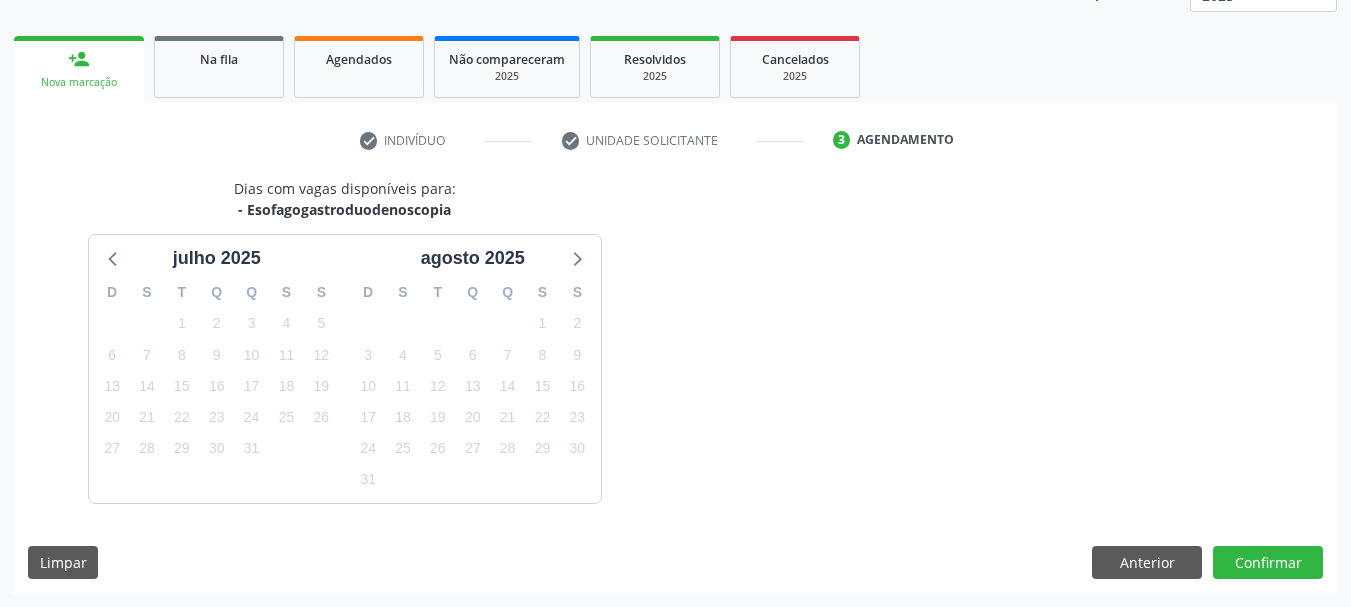 scroll, scrollTop: 350, scrollLeft: 0, axis: vertical 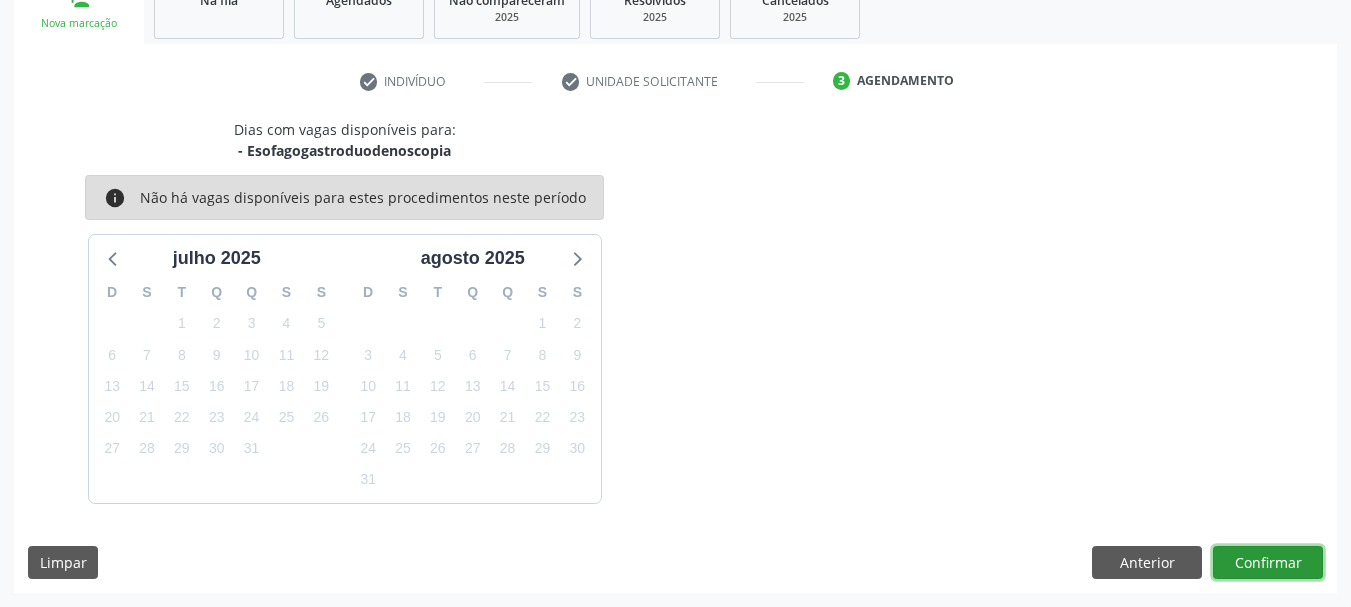 click on "Confirmar" at bounding box center [1268, 563] 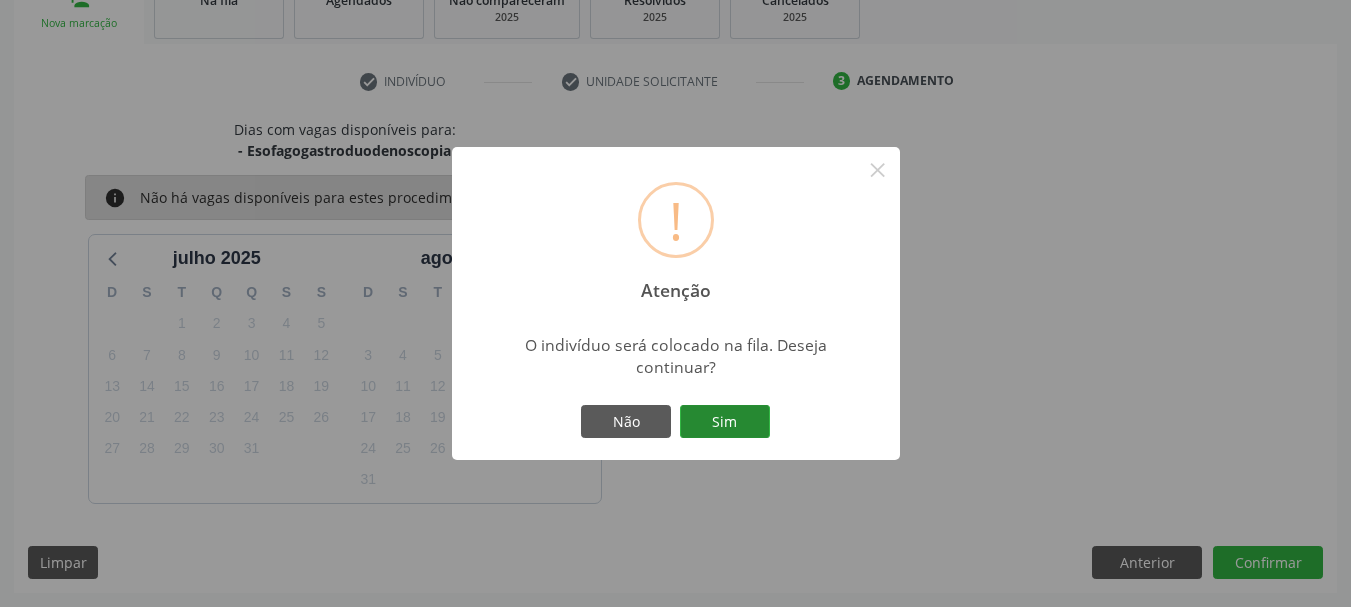 click on "Sim" at bounding box center [725, 422] 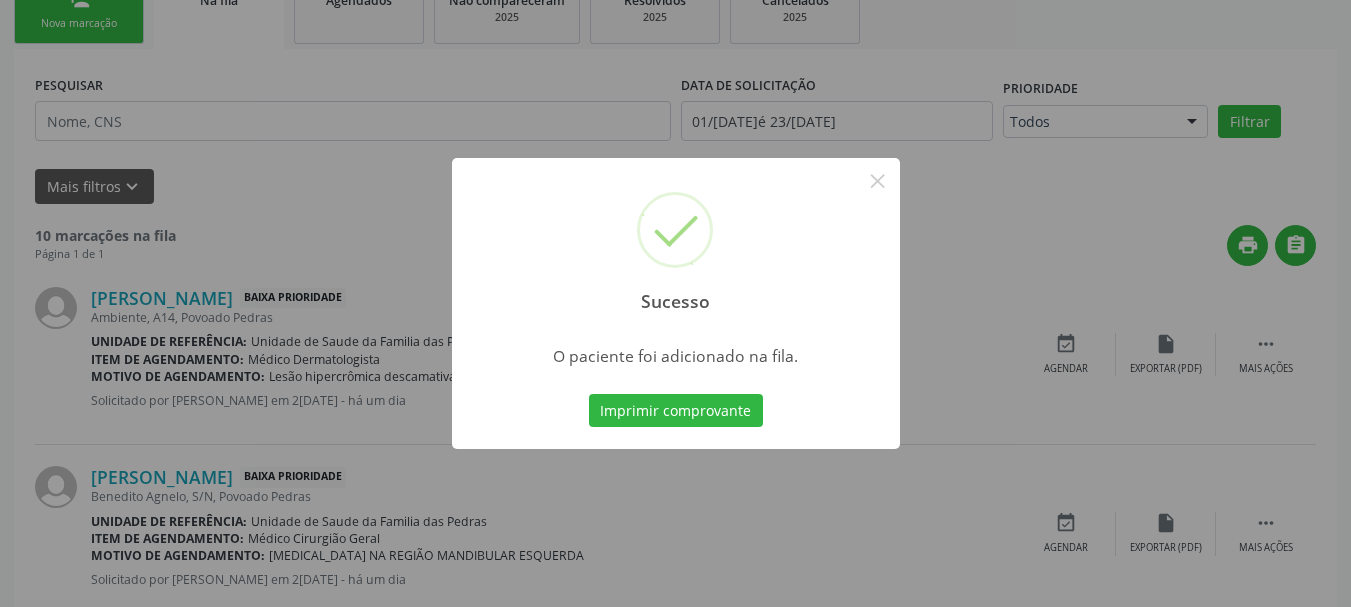 scroll, scrollTop: 88, scrollLeft: 0, axis: vertical 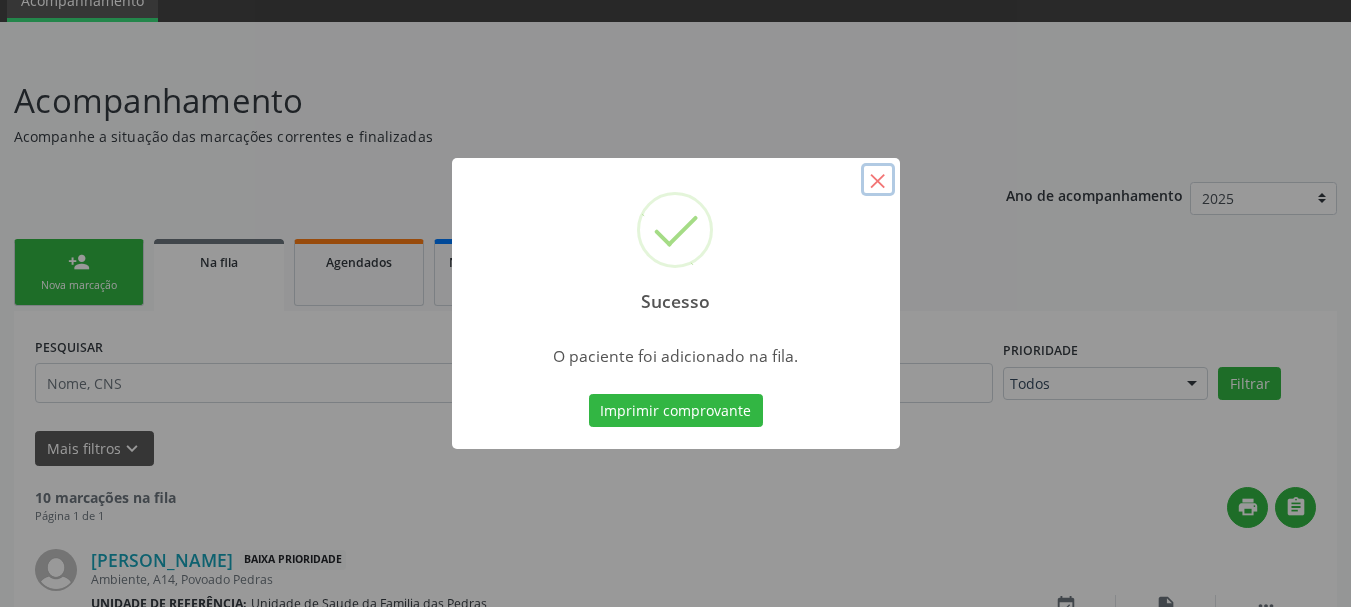 click on "×" at bounding box center [878, 180] 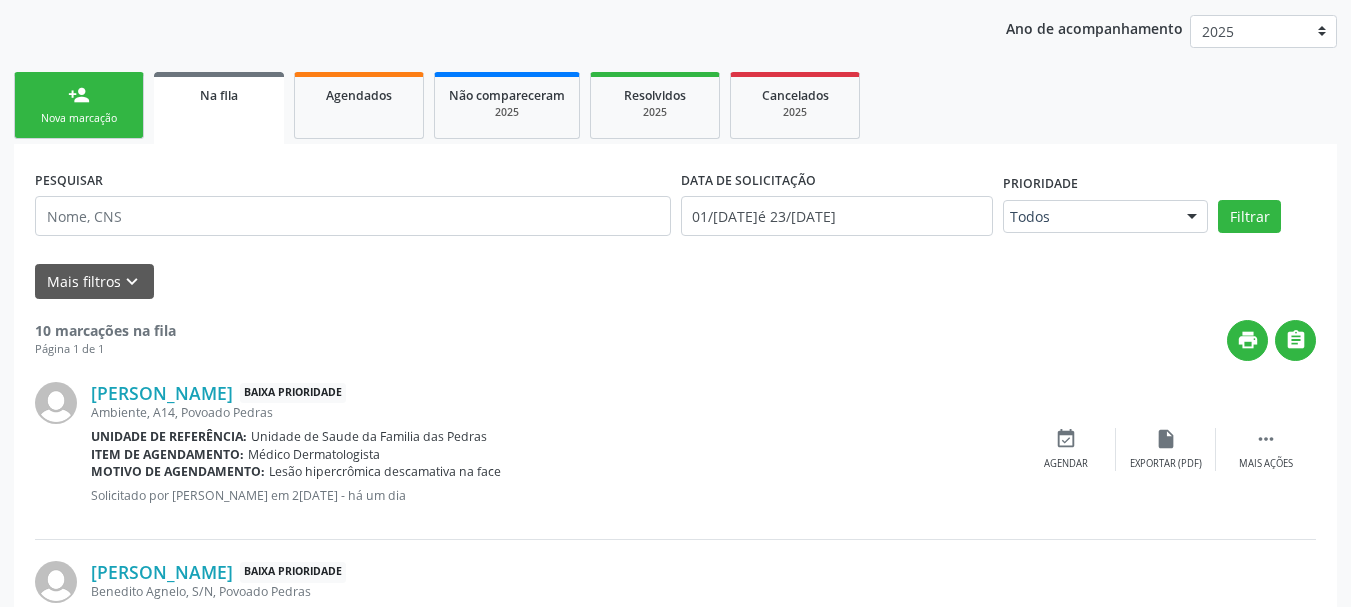 scroll, scrollTop: 0, scrollLeft: 0, axis: both 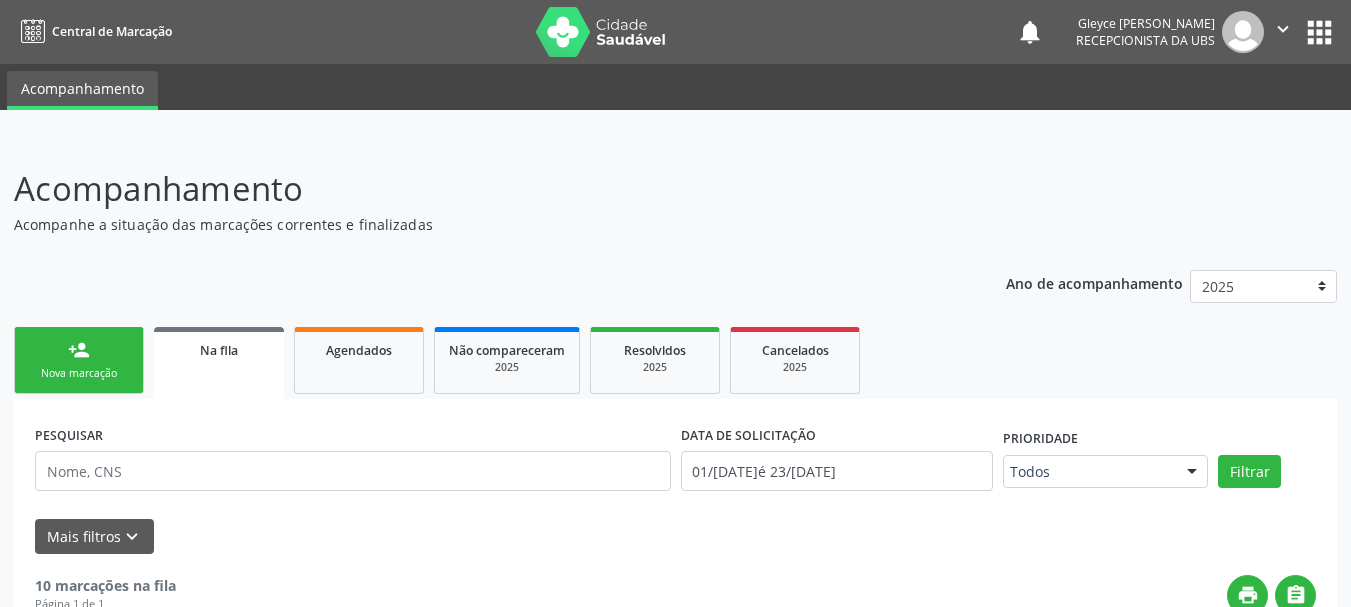 click on "Nova marcação" at bounding box center (79, 373) 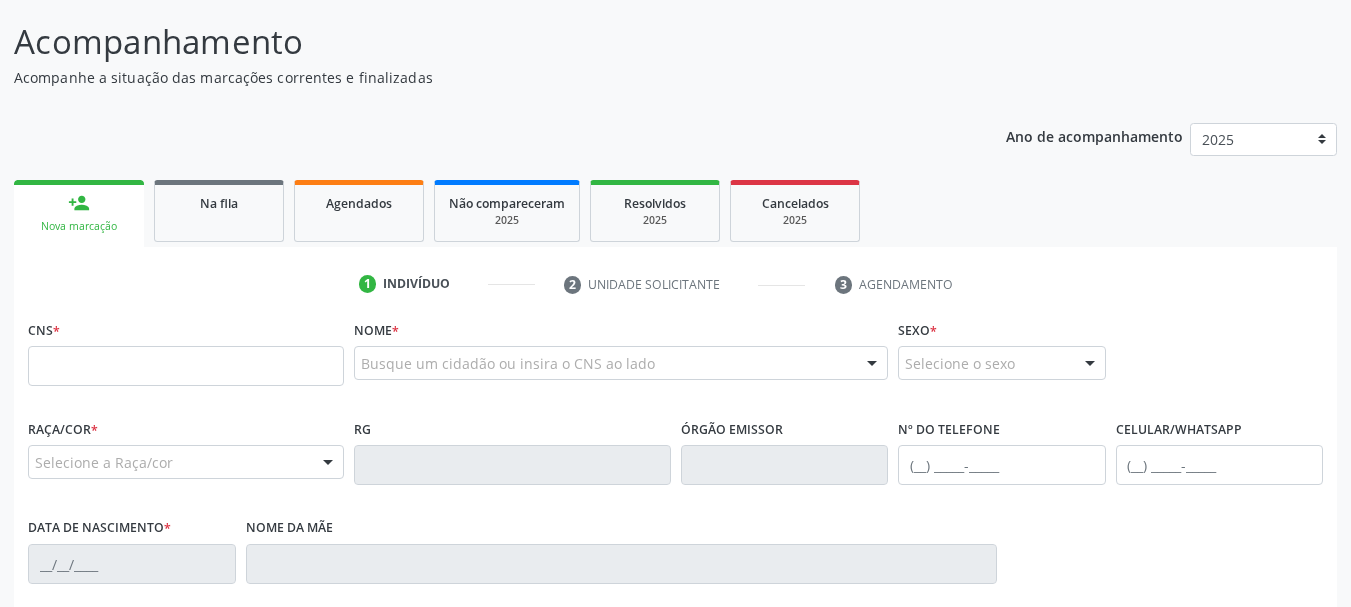 scroll, scrollTop: 400, scrollLeft: 0, axis: vertical 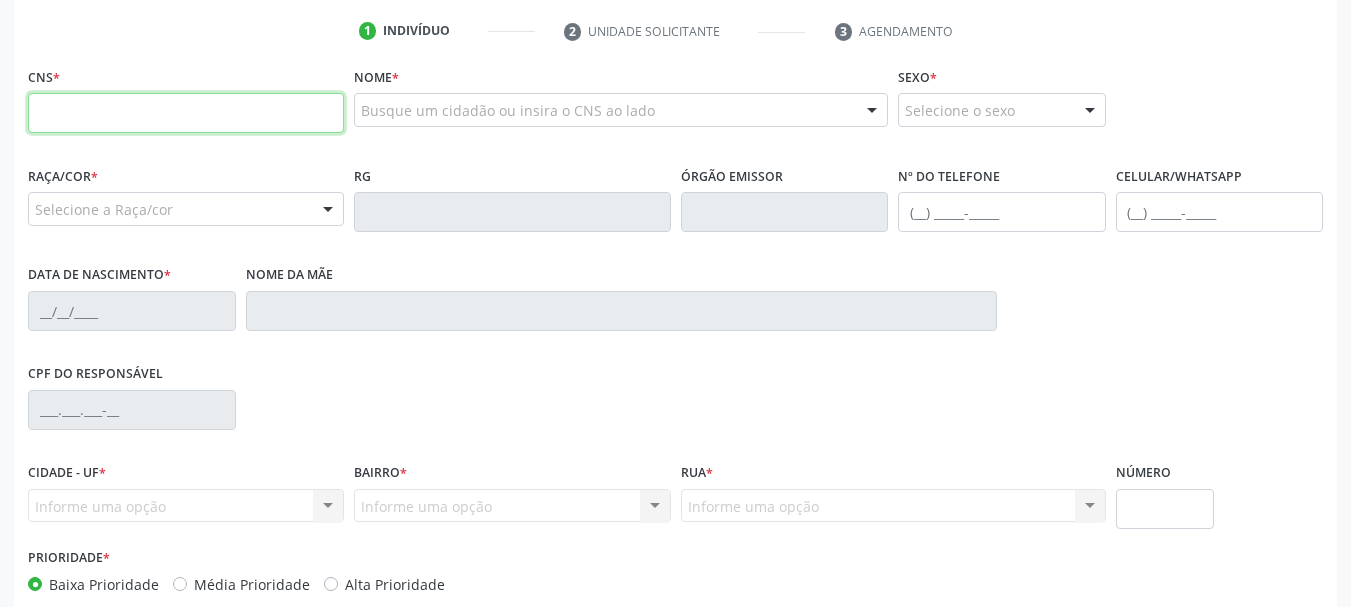 click at bounding box center [186, 113] 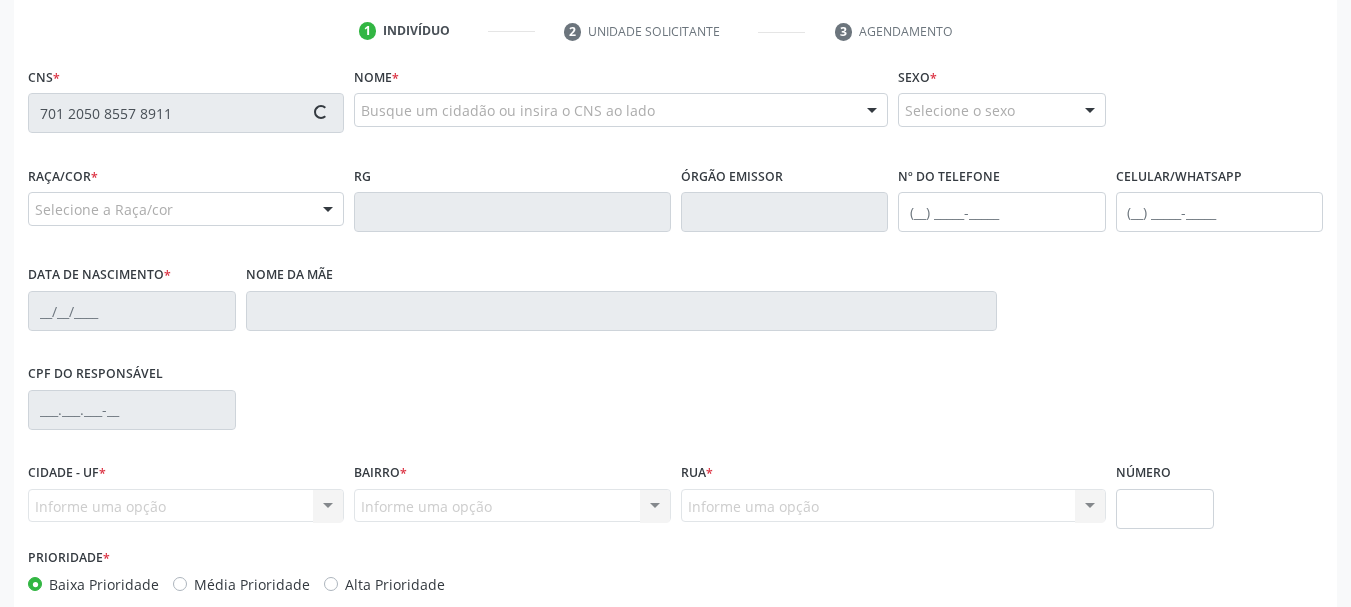 type on "701 2050 8557 8911" 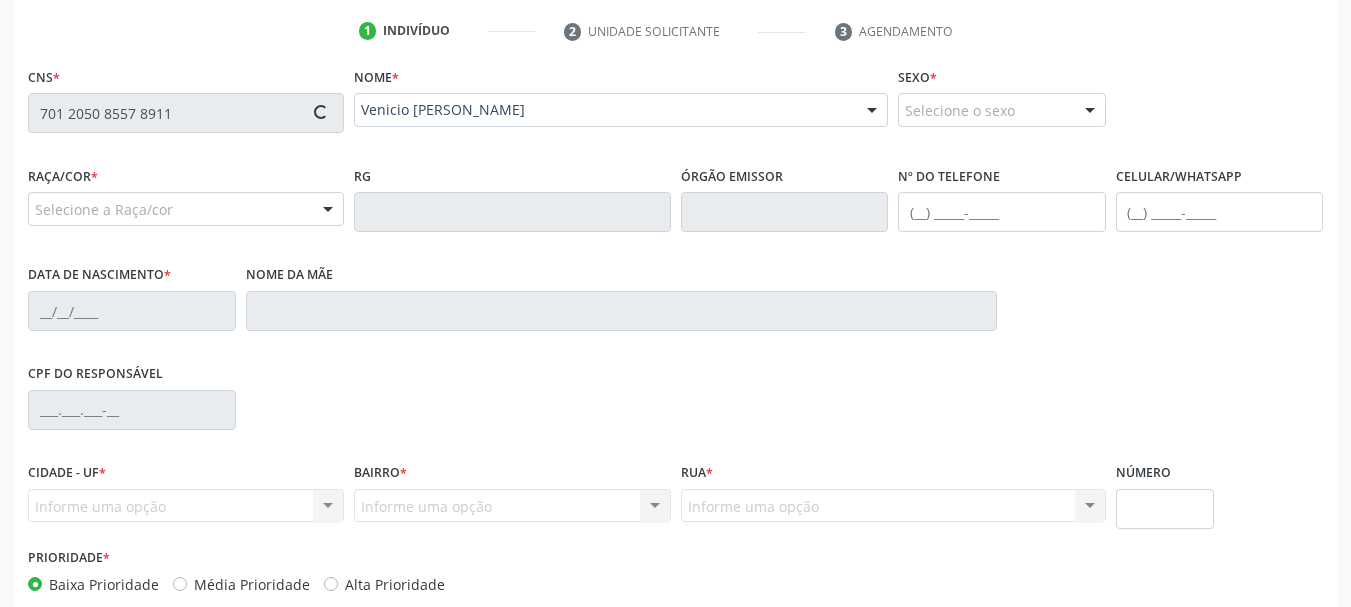 type on "[PHONE_NUMBER]" 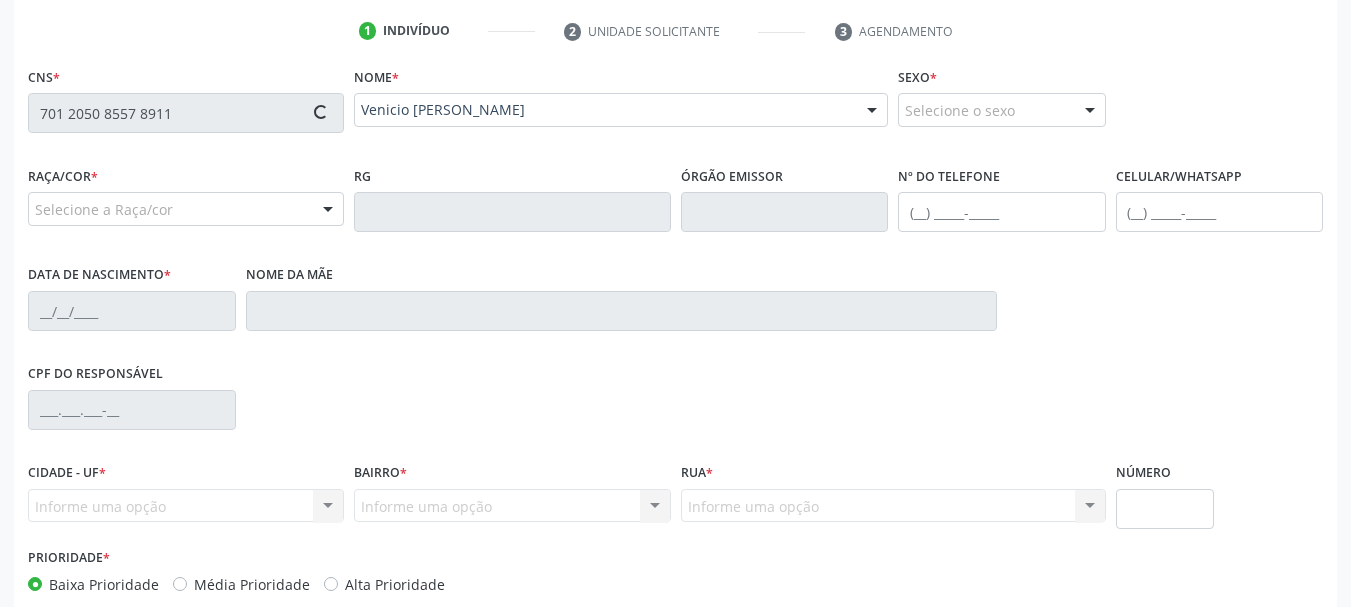 type on "1[DATE]" 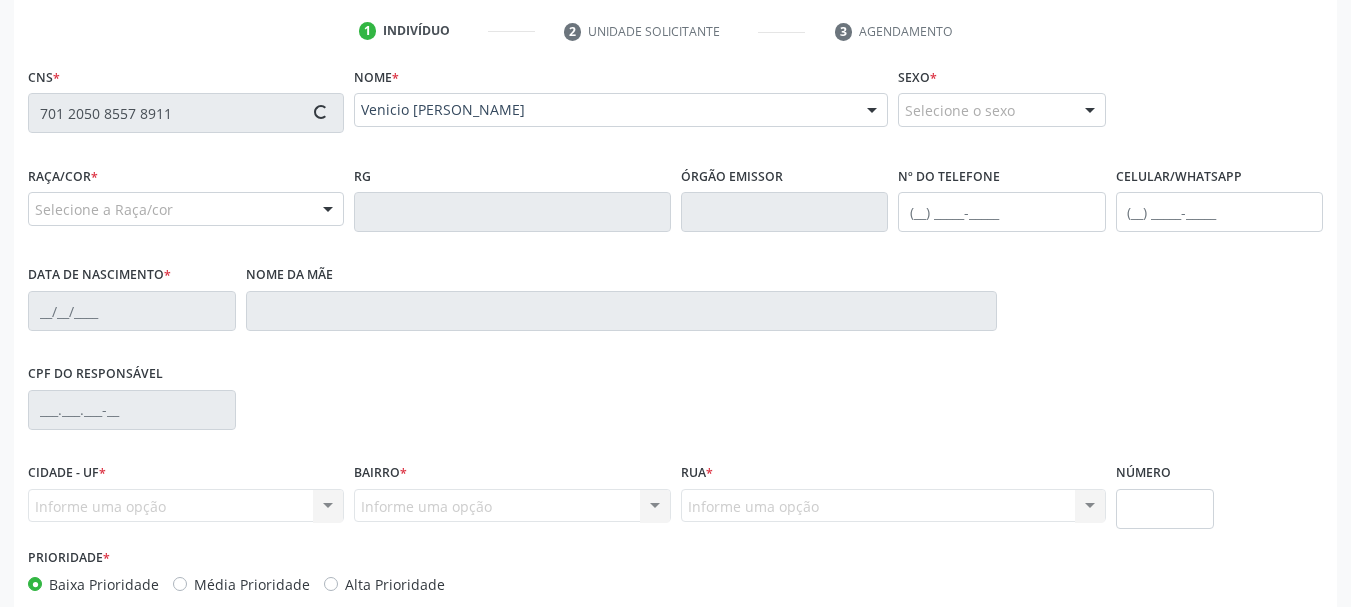 type on "[PERSON_NAME]" 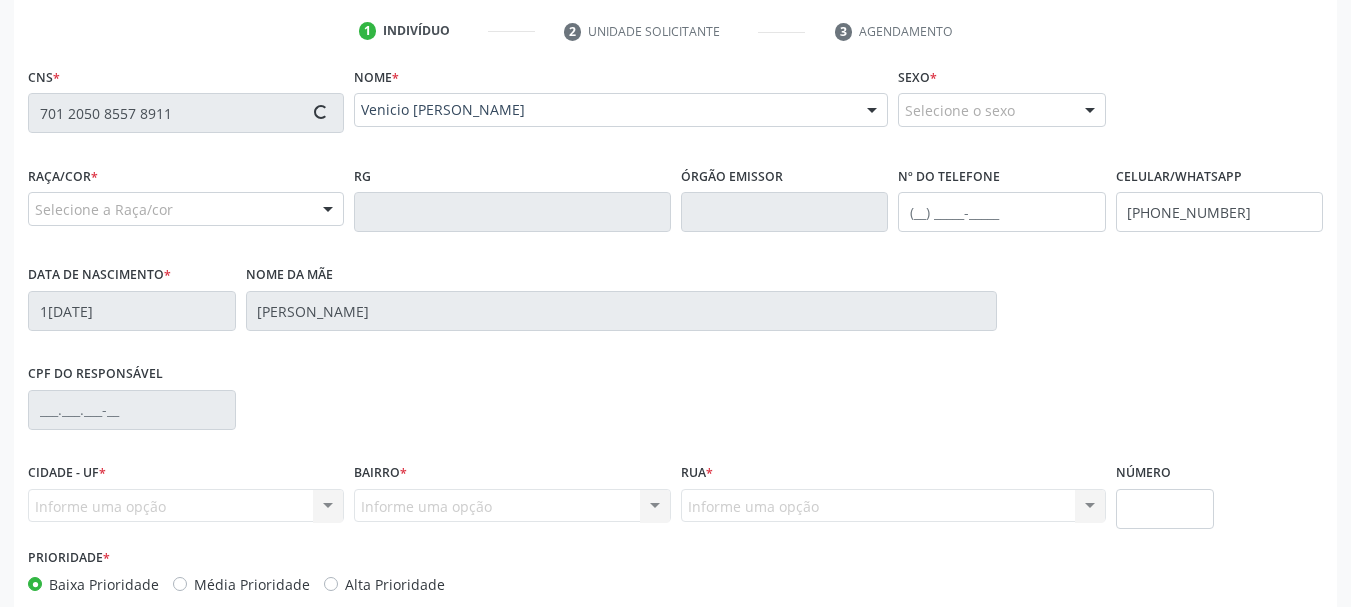 type on "226" 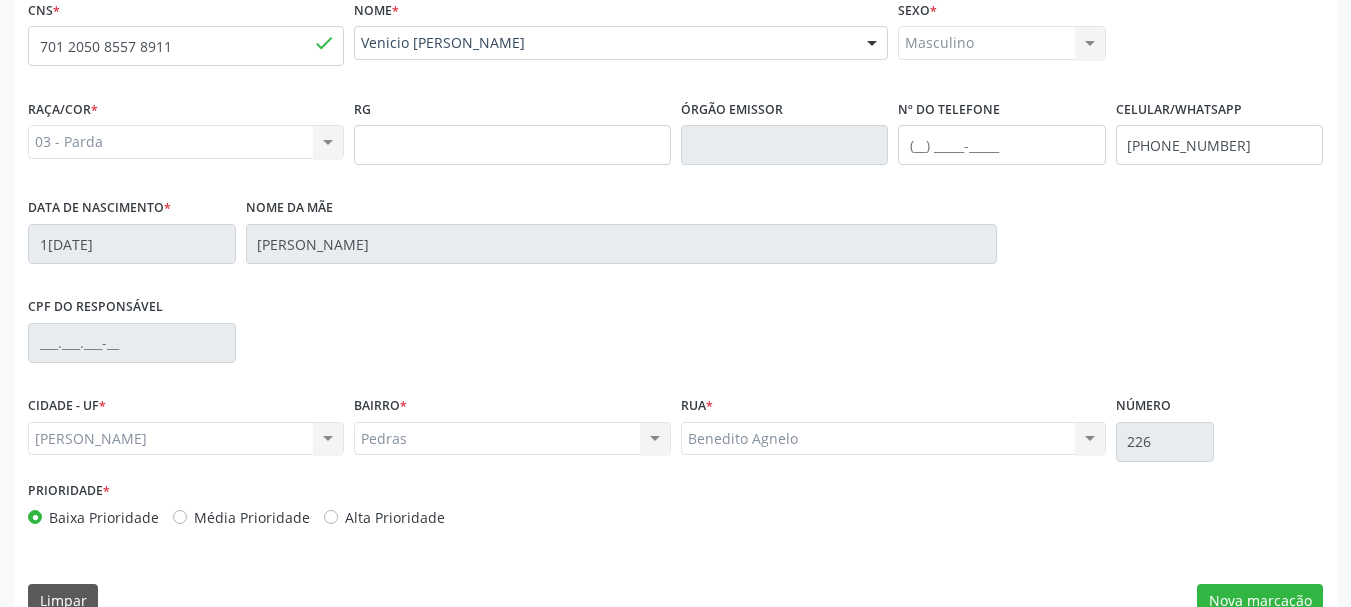 scroll, scrollTop: 505, scrollLeft: 0, axis: vertical 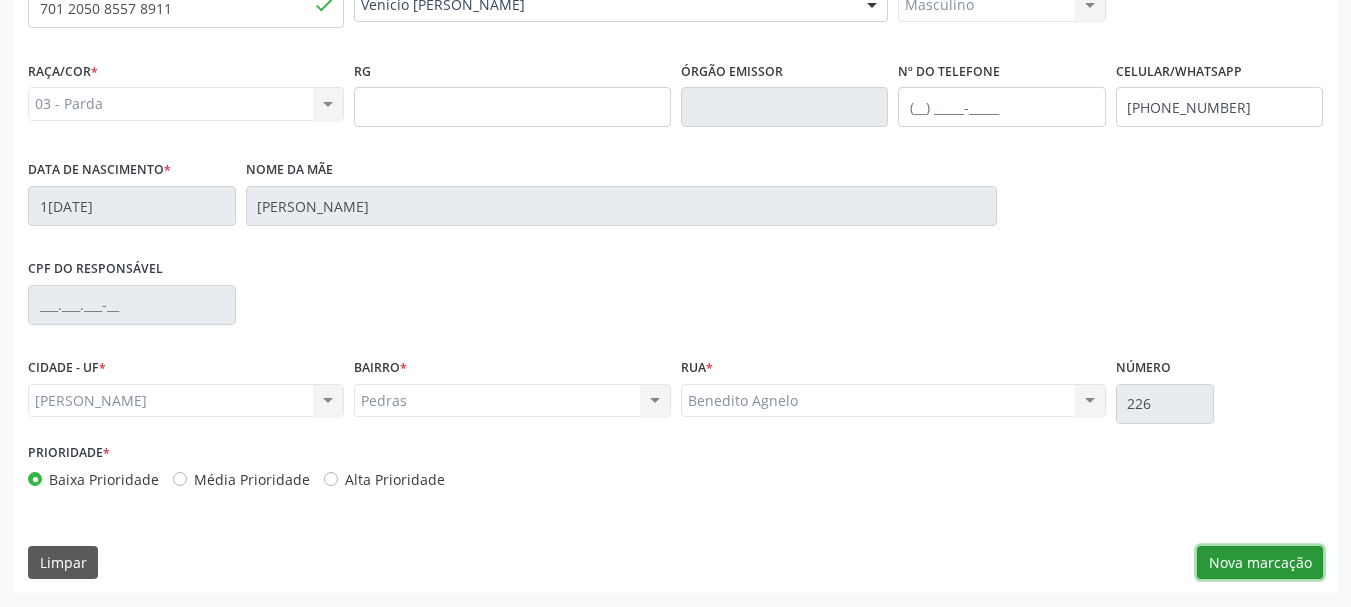 click on "Nova marcação" at bounding box center [1260, 563] 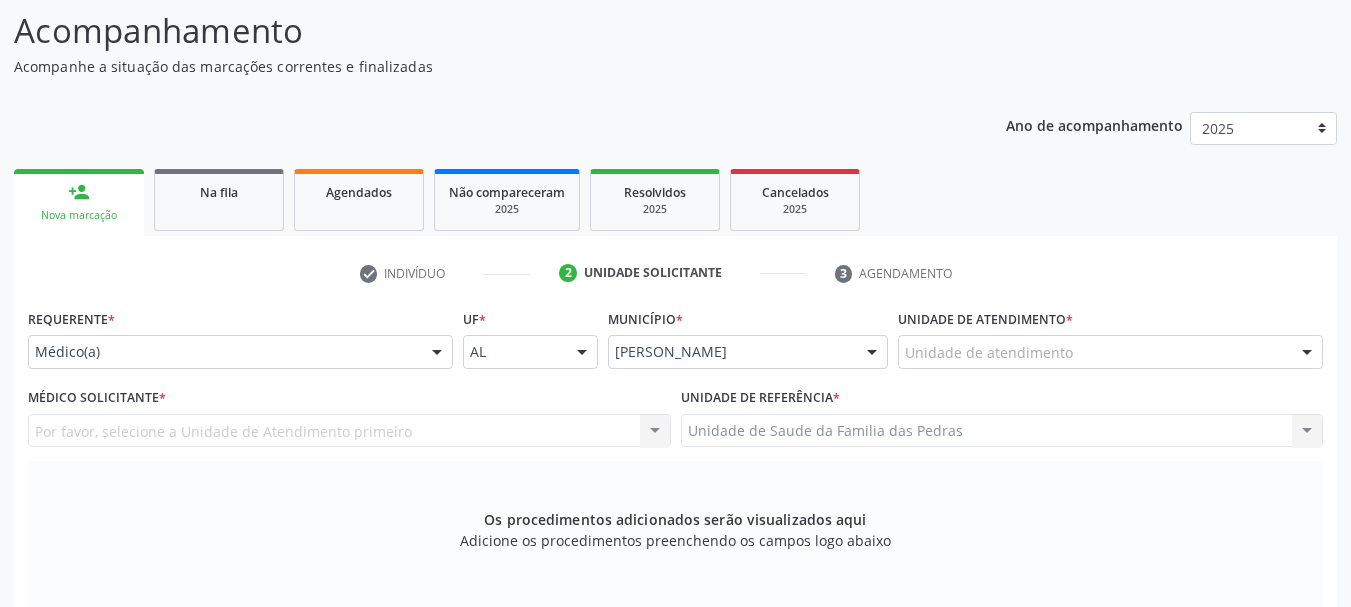 scroll, scrollTop: 205, scrollLeft: 0, axis: vertical 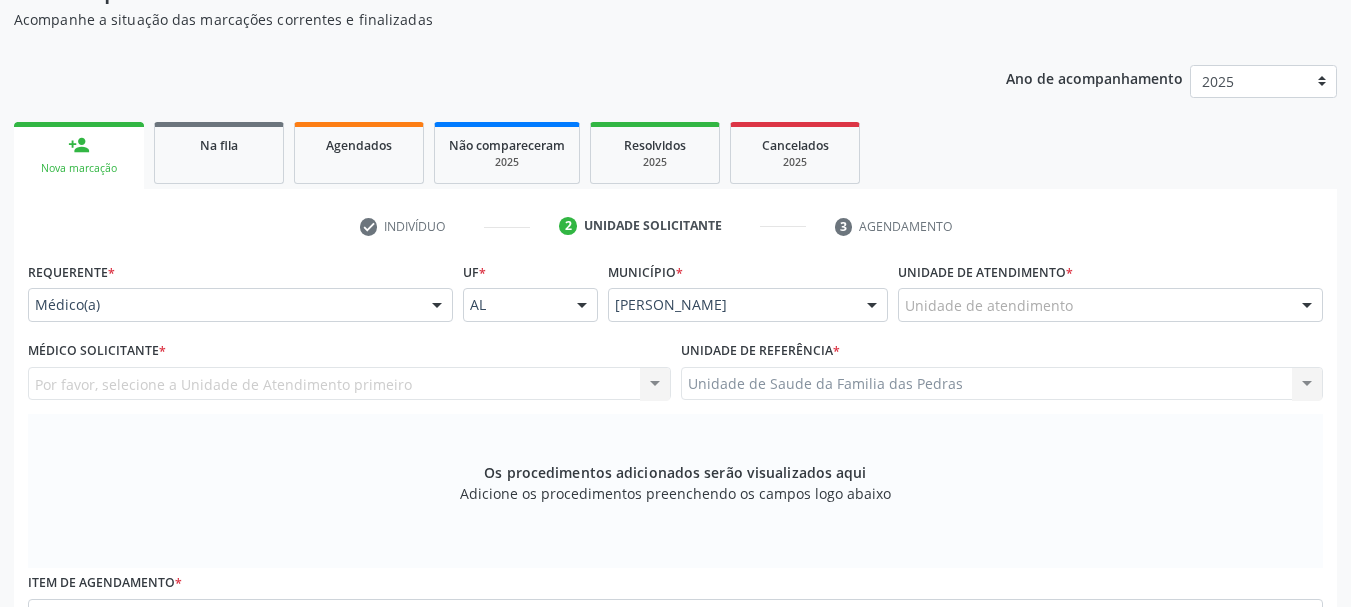 click at bounding box center (1307, 306) 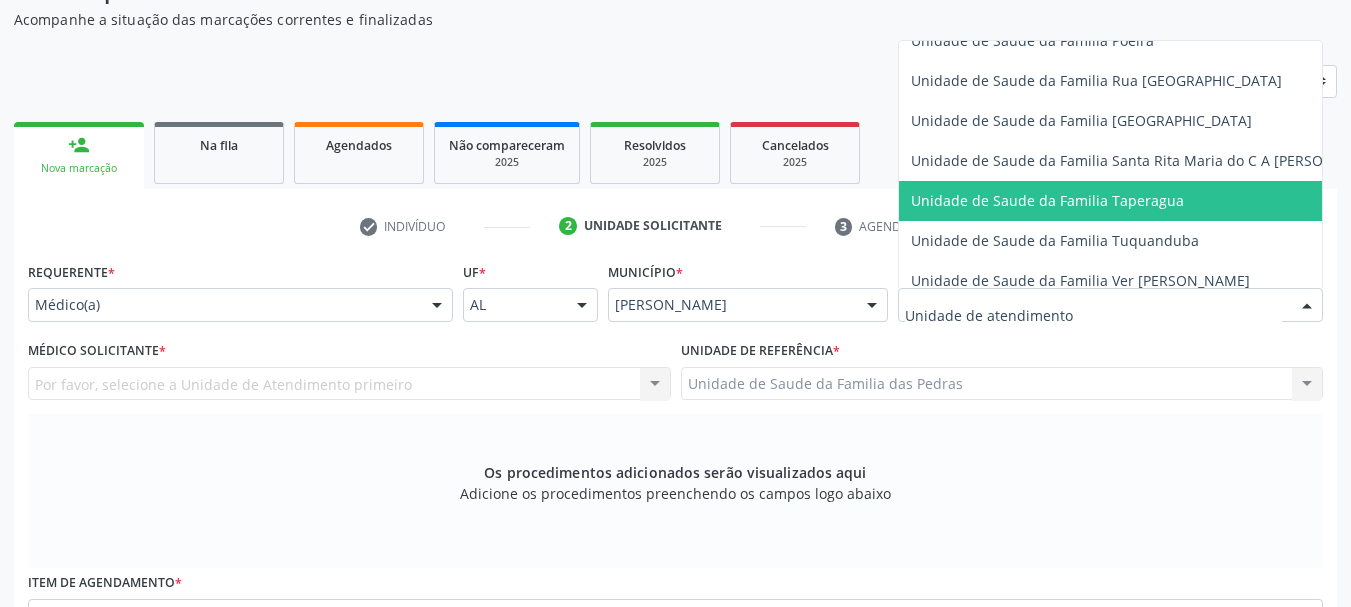scroll, scrollTop: 1648, scrollLeft: 0, axis: vertical 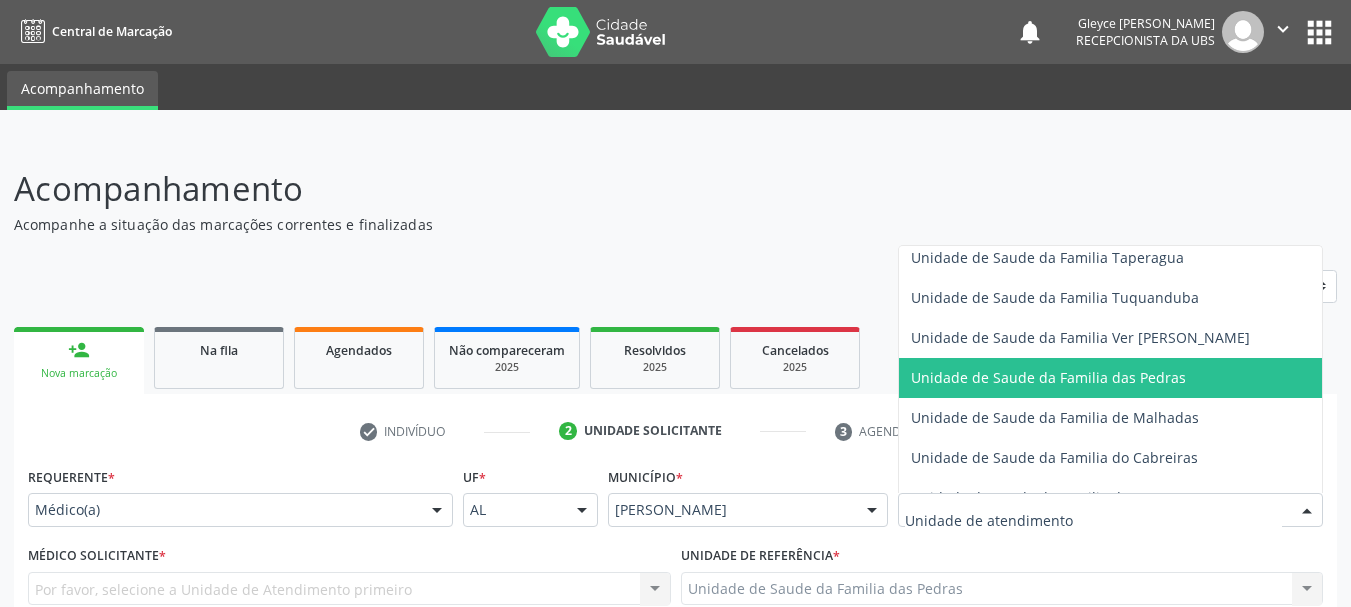 click on "Unidade de Saude da Familia das Pedras" at bounding box center (1148, 378) 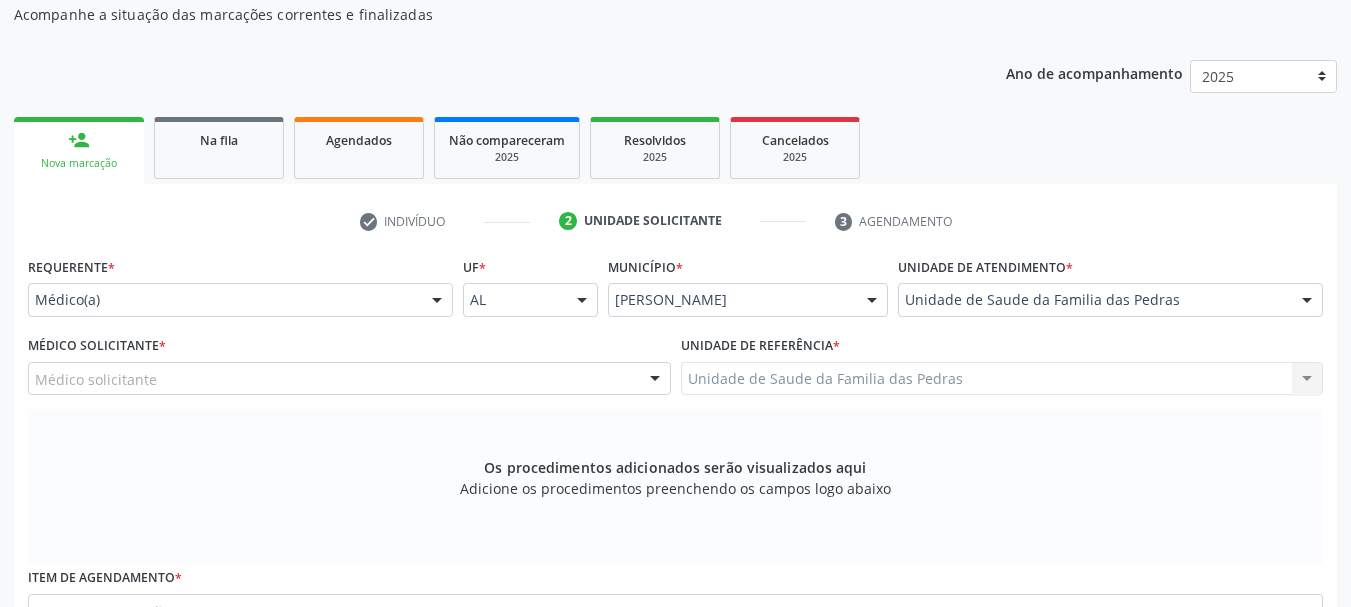 scroll, scrollTop: 300, scrollLeft: 0, axis: vertical 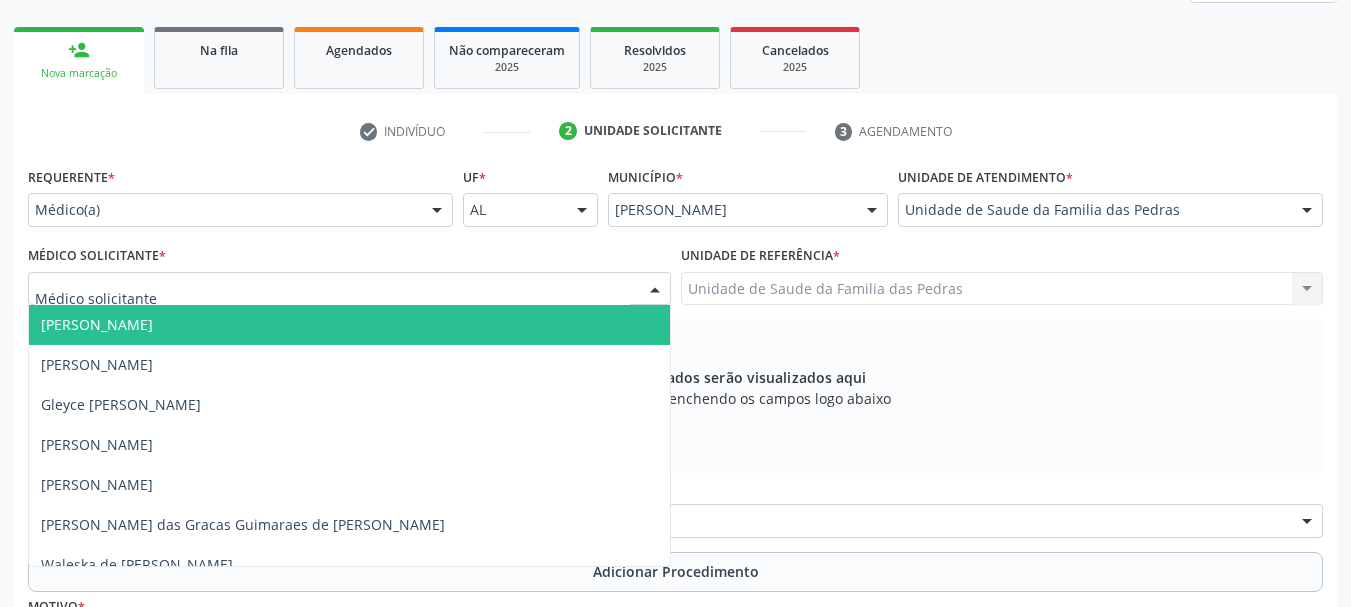 click at bounding box center [349, 289] 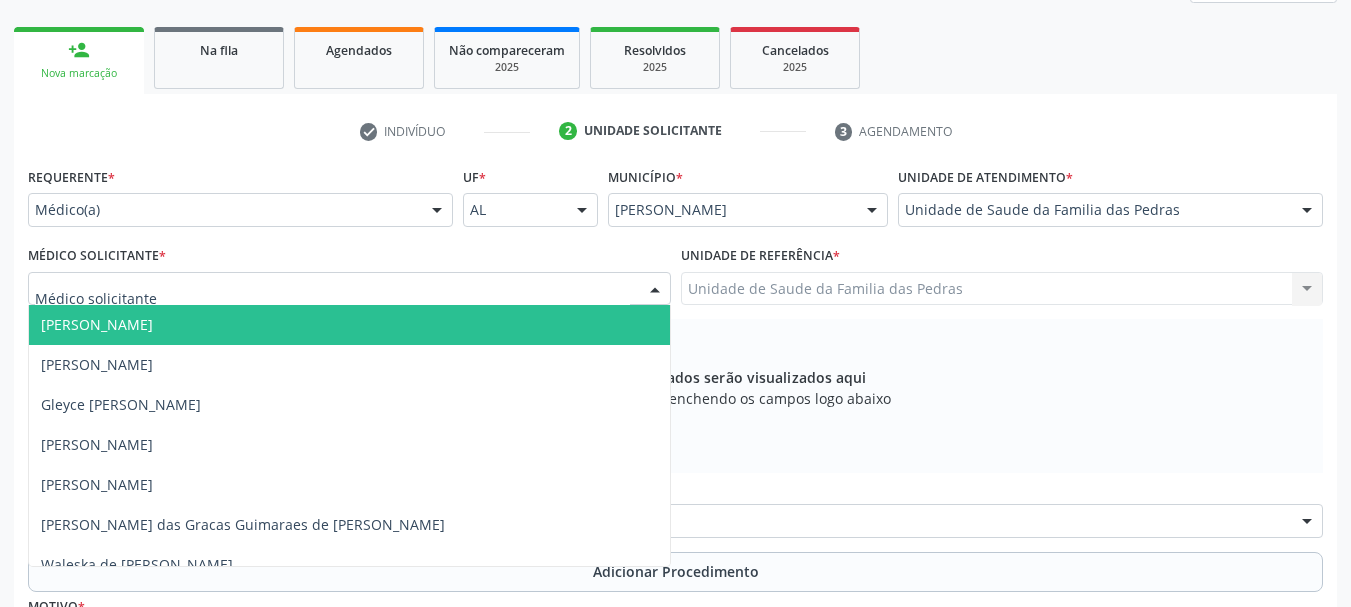 click on "[PERSON_NAME]" at bounding box center [349, 325] 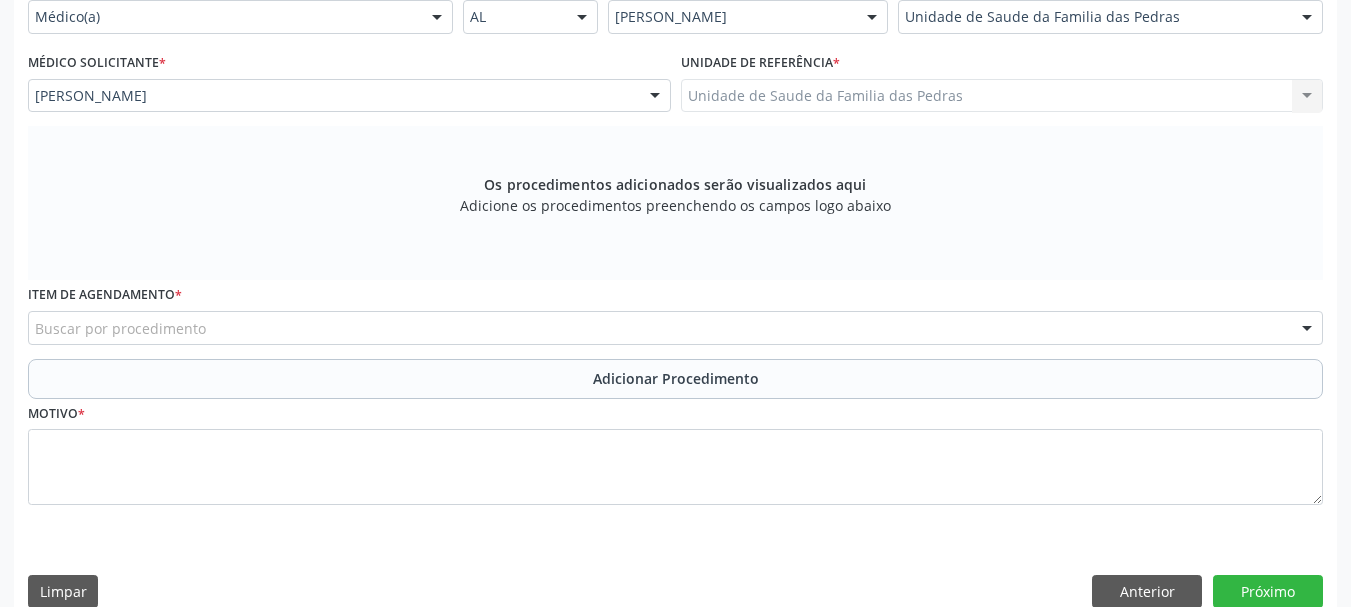 scroll, scrollTop: 500, scrollLeft: 0, axis: vertical 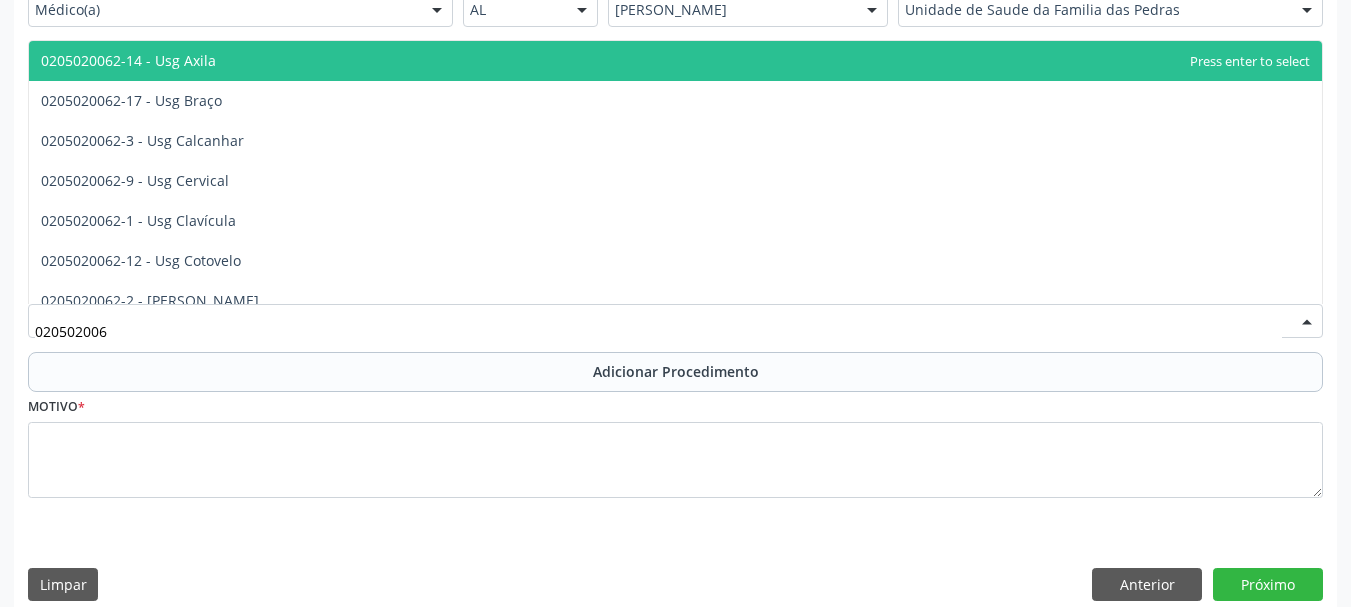 type on "0205020062" 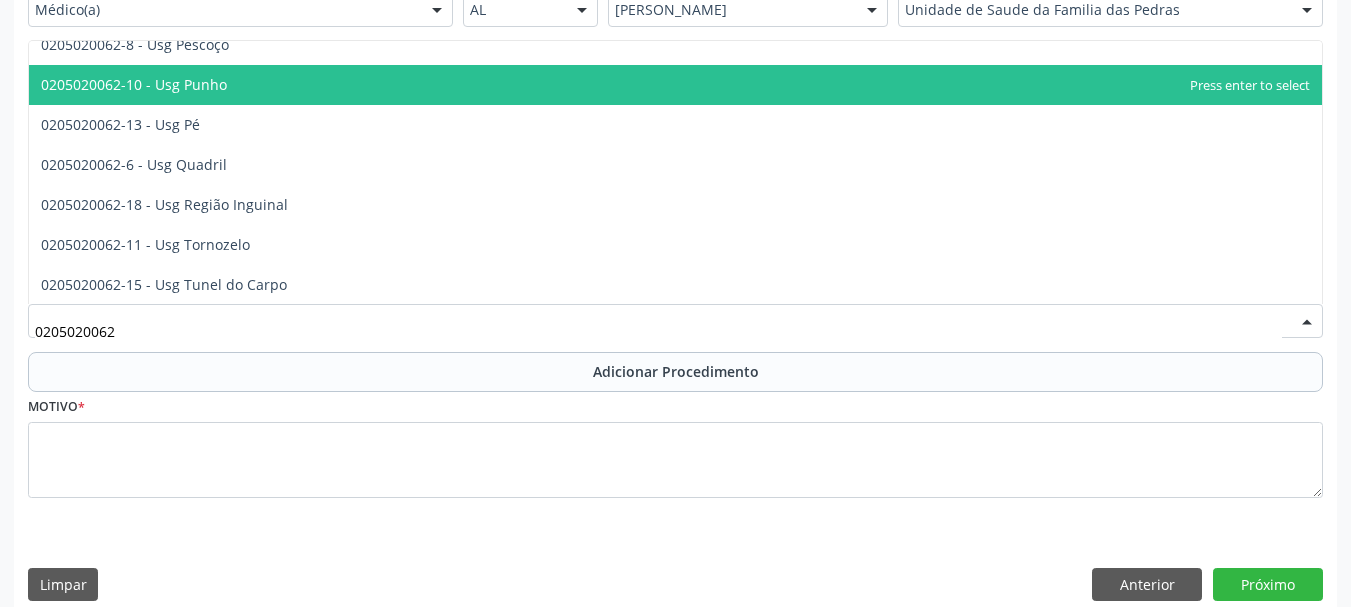 scroll, scrollTop: 497, scrollLeft: 0, axis: vertical 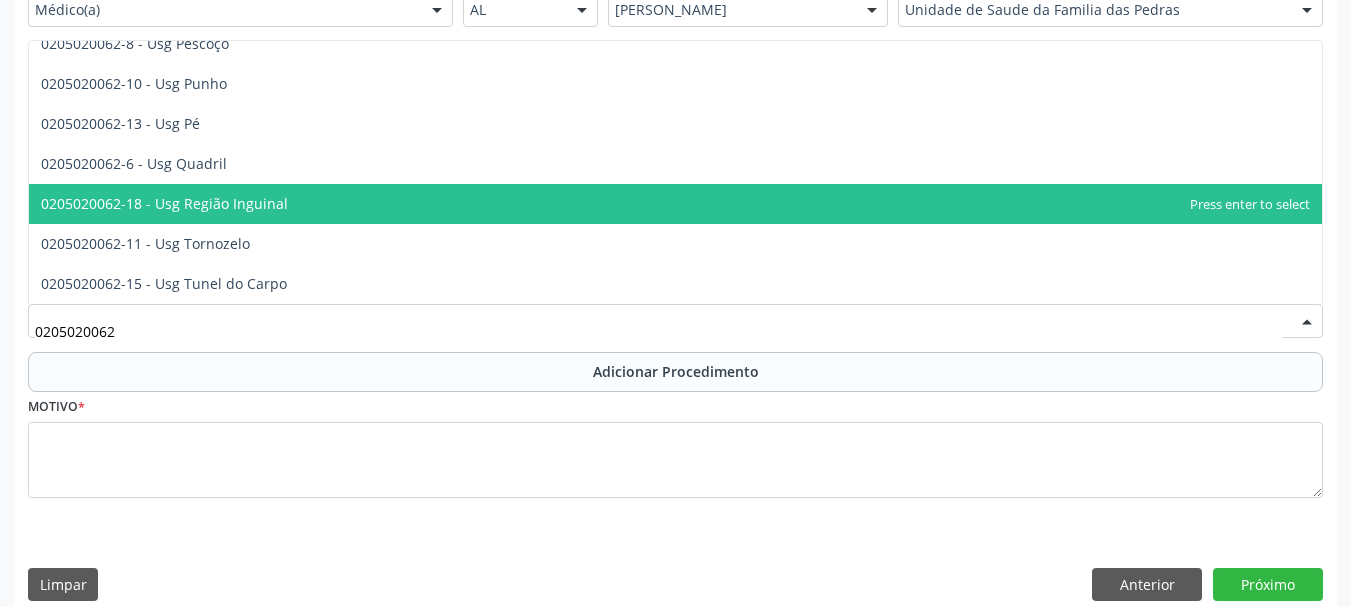 click on "0205020062-18 - Usg Região Inguinal" at bounding box center (675, 204) 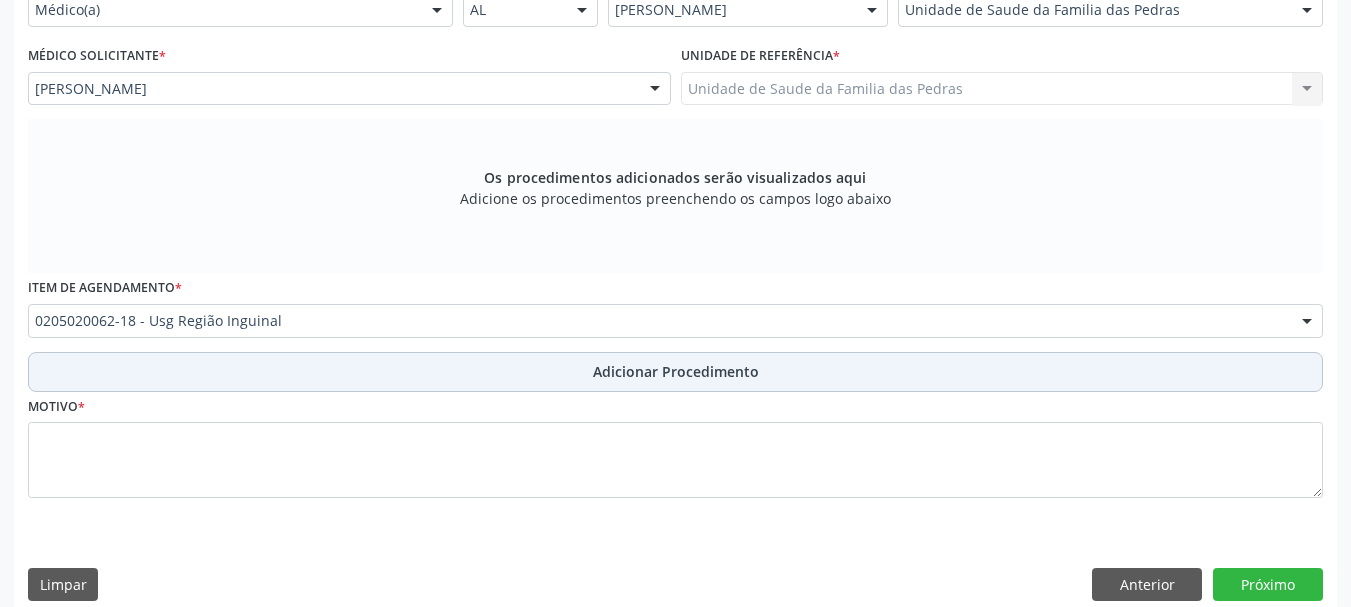 click on "Adicionar Procedimento" at bounding box center [675, 372] 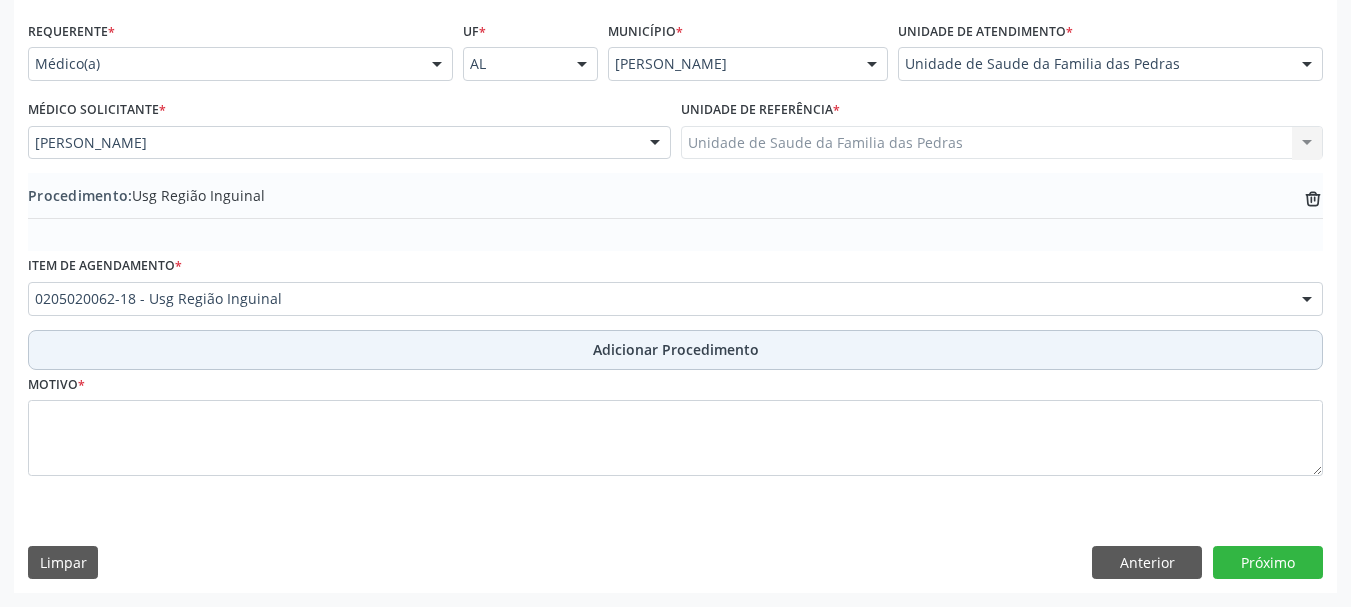 scroll, scrollTop: 446, scrollLeft: 0, axis: vertical 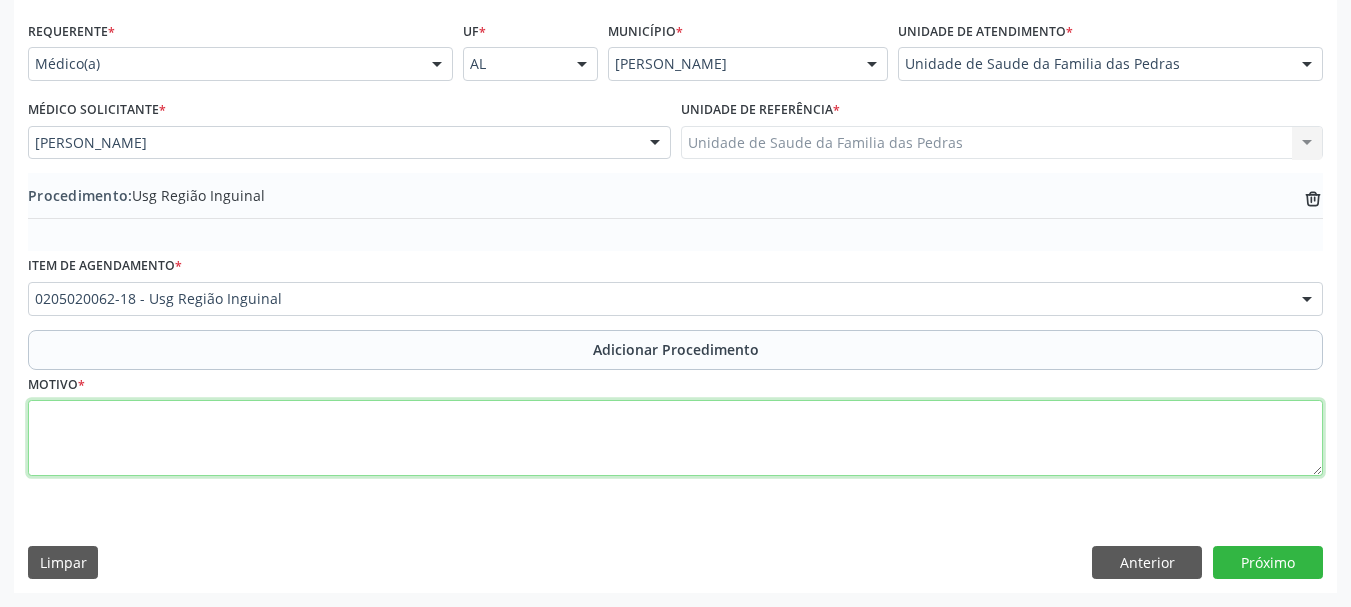 click at bounding box center (675, 438) 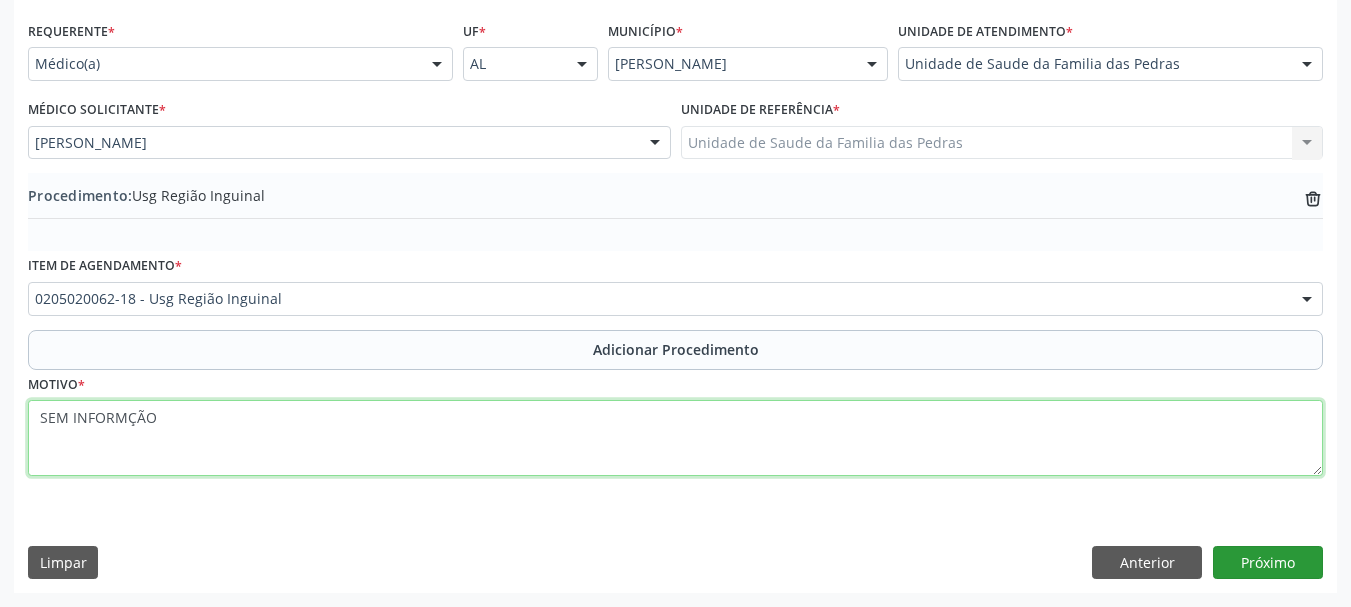 type on "SEM INFORMÇÃO" 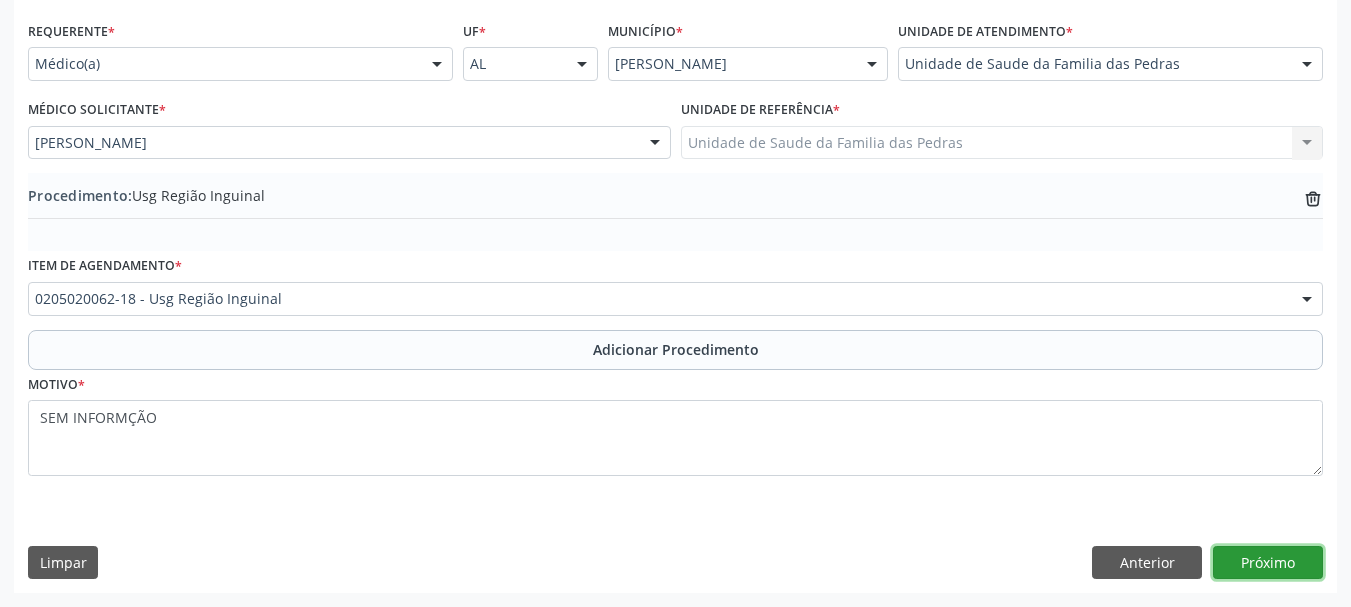 click on "Próximo" at bounding box center [1268, 563] 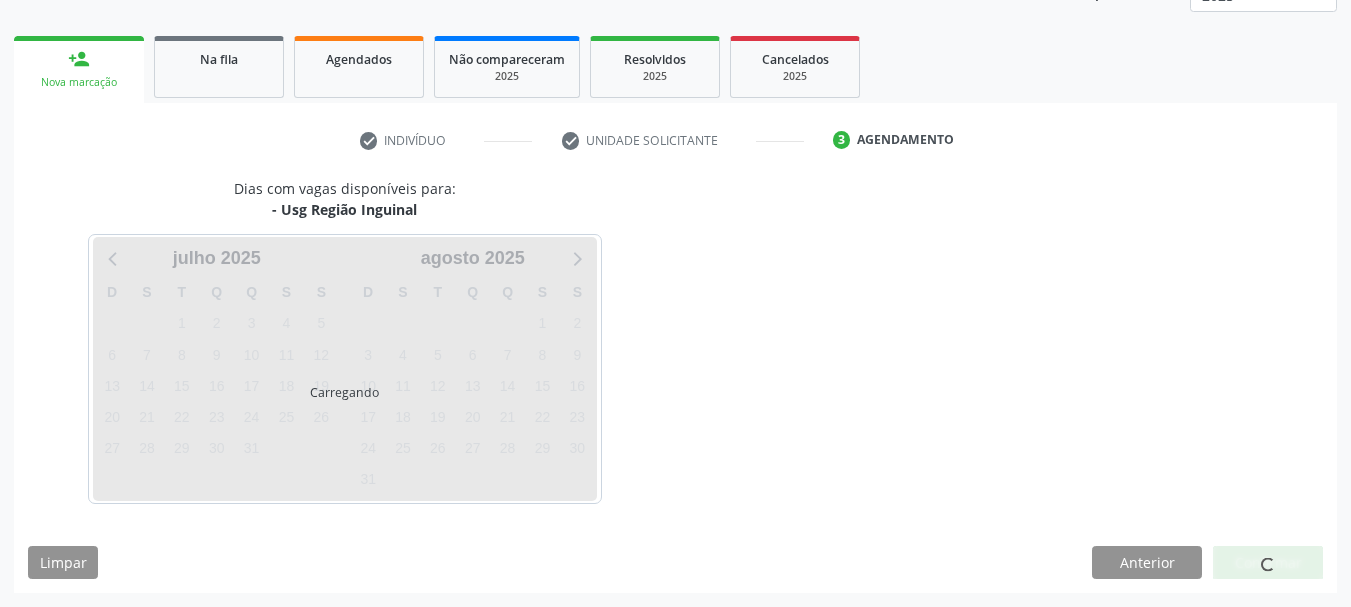 scroll, scrollTop: 350, scrollLeft: 0, axis: vertical 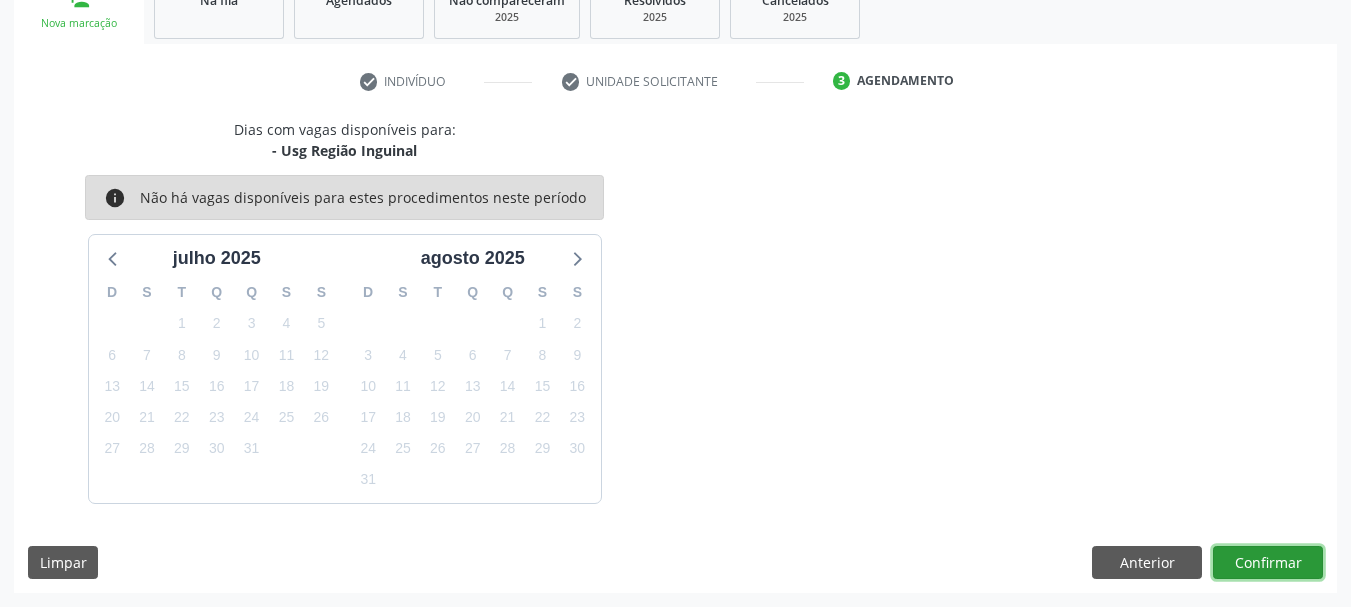 click on "Confirmar" at bounding box center [1268, 563] 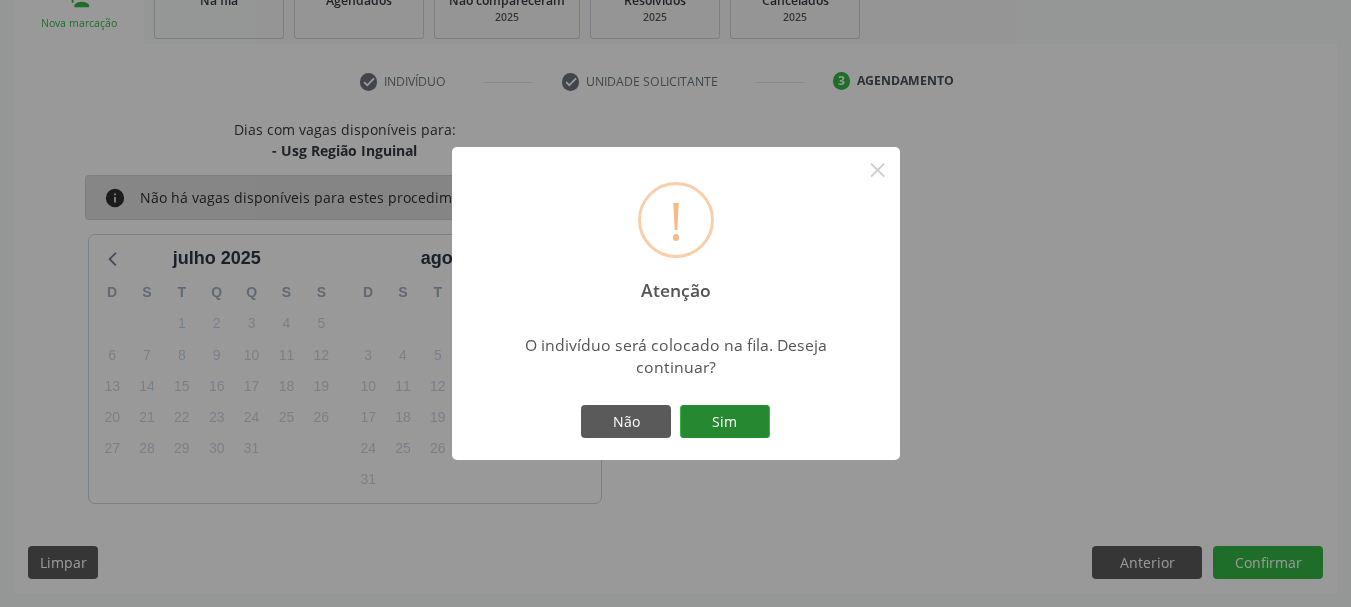 click on "Sim" at bounding box center (725, 422) 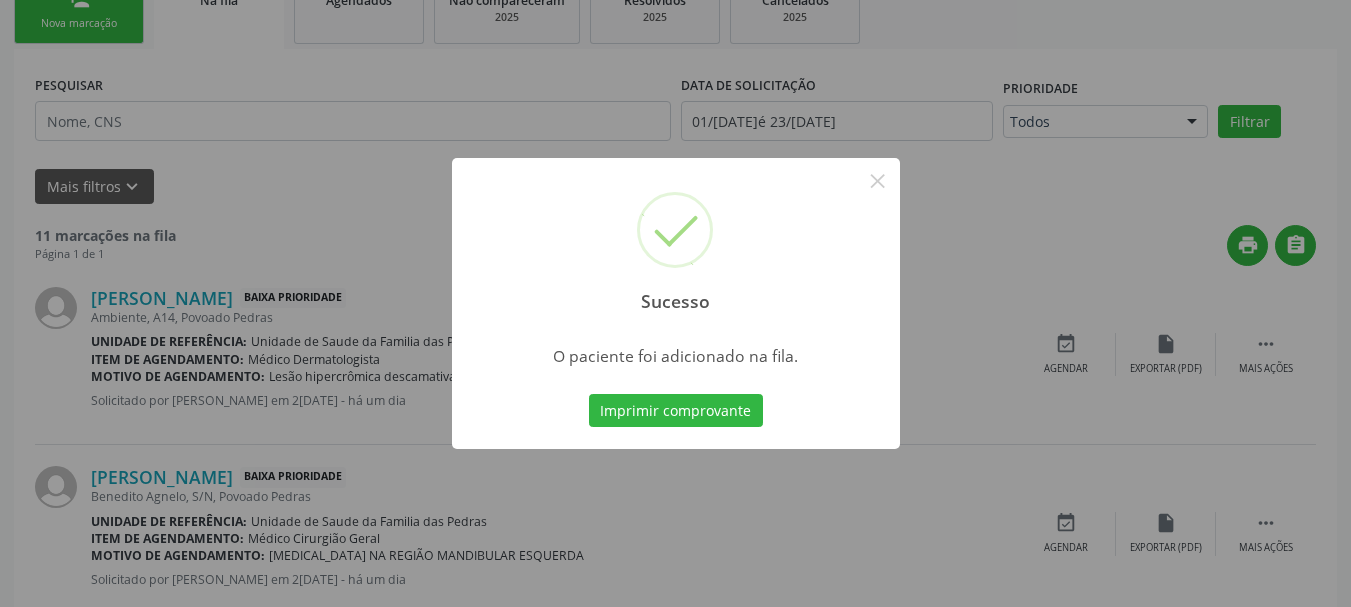 scroll, scrollTop: 88, scrollLeft: 0, axis: vertical 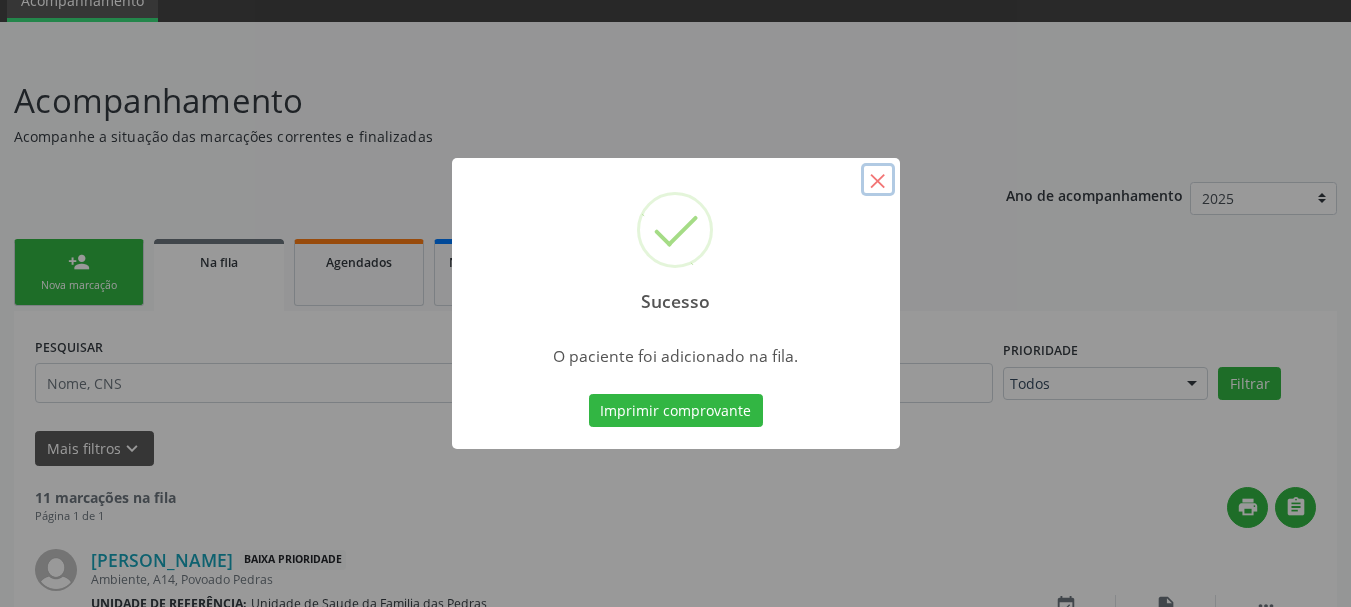 click on "×" at bounding box center (878, 180) 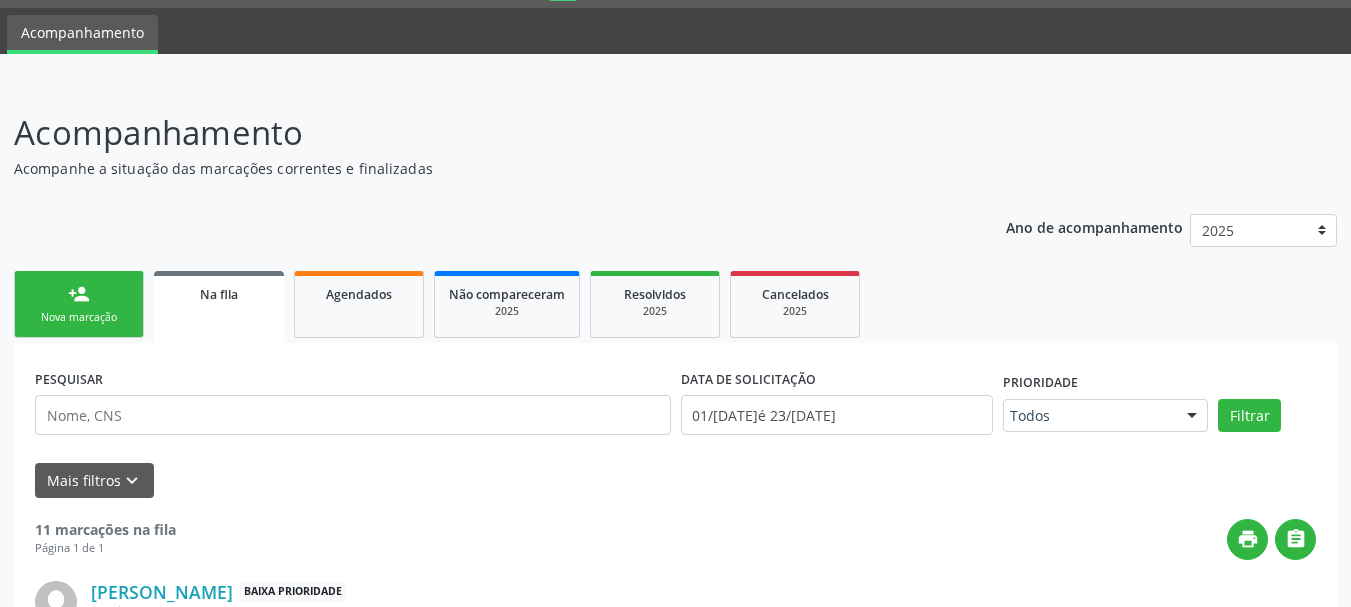 scroll, scrollTop: 0, scrollLeft: 0, axis: both 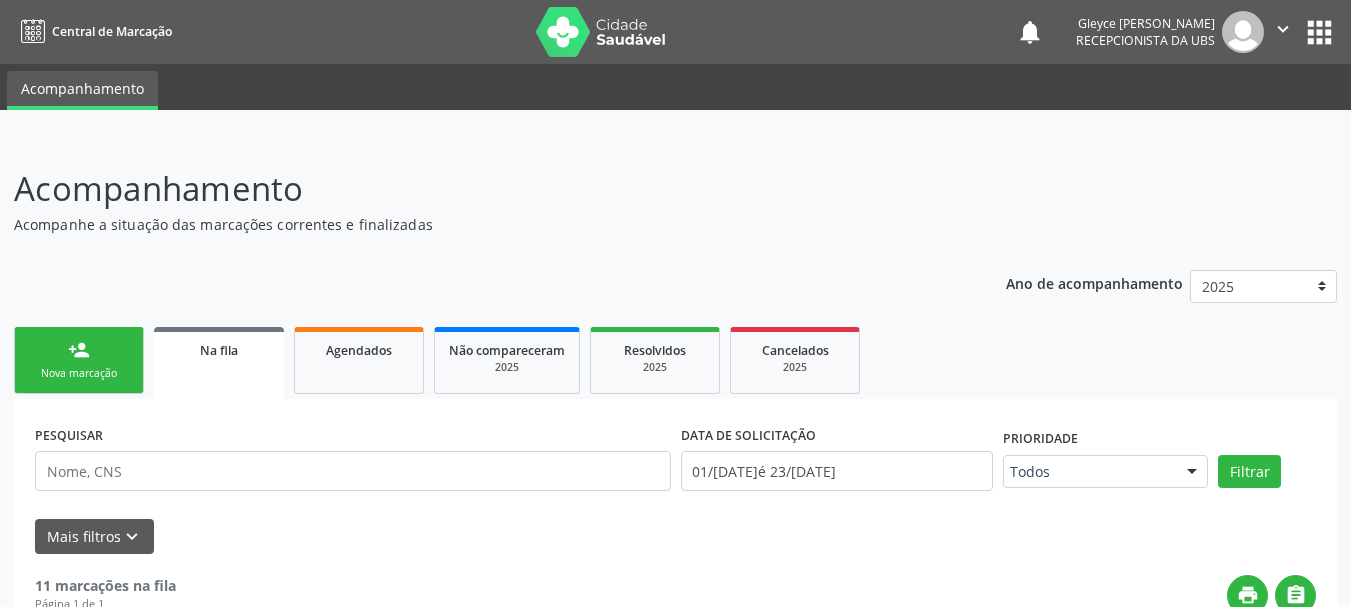 click on "person_add" at bounding box center (79, 350) 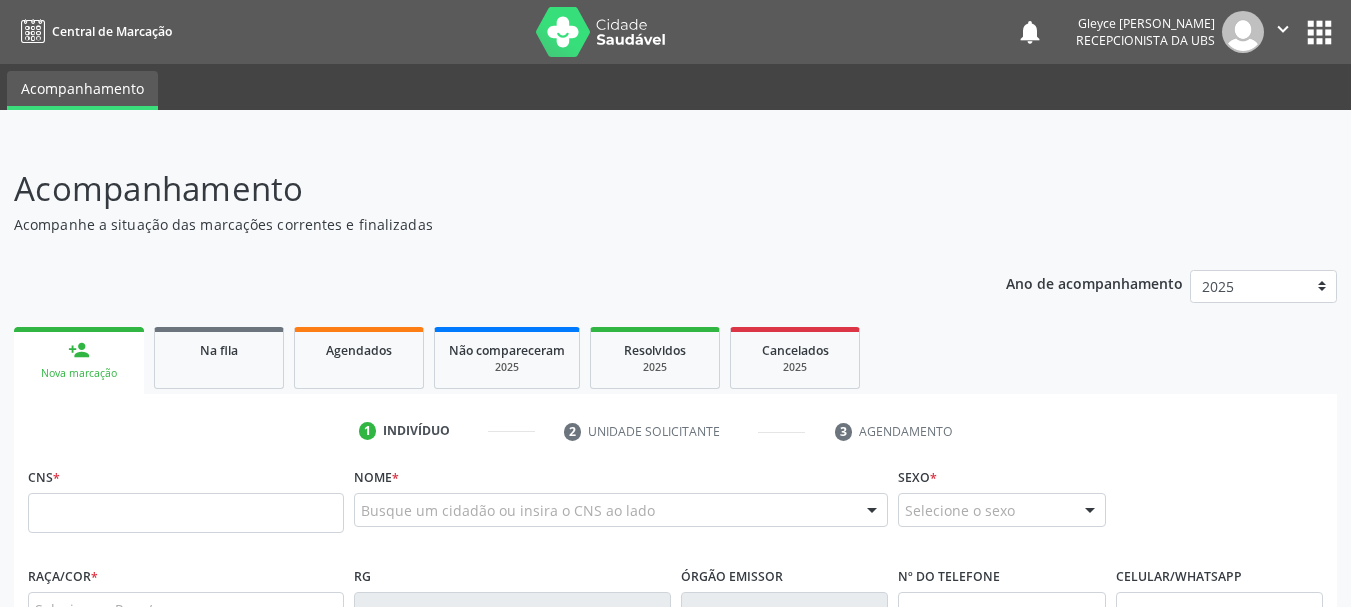 scroll, scrollTop: 200, scrollLeft: 0, axis: vertical 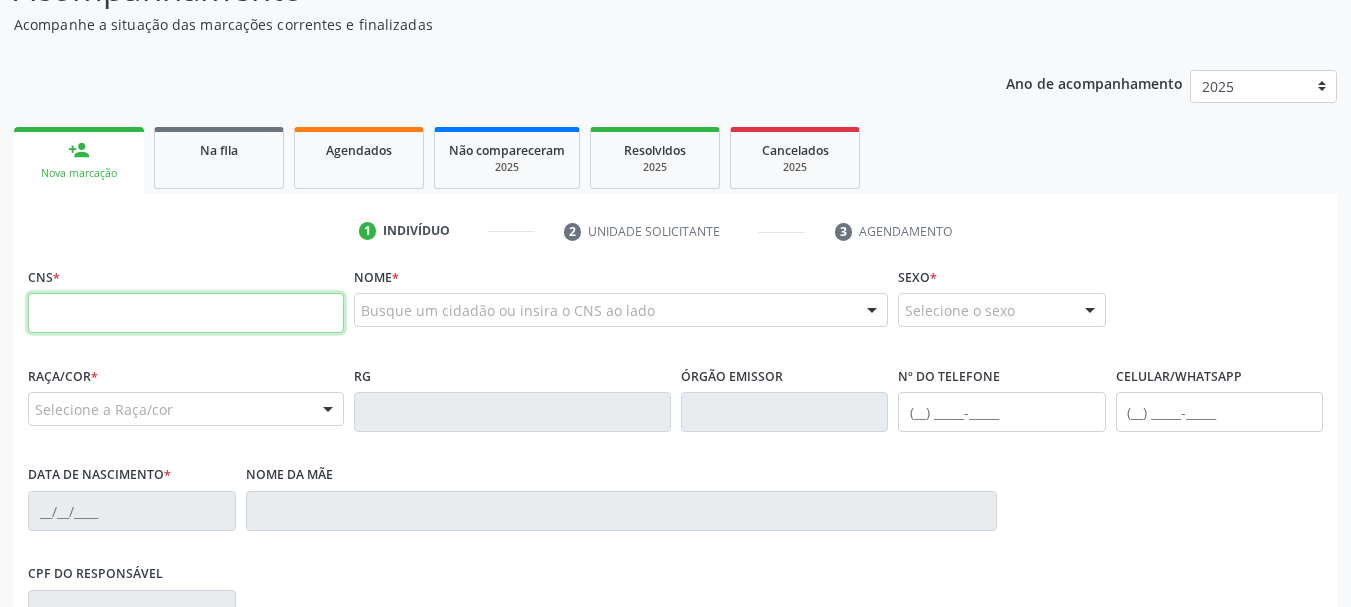 click at bounding box center (186, 313) 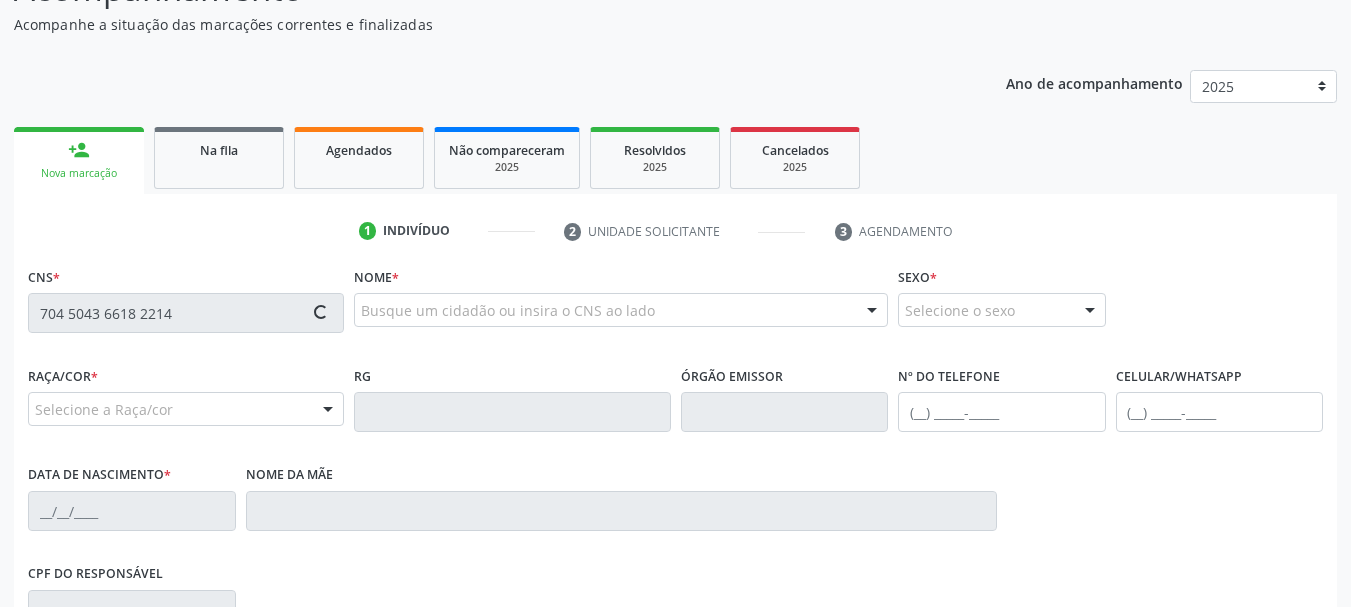 type on "704 5043 6618 2214" 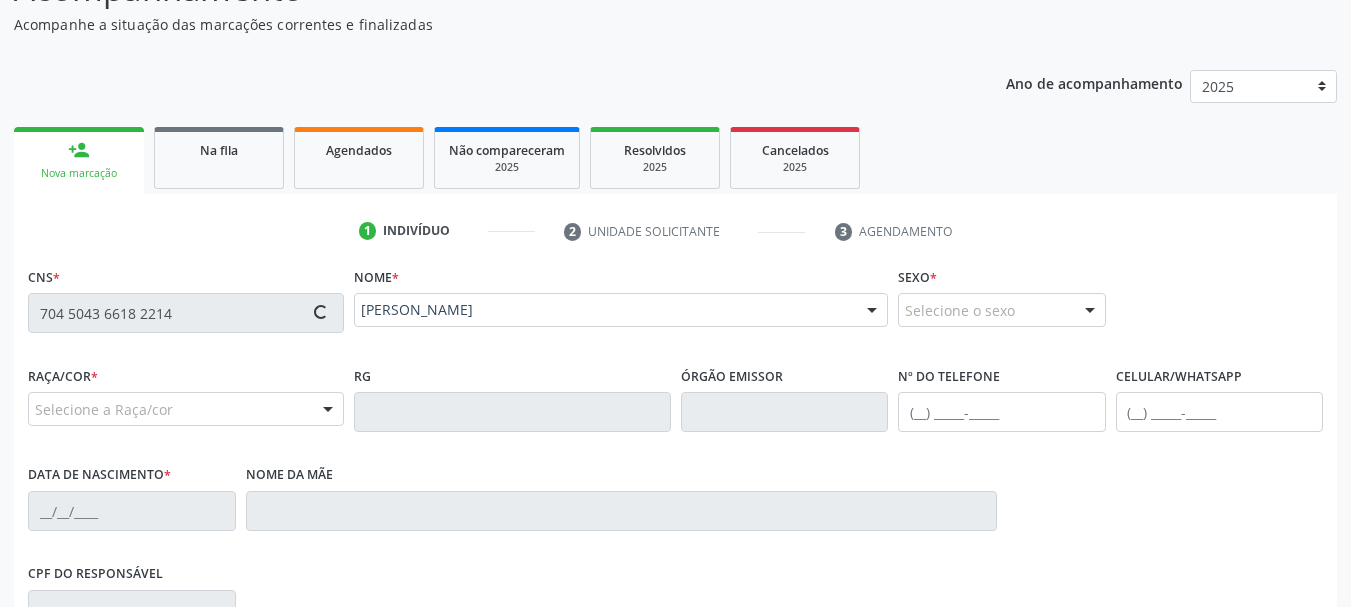 type on "[PHONE_NUMBER]" 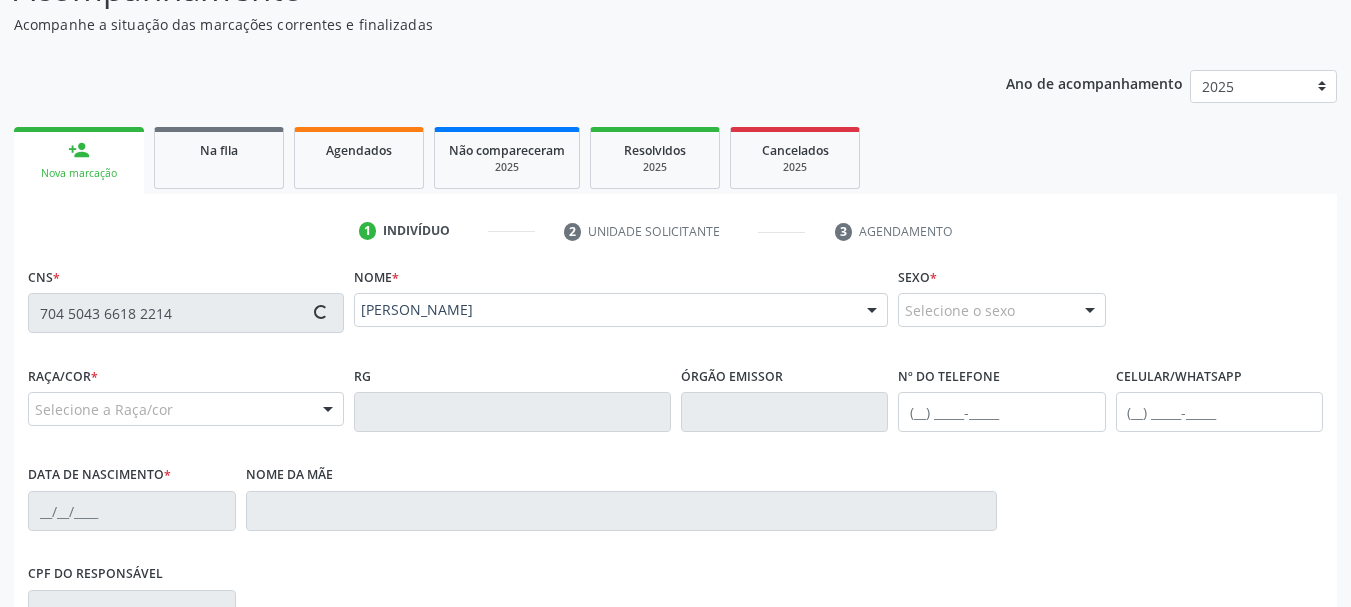 type on "26/0[DATE]" 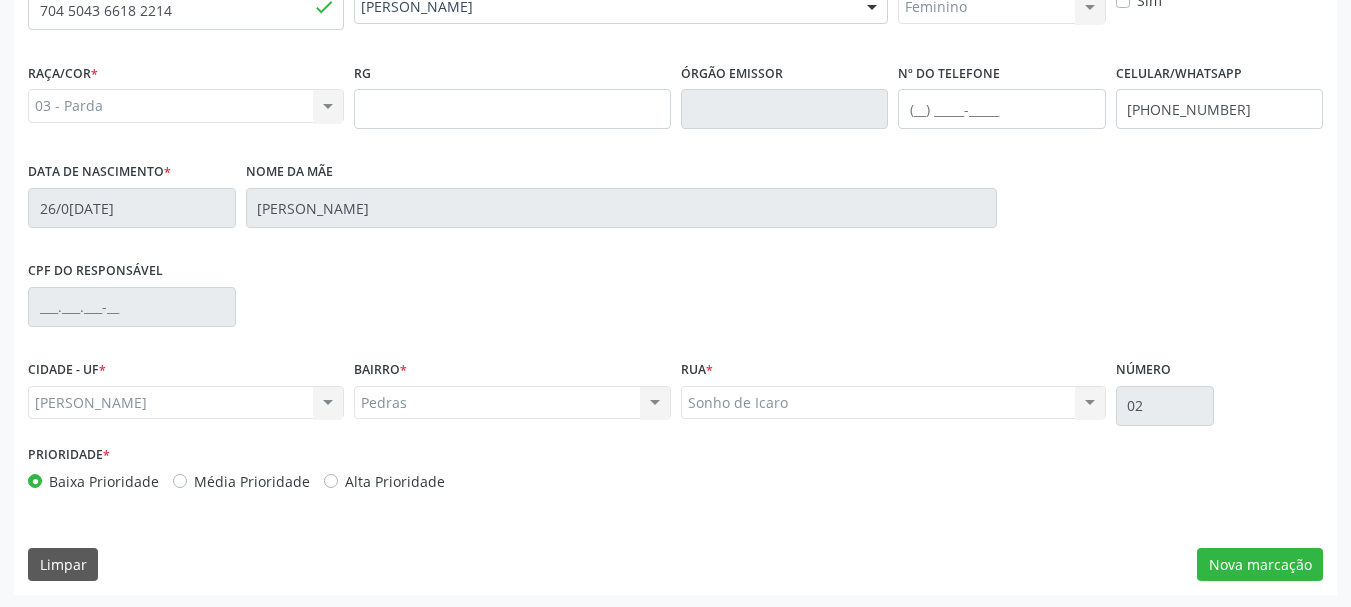 scroll, scrollTop: 505, scrollLeft: 0, axis: vertical 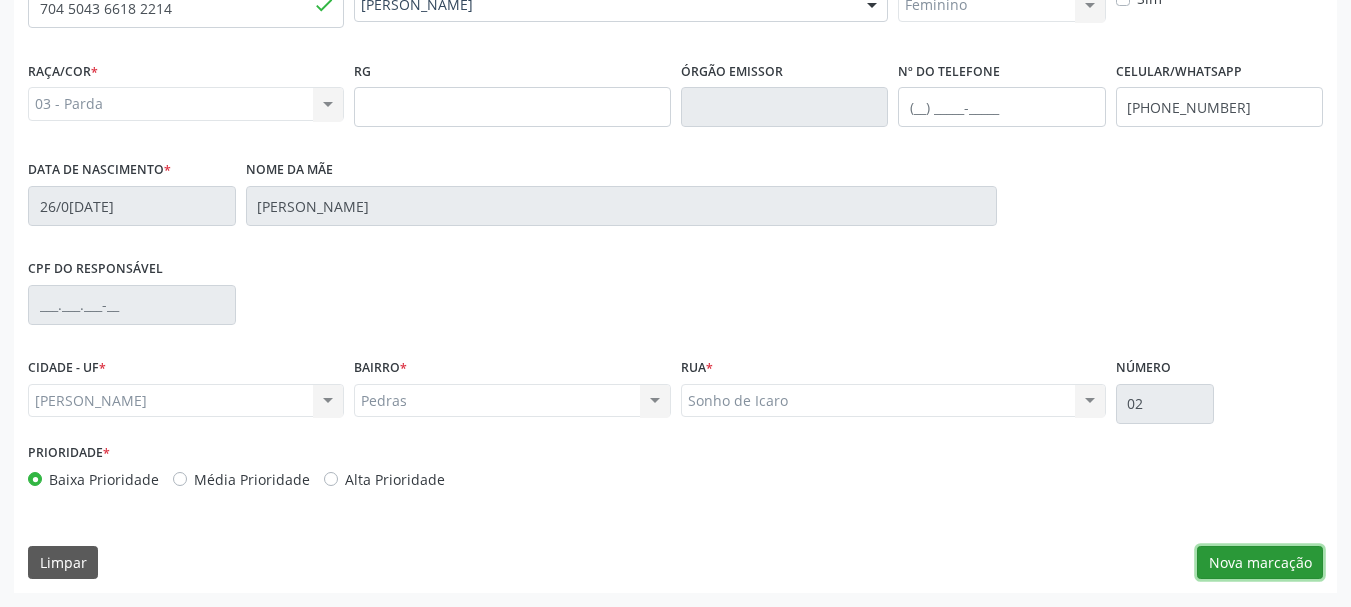 click on "Nova marcação" at bounding box center [1260, 563] 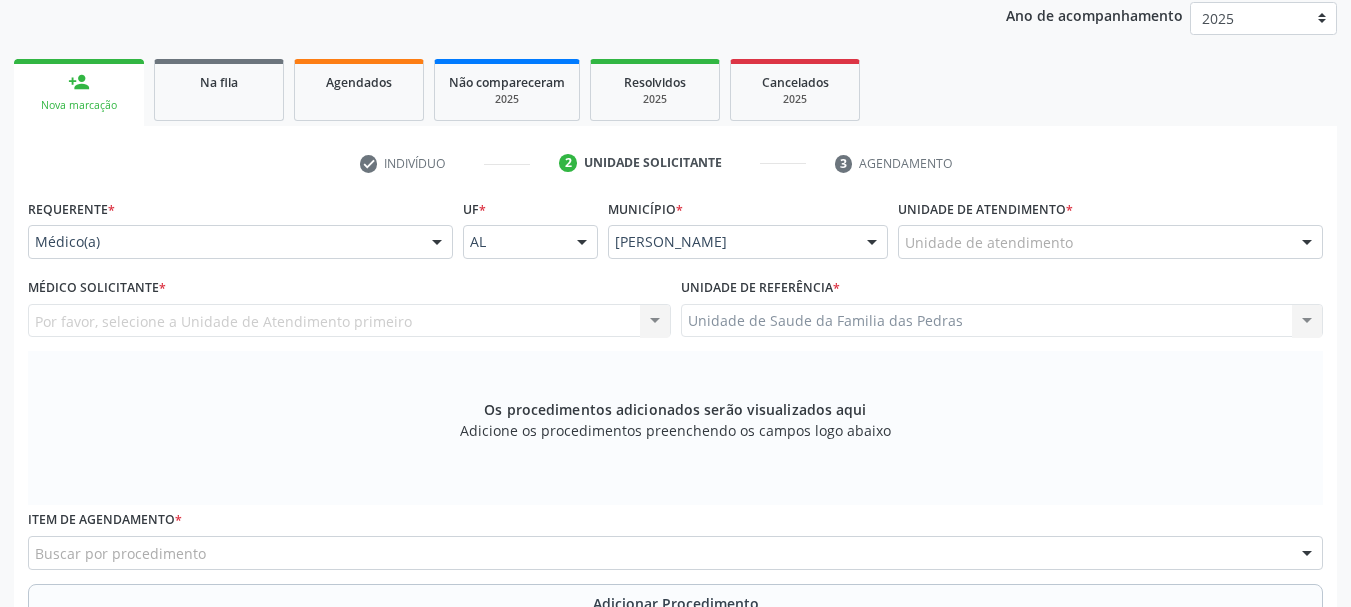 scroll, scrollTop: 105, scrollLeft: 0, axis: vertical 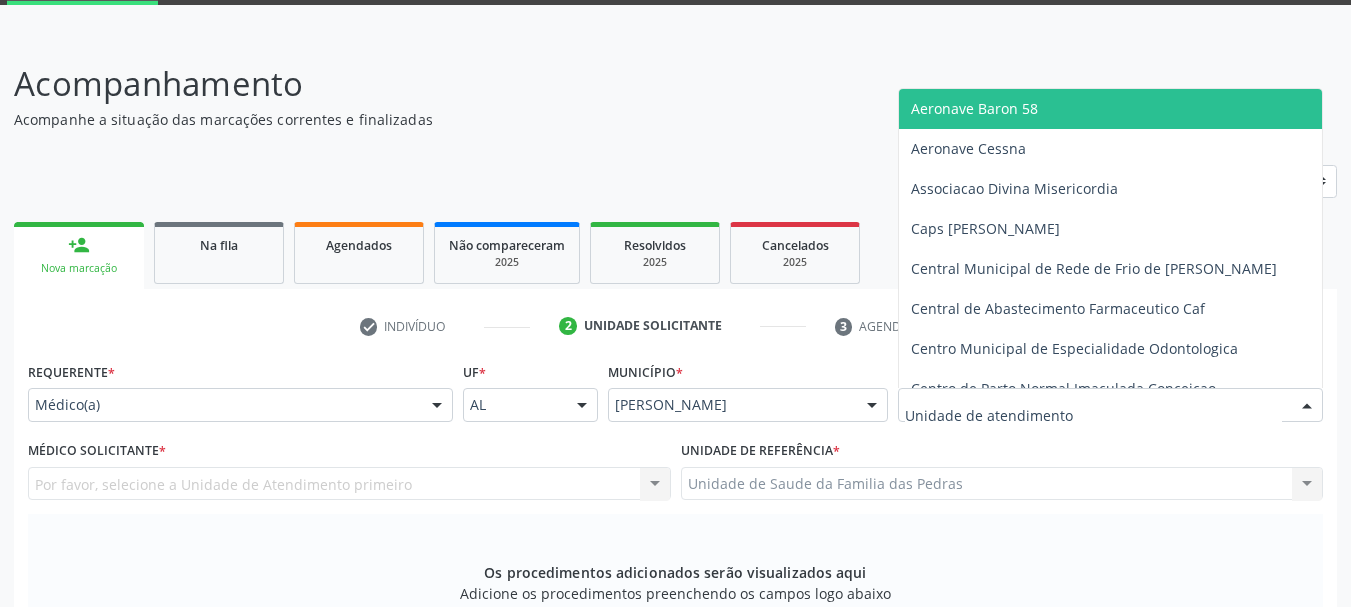 click at bounding box center (1110, 405) 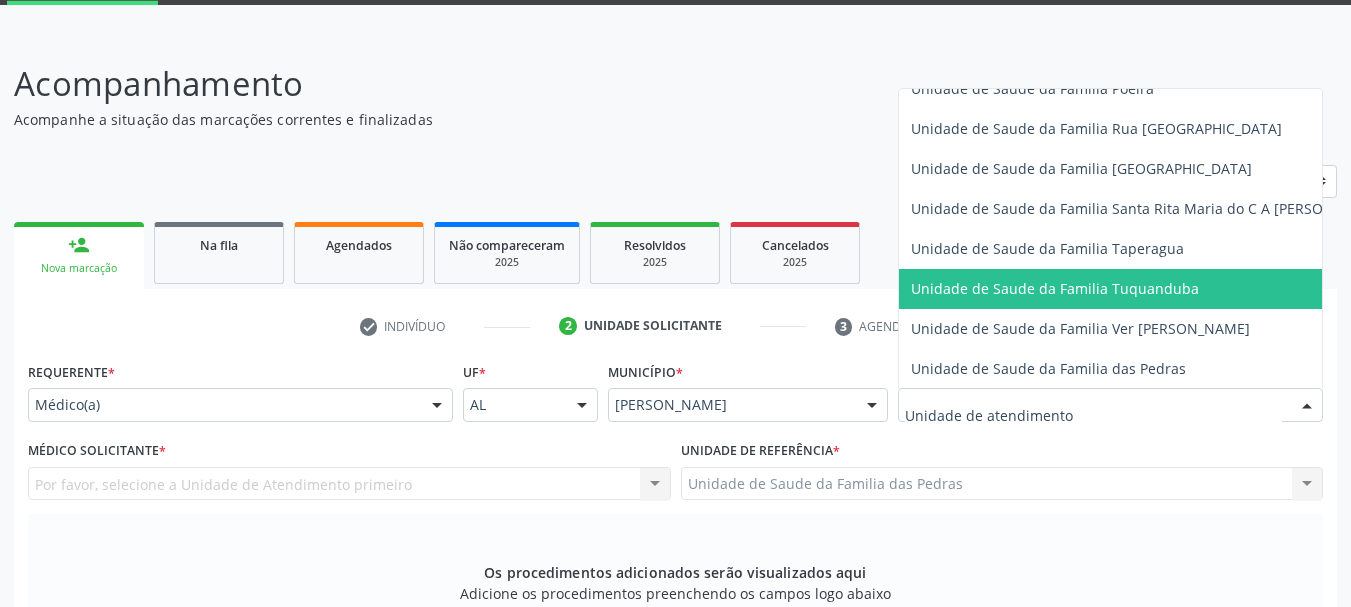 scroll, scrollTop: 1400, scrollLeft: 0, axis: vertical 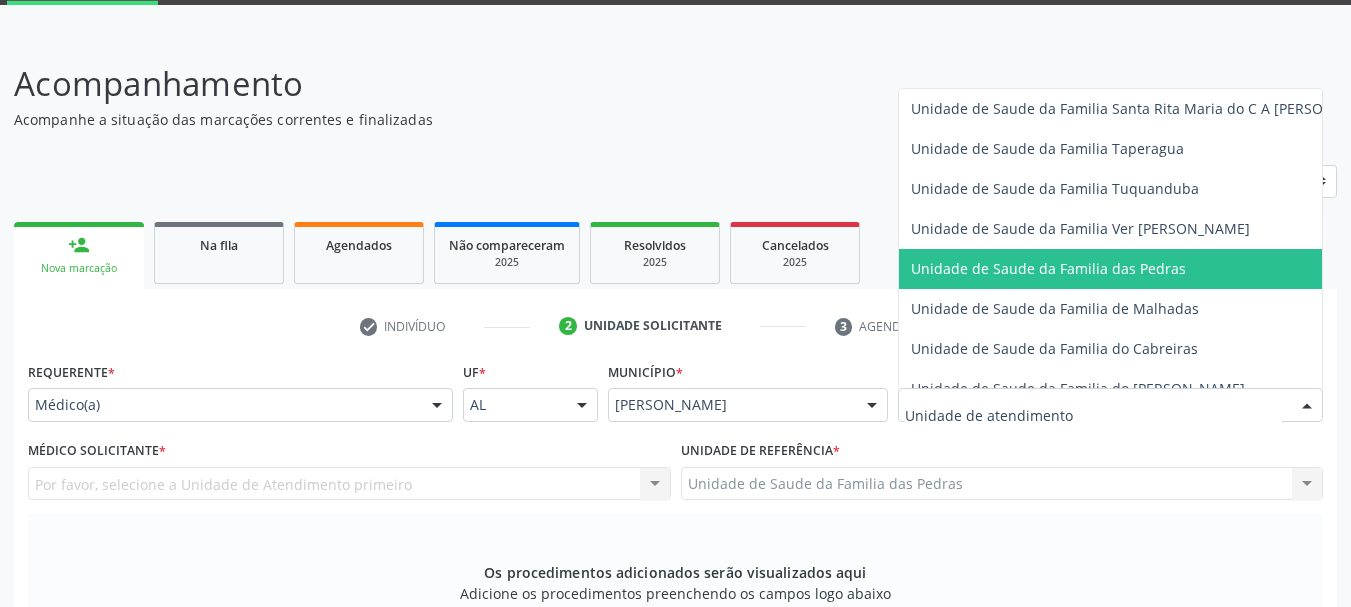 click on "Unidade de Saude da Familia das Pedras" at bounding box center (1048, 268) 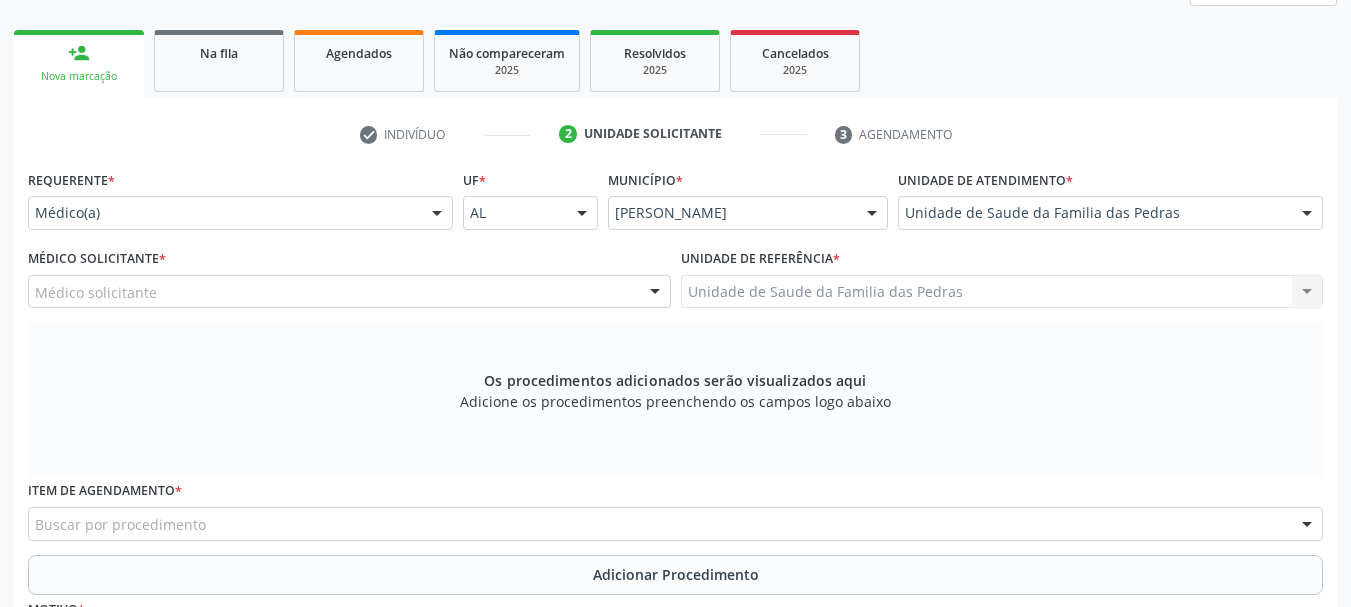 scroll, scrollTop: 305, scrollLeft: 0, axis: vertical 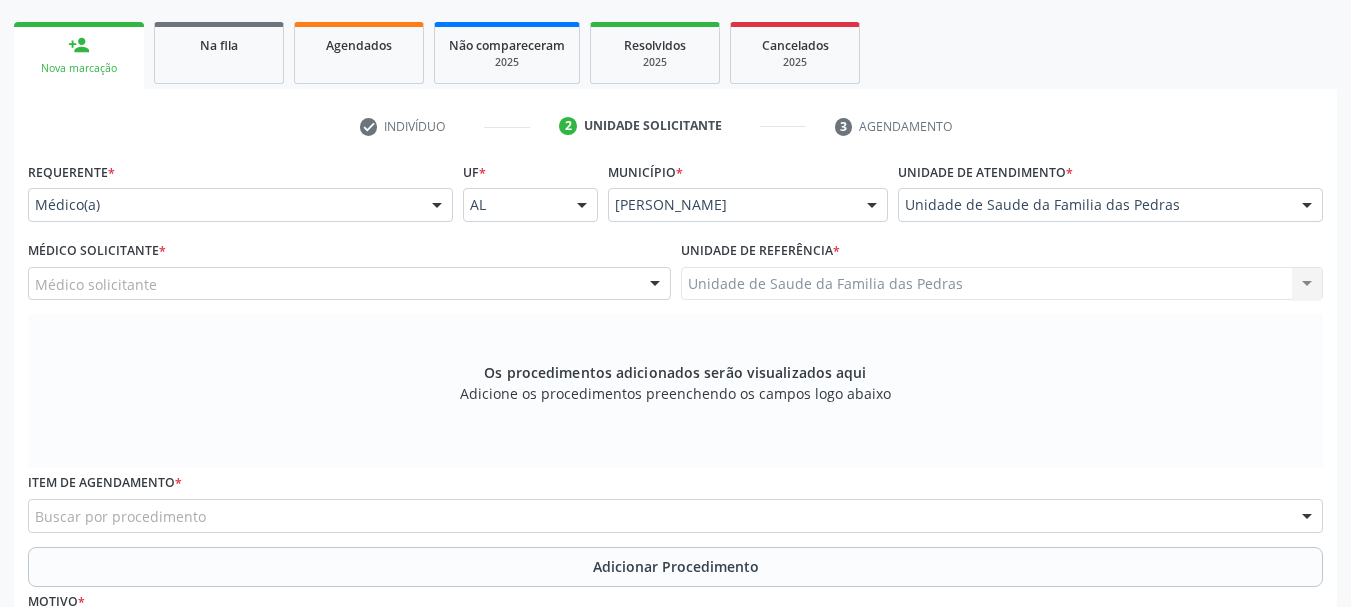 click at bounding box center (655, 285) 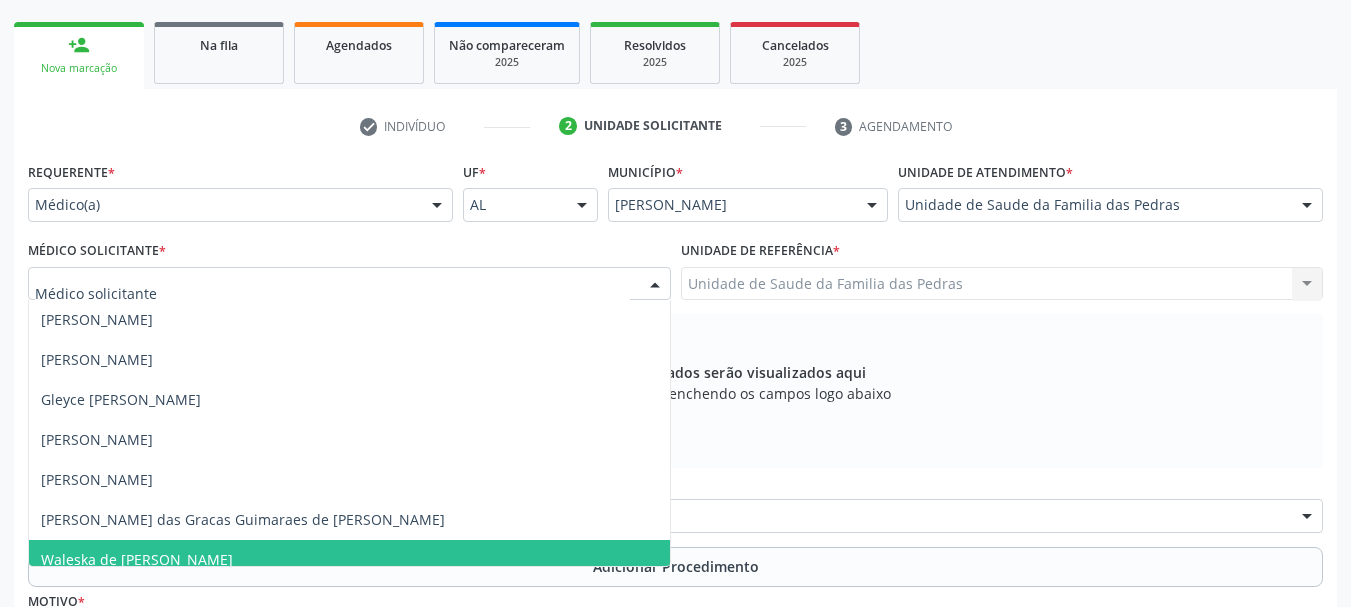 click on "Waleska de [PERSON_NAME]" at bounding box center [349, 560] 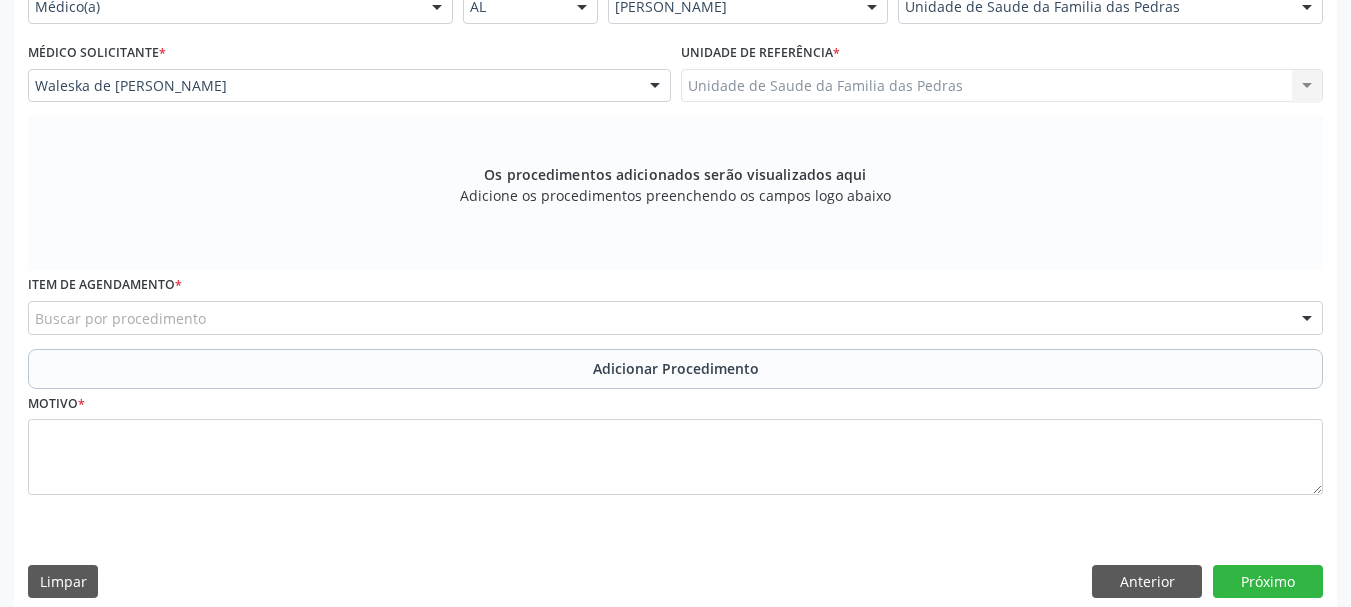 scroll, scrollTop: 505, scrollLeft: 0, axis: vertical 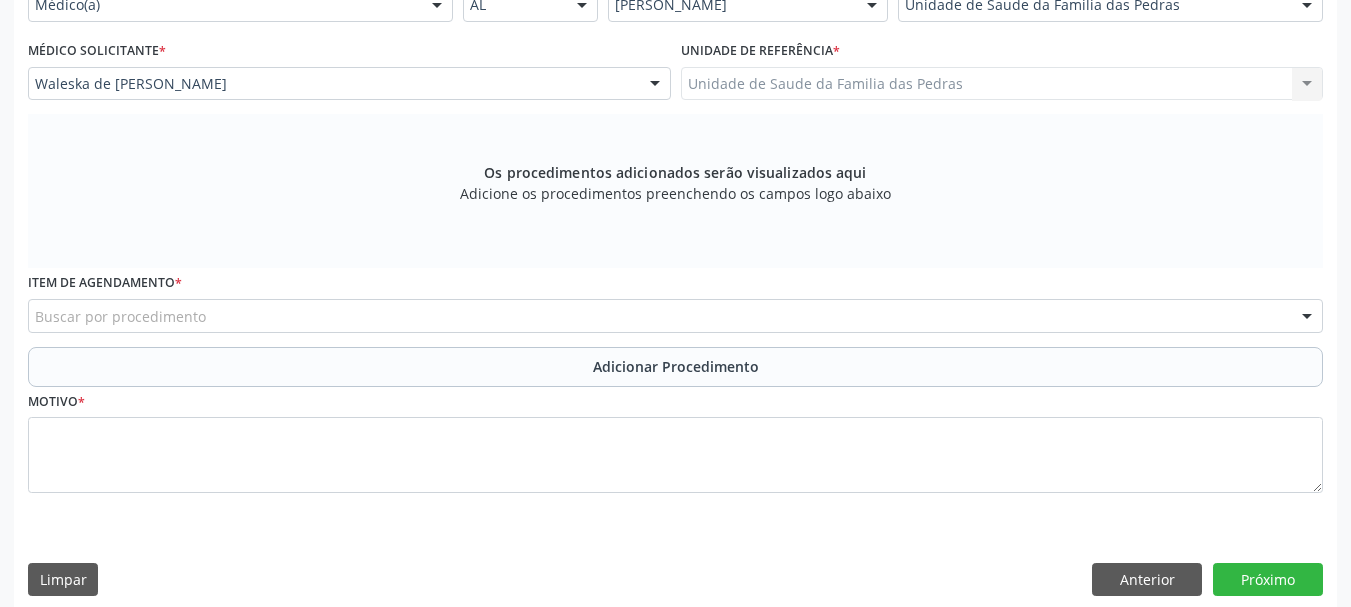 click on "Buscar por procedimento" at bounding box center (675, 316) 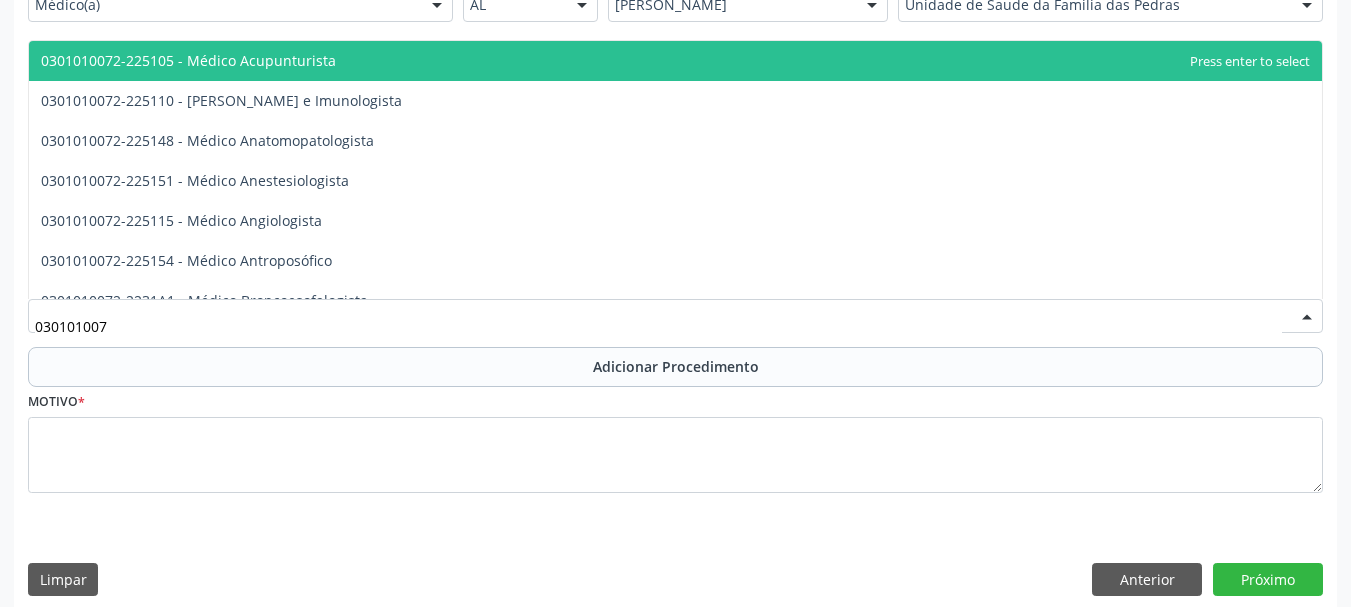 type on "0301010072" 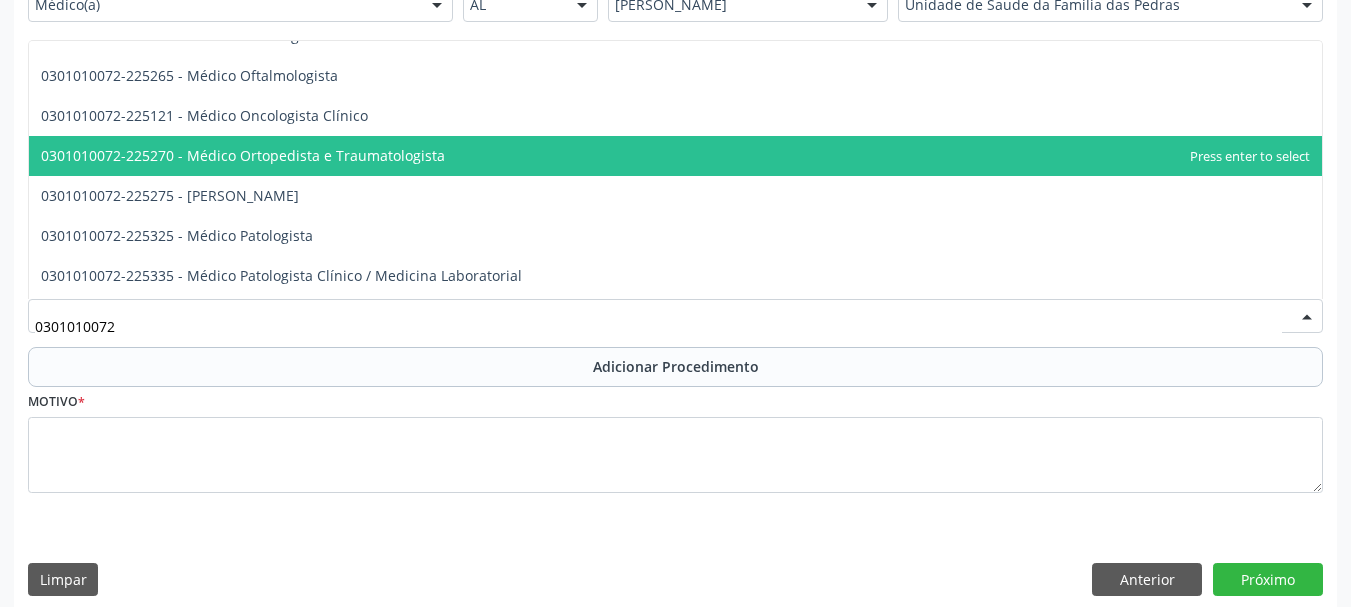 scroll, scrollTop: 1700, scrollLeft: 0, axis: vertical 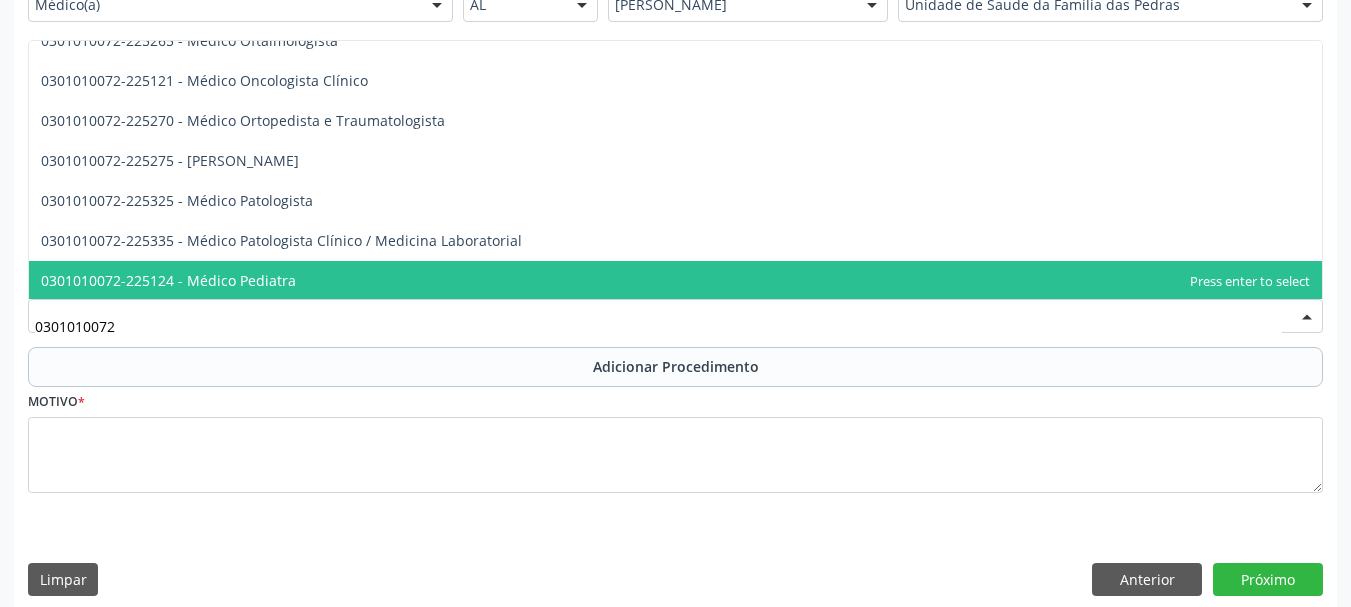 click on "0301010072-225124 - Médico Pediatra" at bounding box center [168, 280] 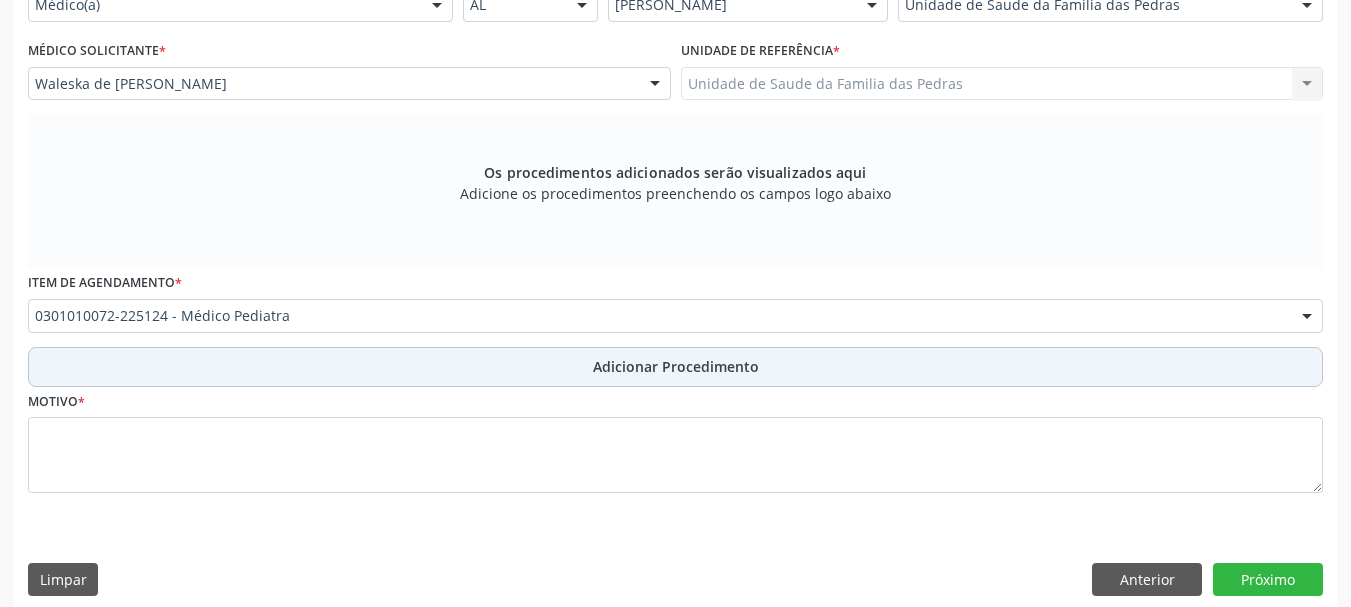 click on "Adicionar Procedimento" at bounding box center [675, 367] 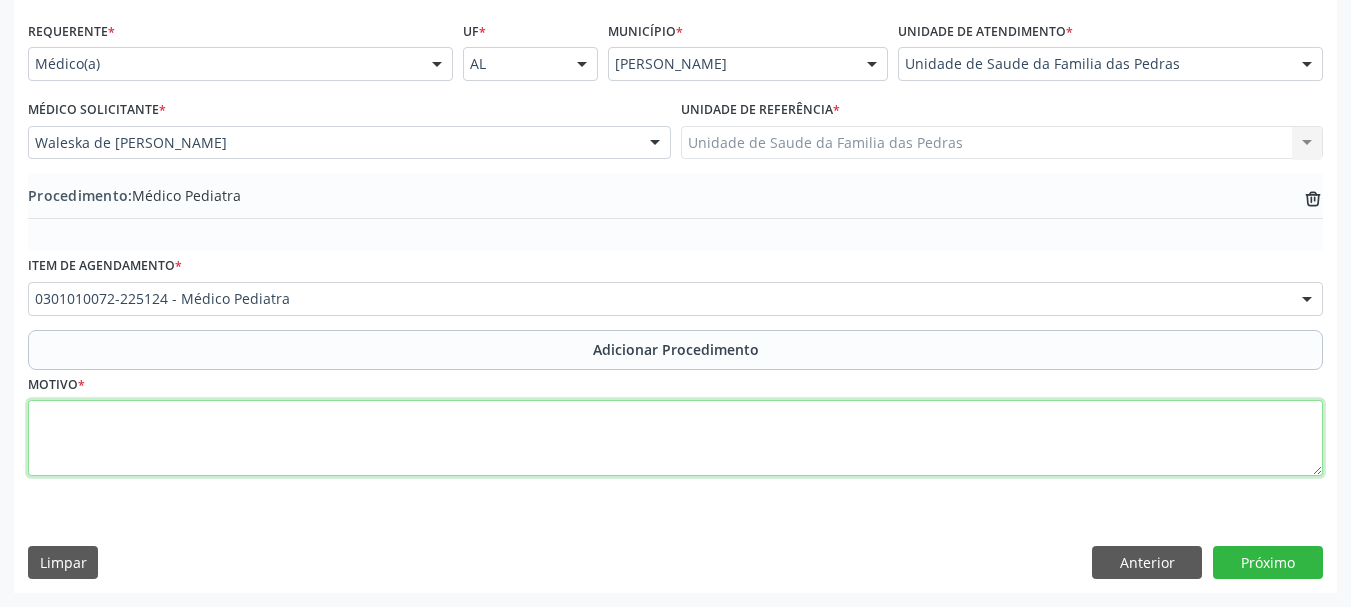 click at bounding box center (675, 438) 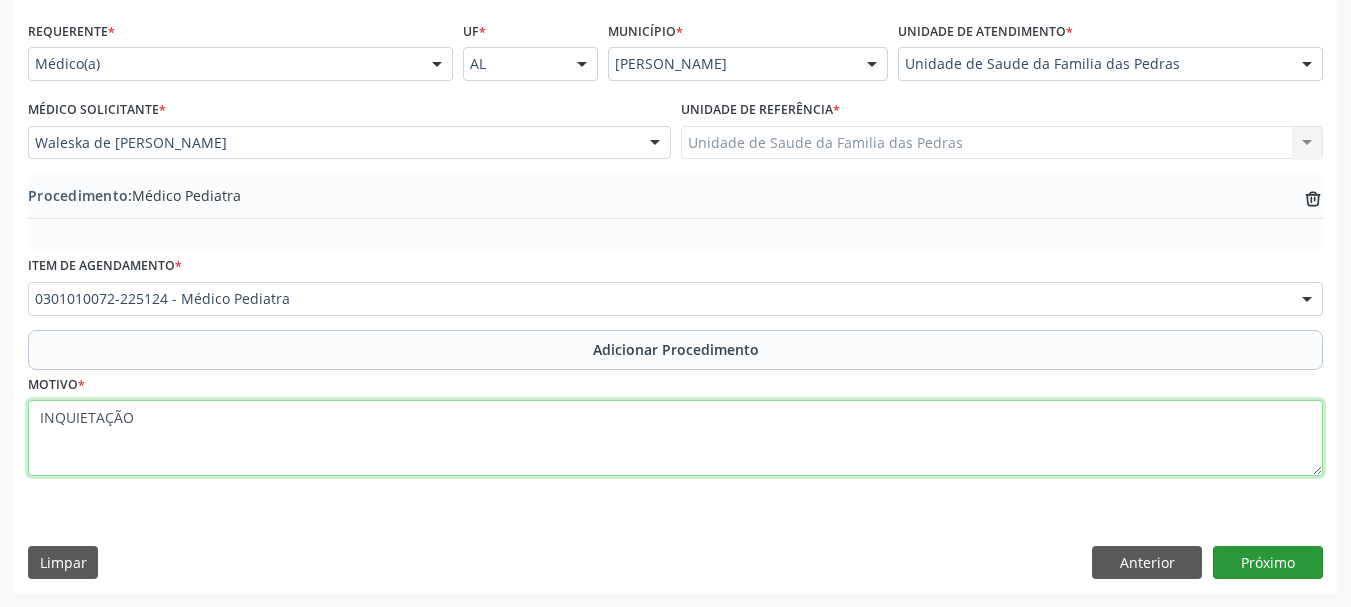 type on "INQUIETAÇÃO" 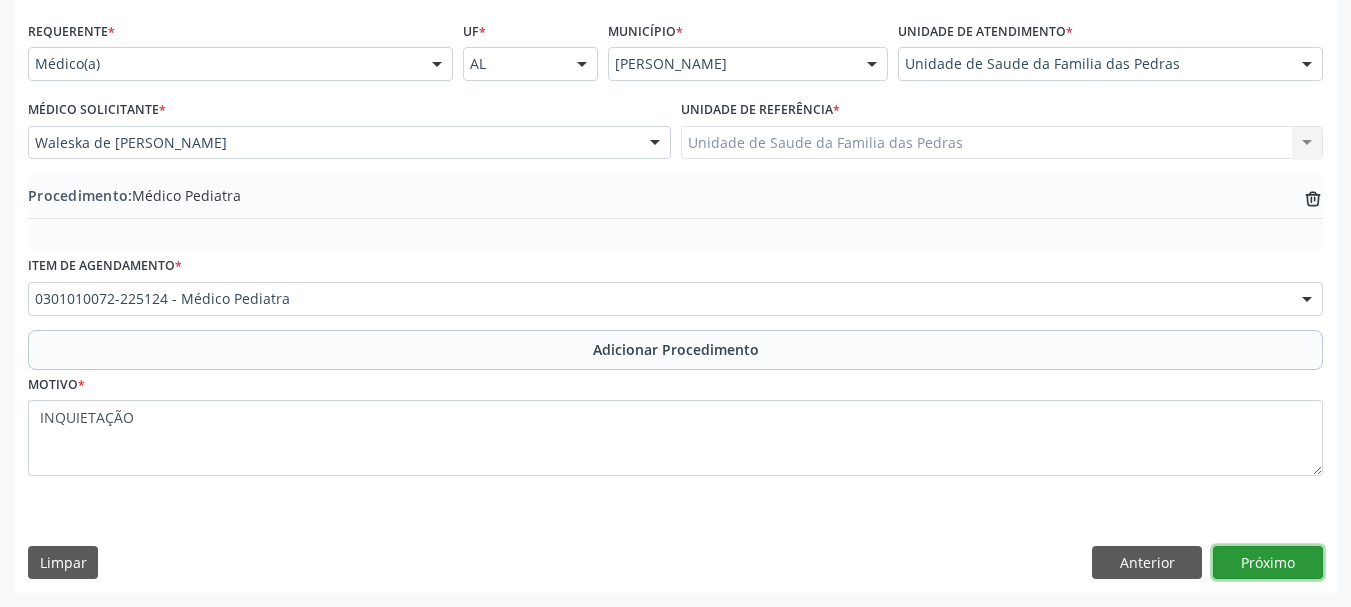 click on "Próximo" at bounding box center [1268, 563] 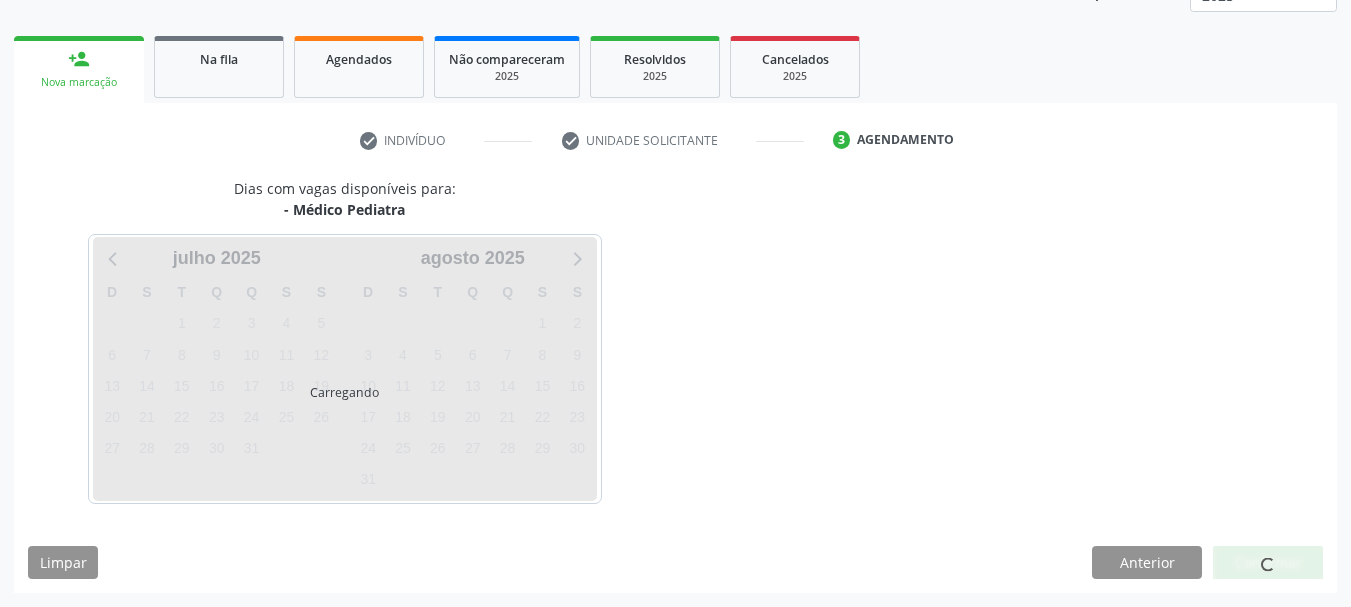 scroll, scrollTop: 350, scrollLeft: 0, axis: vertical 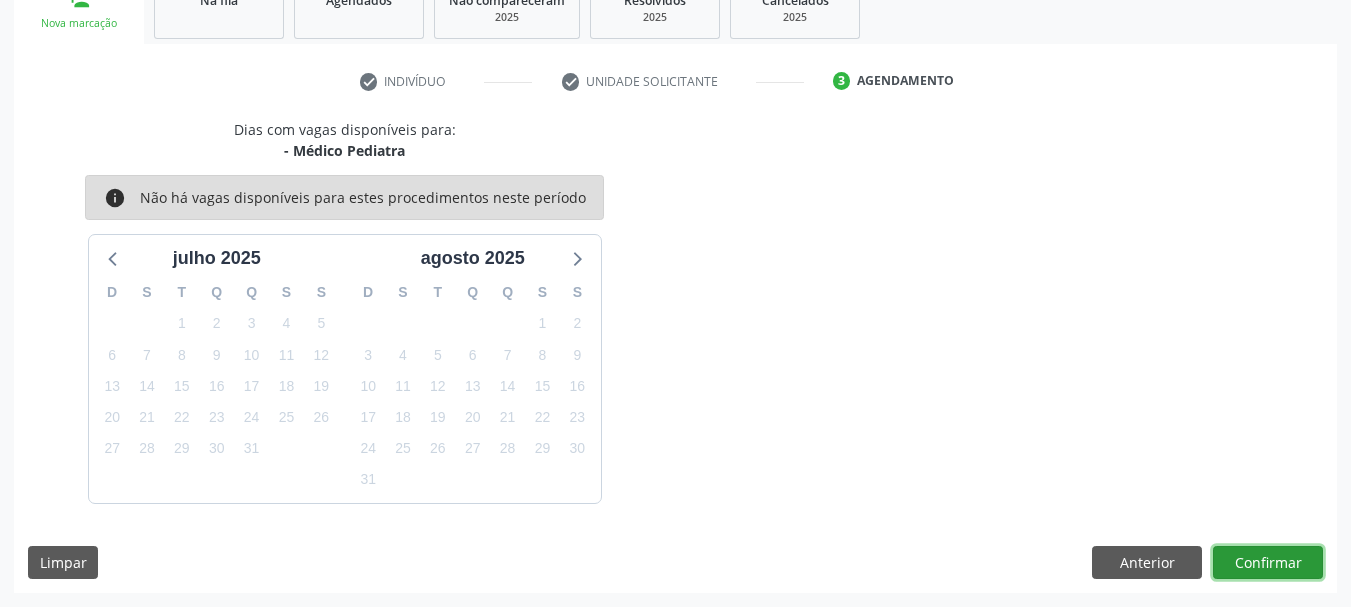 click on "Confirmar" at bounding box center [1268, 563] 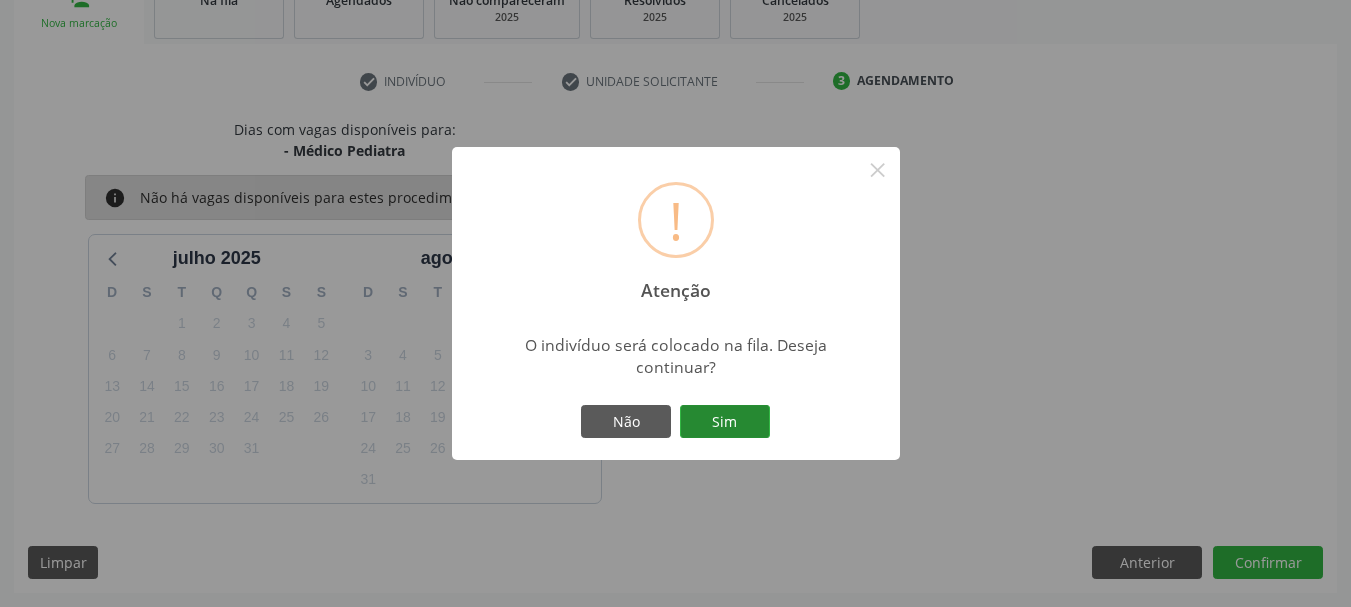 click on "Sim" at bounding box center (725, 422) 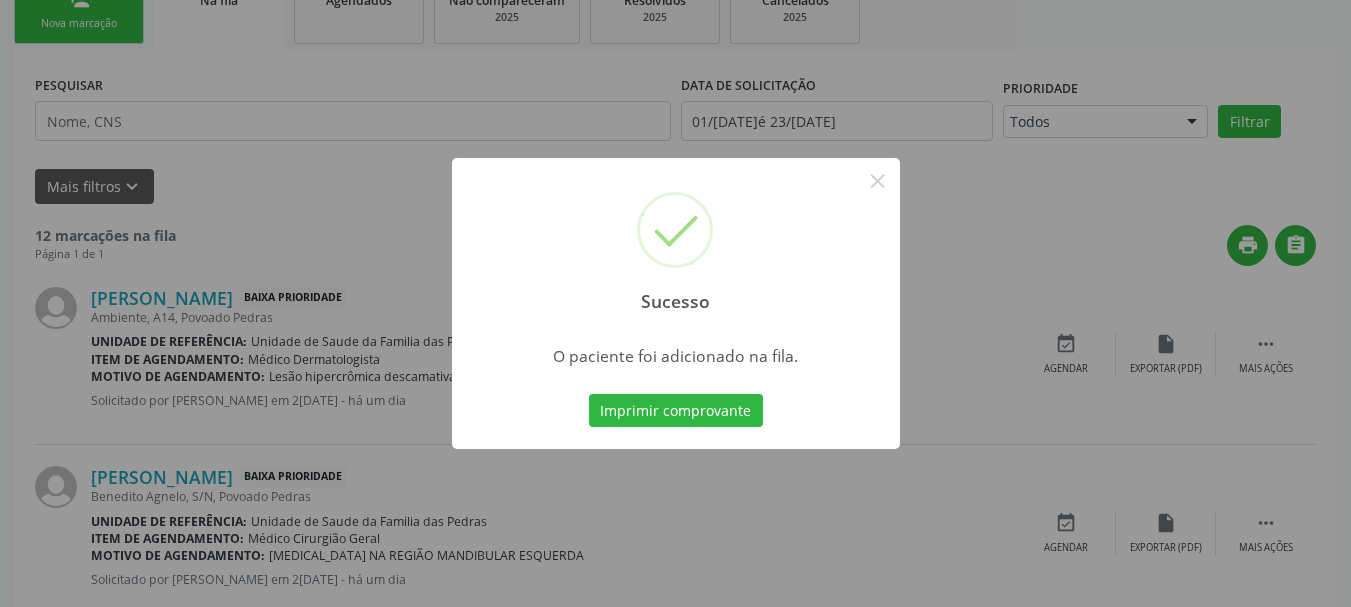 scroll, scrollTop: 88, scrollLeft: 0, axis: vertical 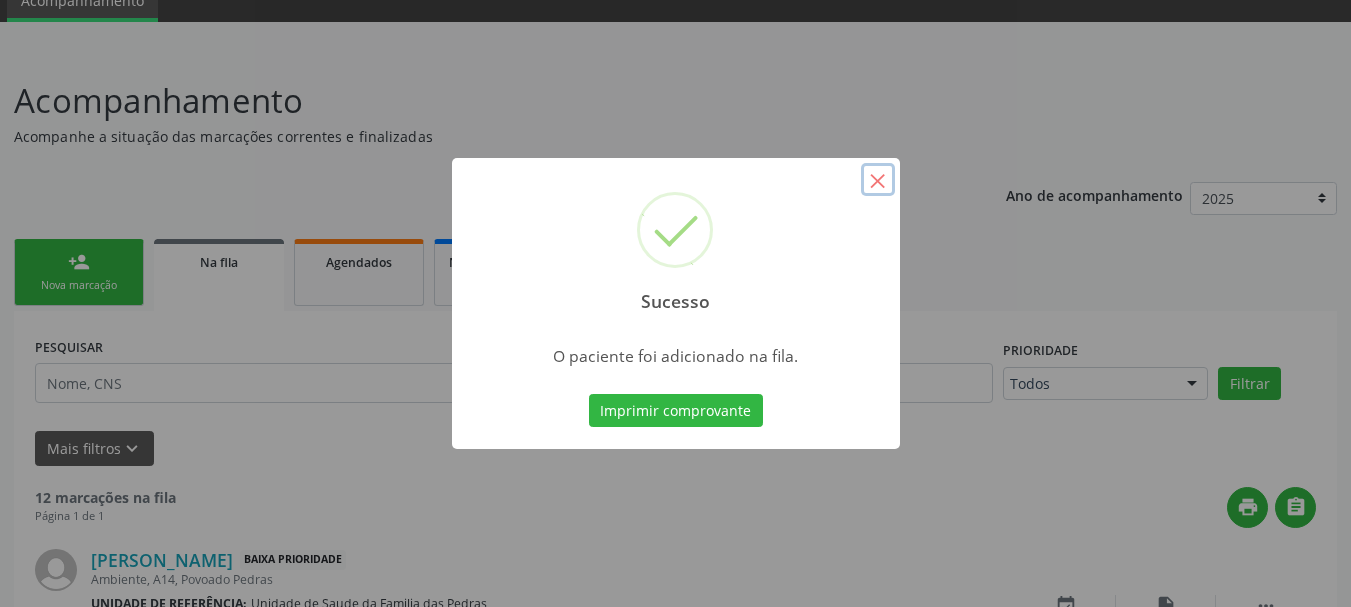 click on "×" at bounding box center [878, 180] 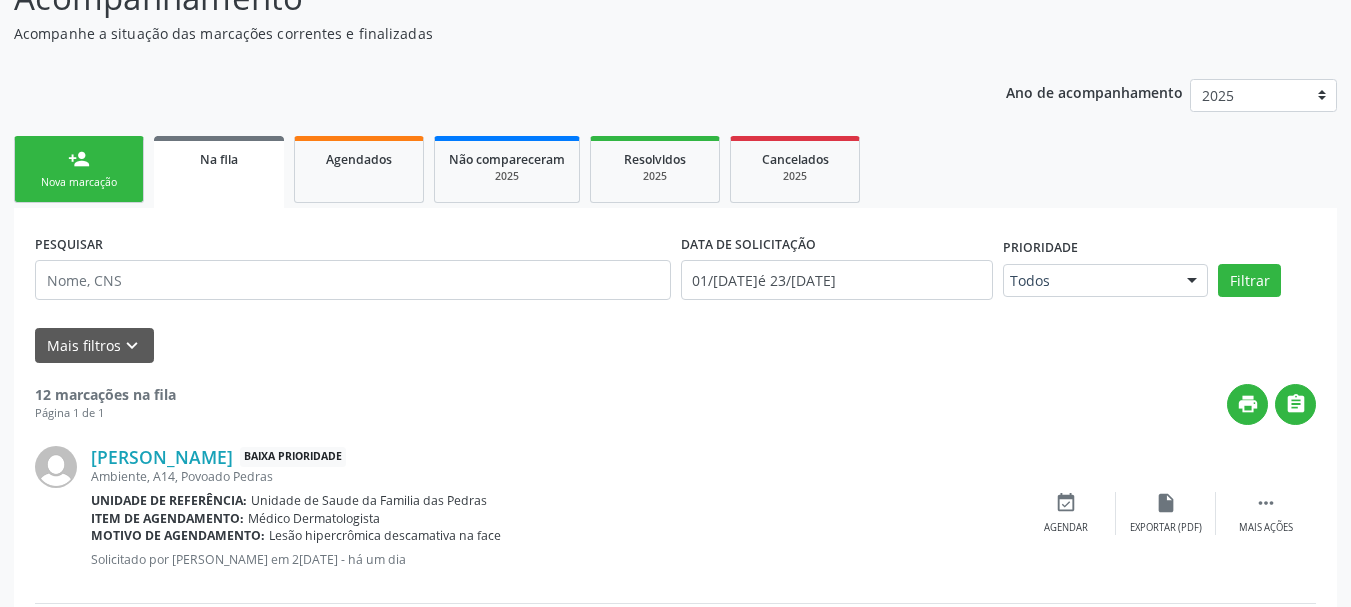 scroll, scrollTop: 200, scrollLeft: 0, axis: vertical 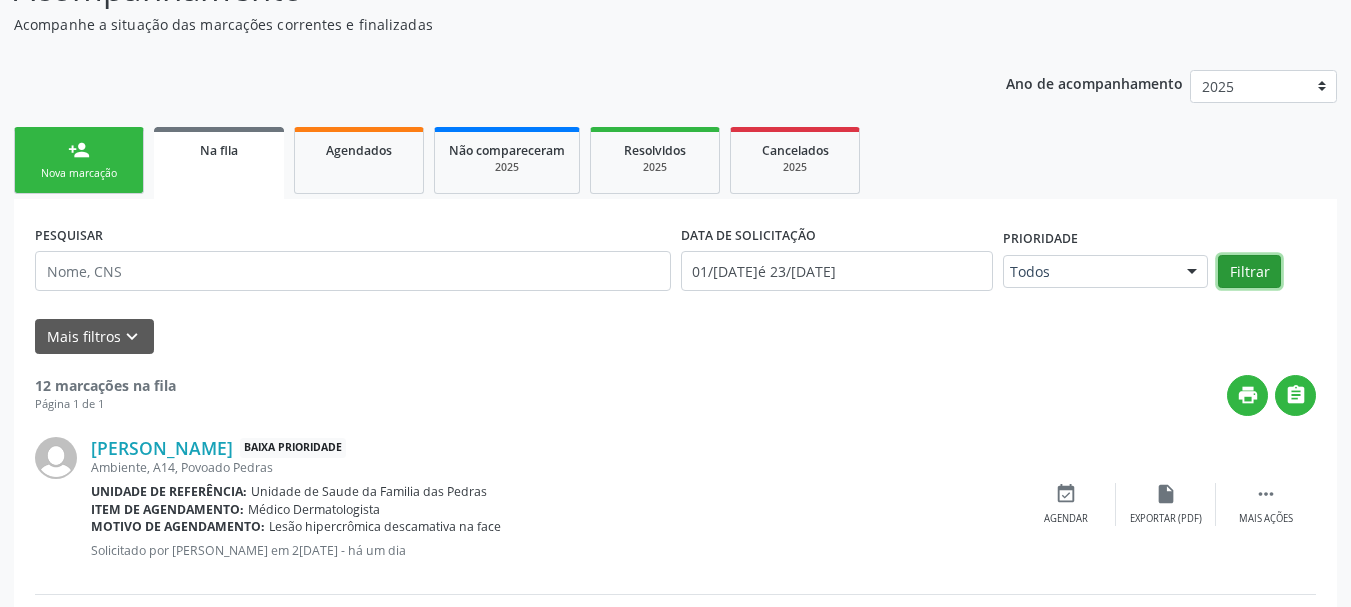 click on "Filtrar" at bounding box center (1249, 272) 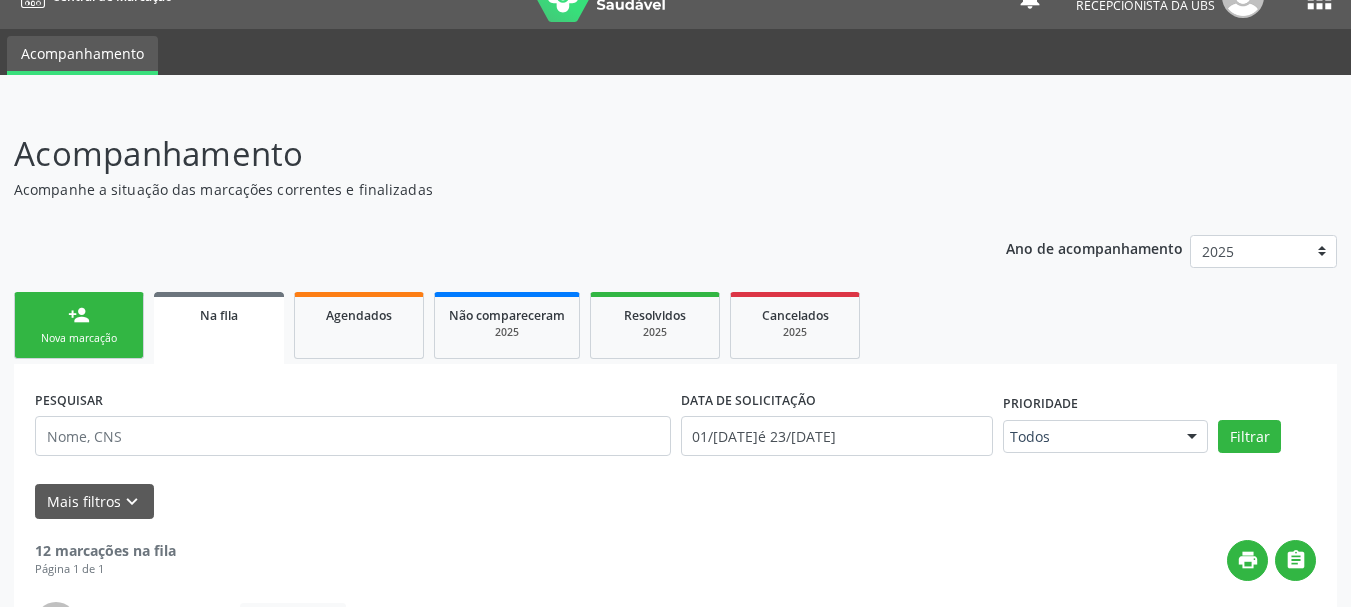 scroll, scrollTop: 0, scrollLeft: 0, axis: both 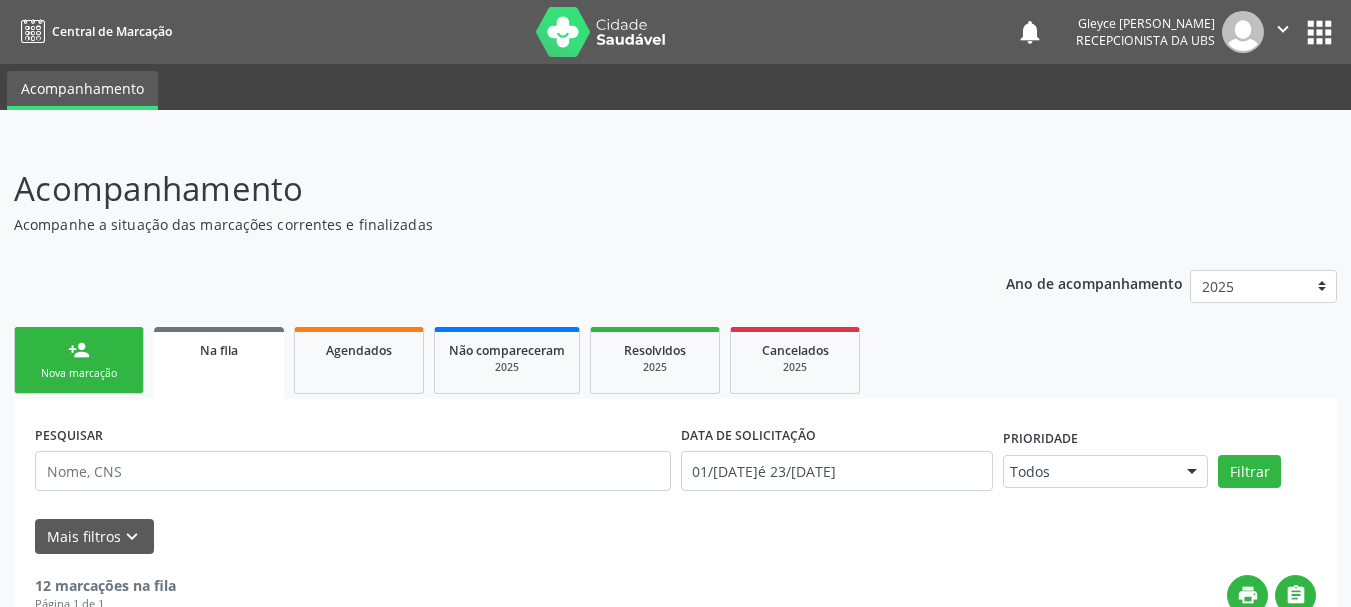 click on "Nova marcação" at bounding box center [79, 373] 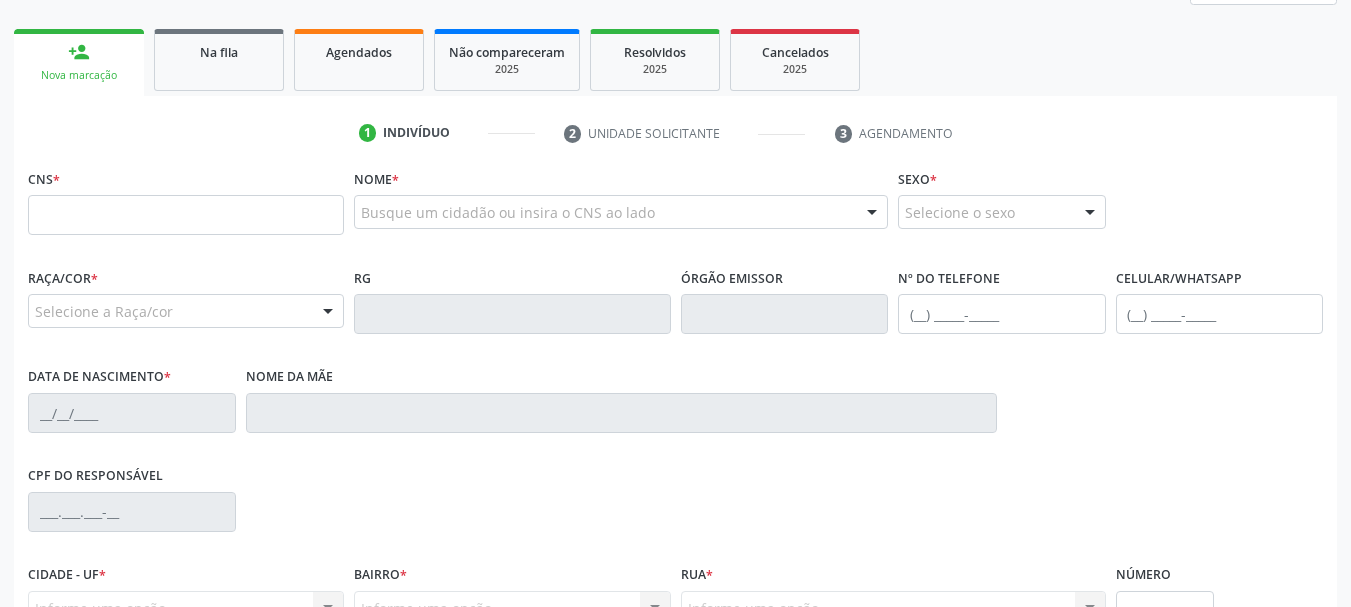 scroll, scrollTop: 300, scrollLeft: 0, axis: vertical 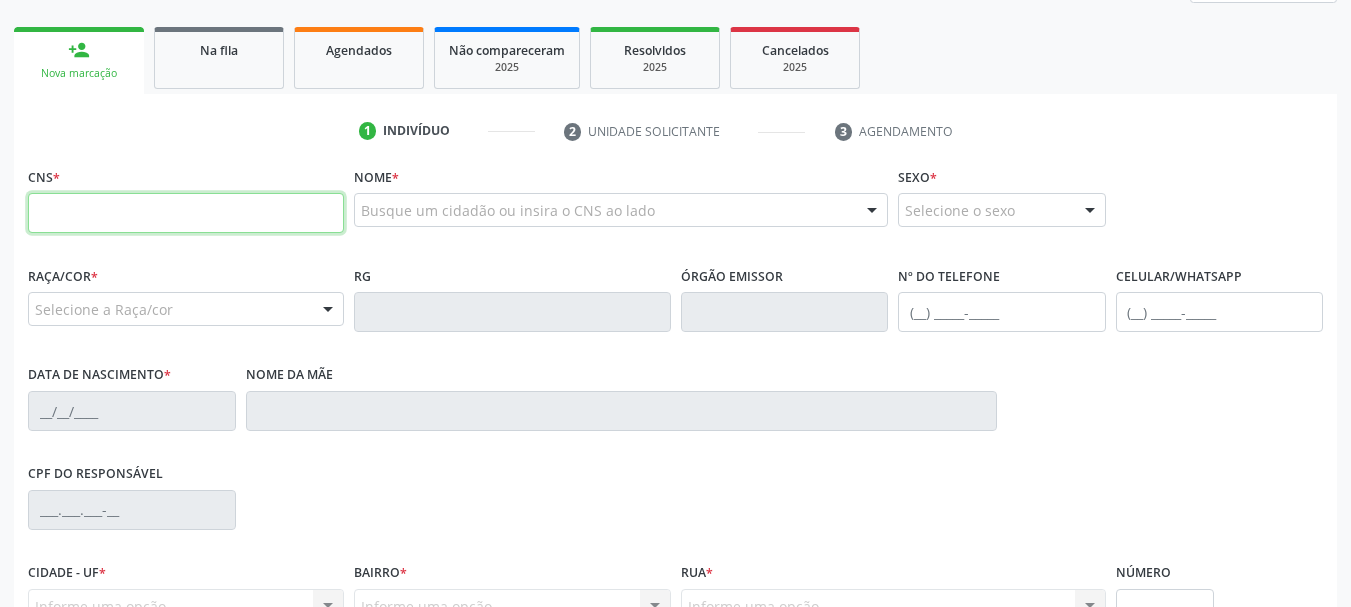 click at bounding box center (186, 213) 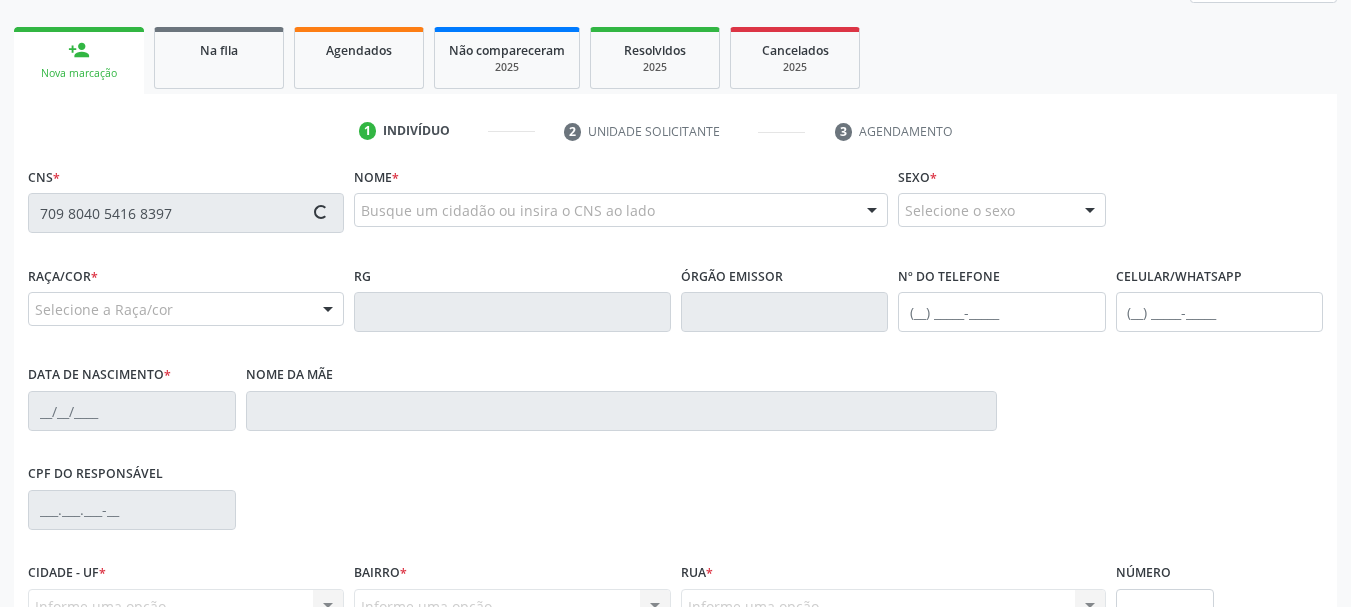 type on "709 8040 5416 8397" 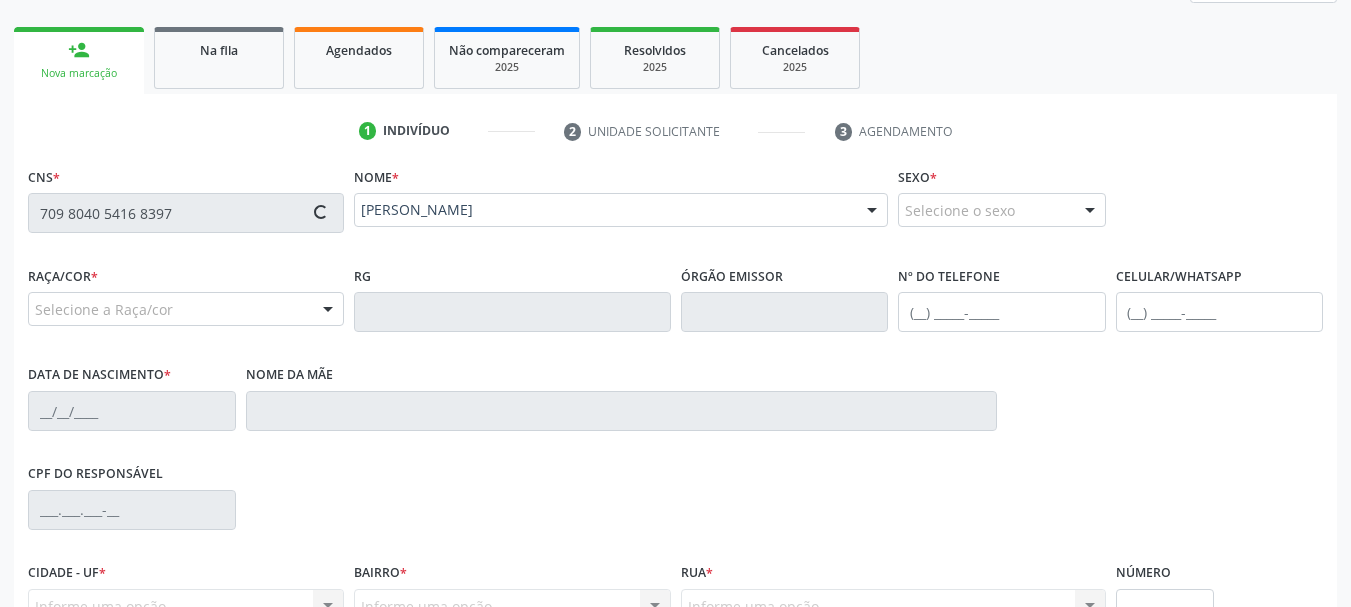 type on "[PHONE_NUMBER]" 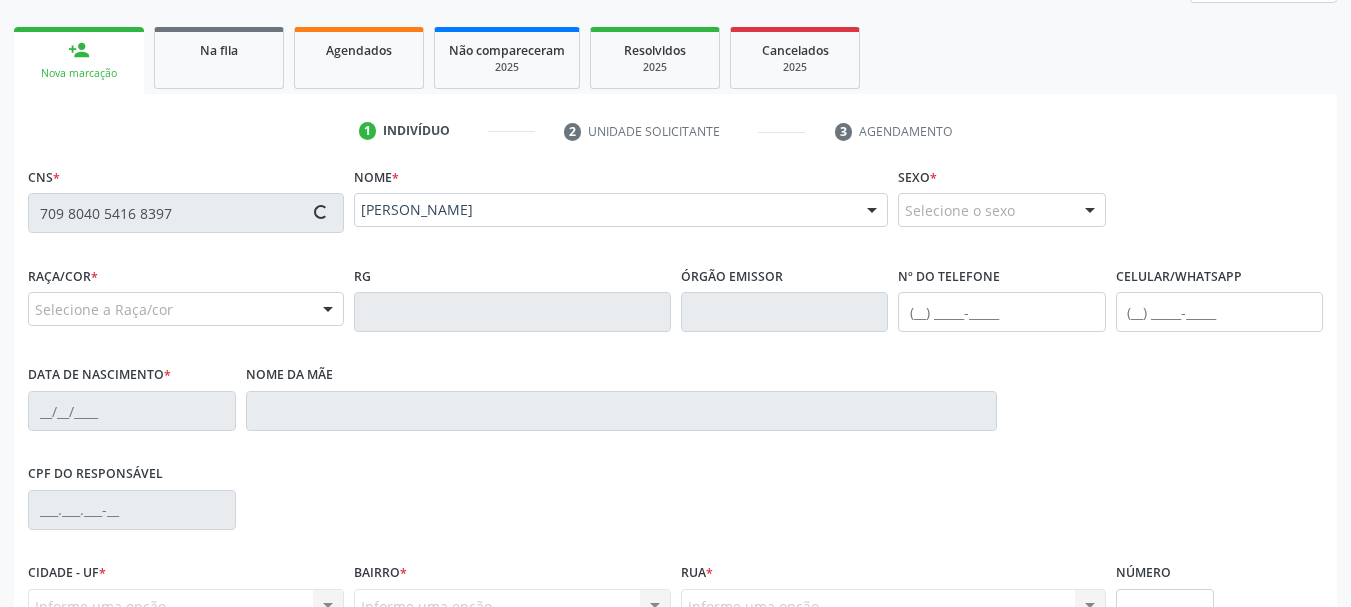 type on "28/[DATE]" 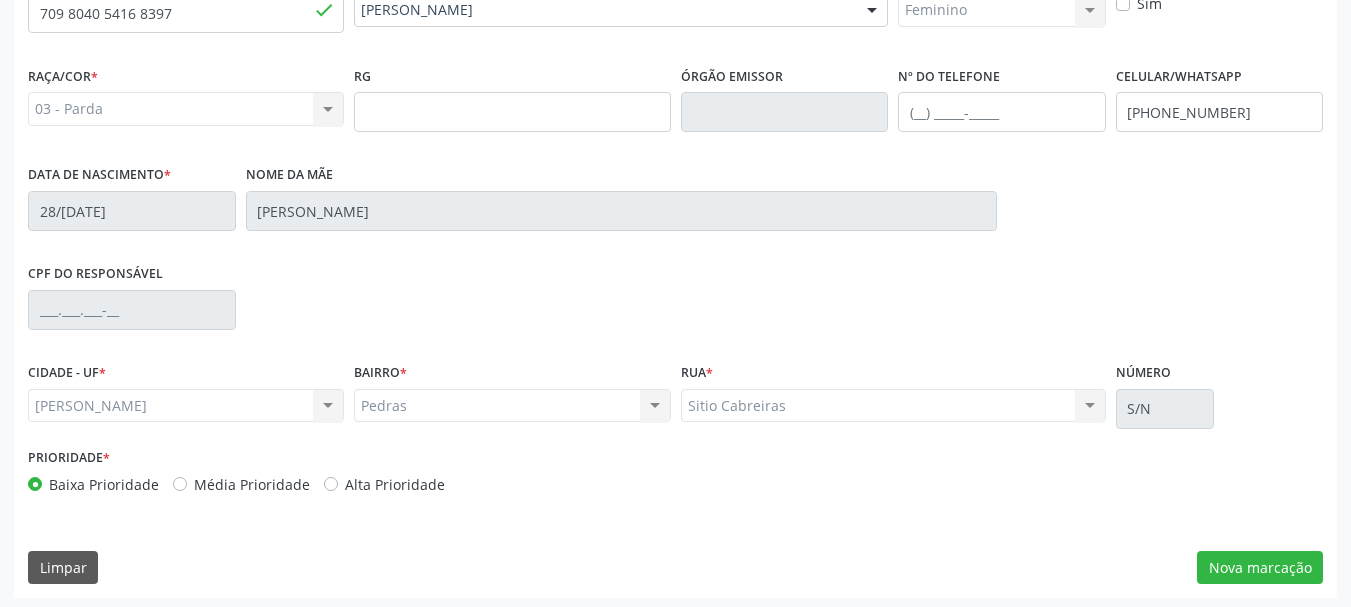 scroll, scrollTop: 505, scrollLeft: 0, axis: vertical 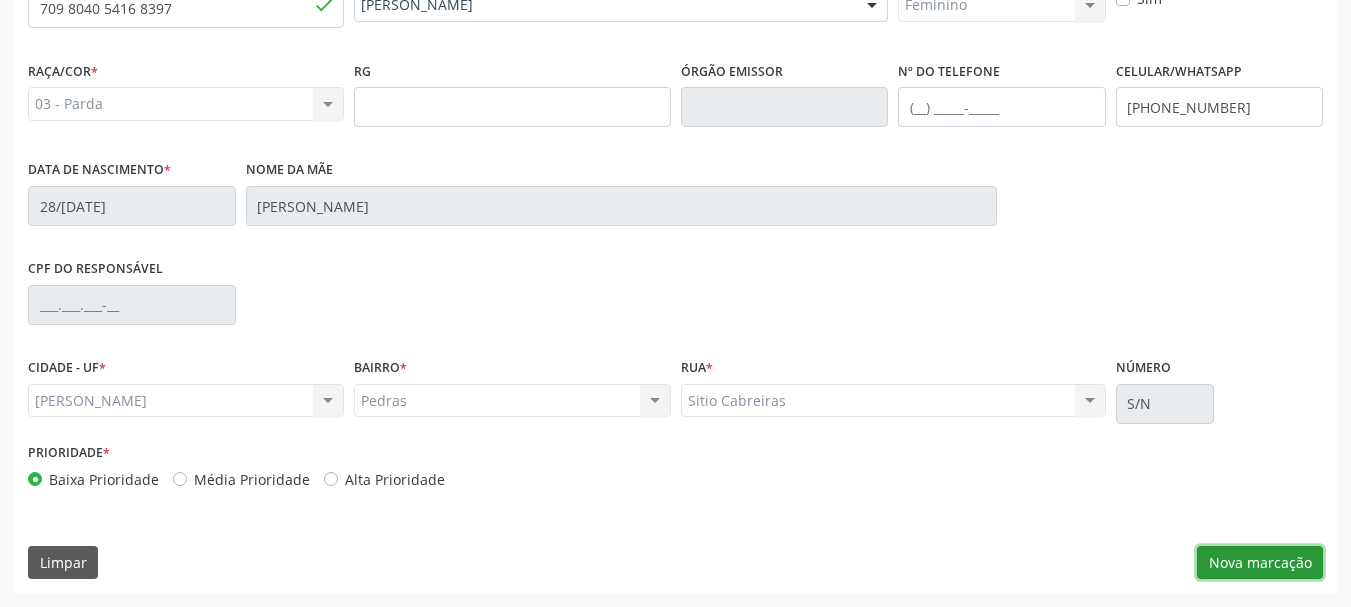 click on "Nova marcação" at bounding box center (1260, 563) 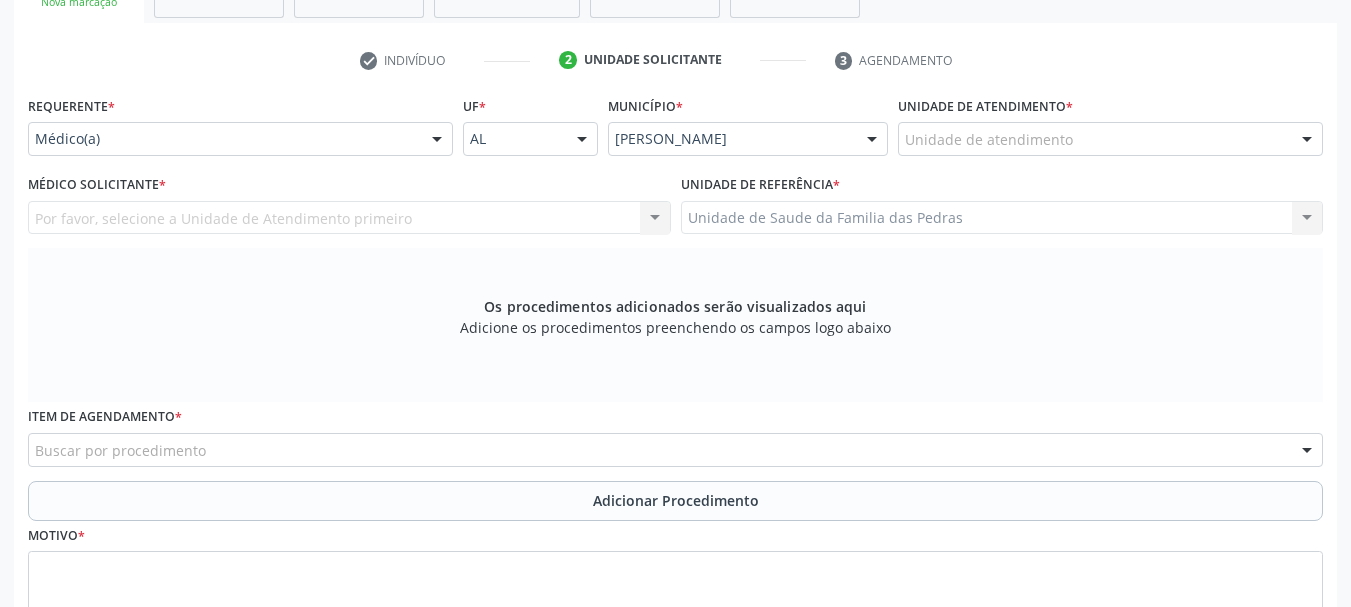scroll, scrollTop: 205, scrollLeft: 0, axis: vertical 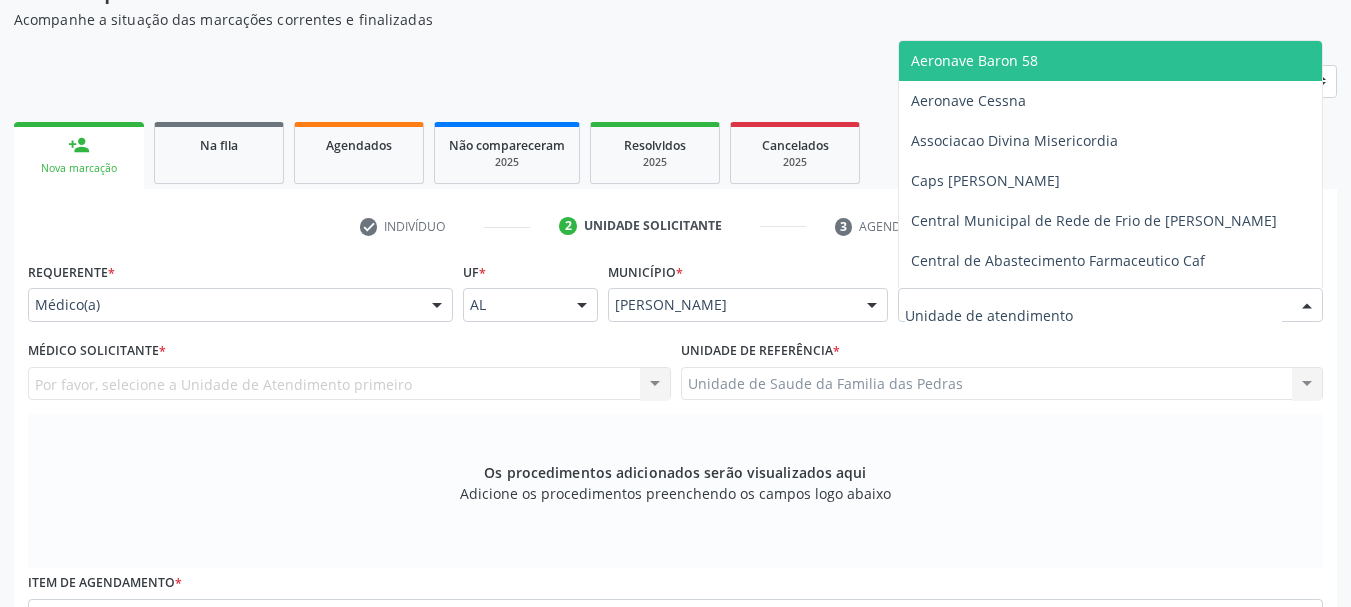 click at bounding box center (1307, 306) 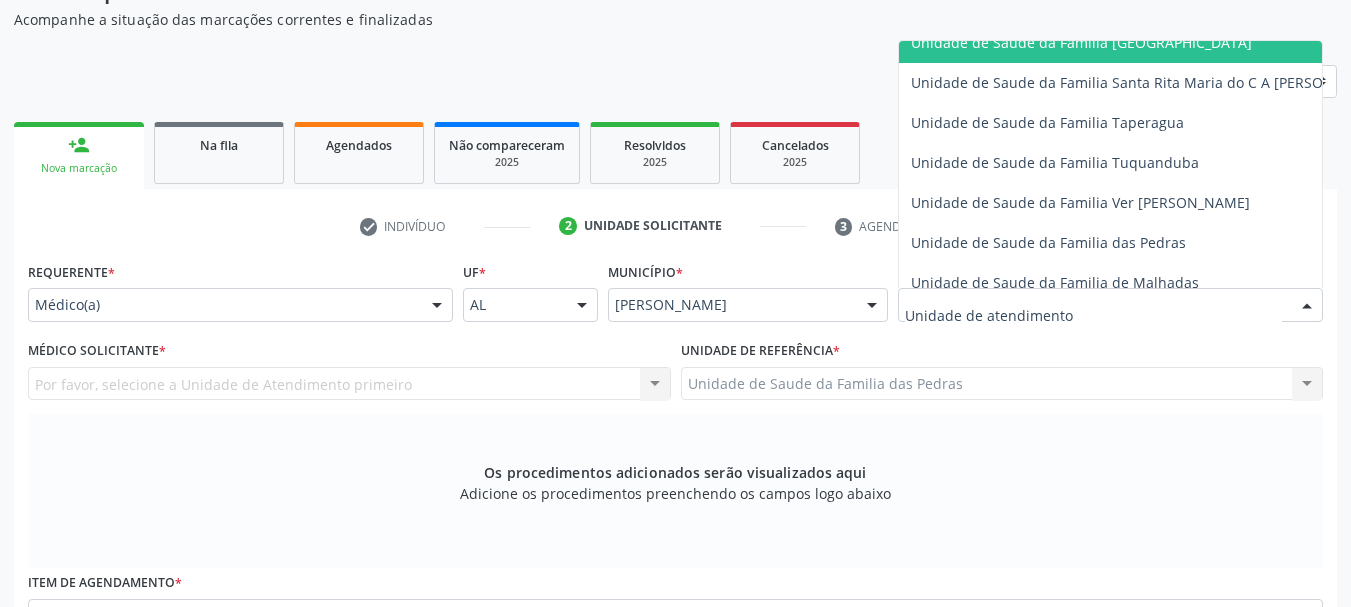 scroll, scrollTop: 1400, scrollLeft: 0, axis: vertical 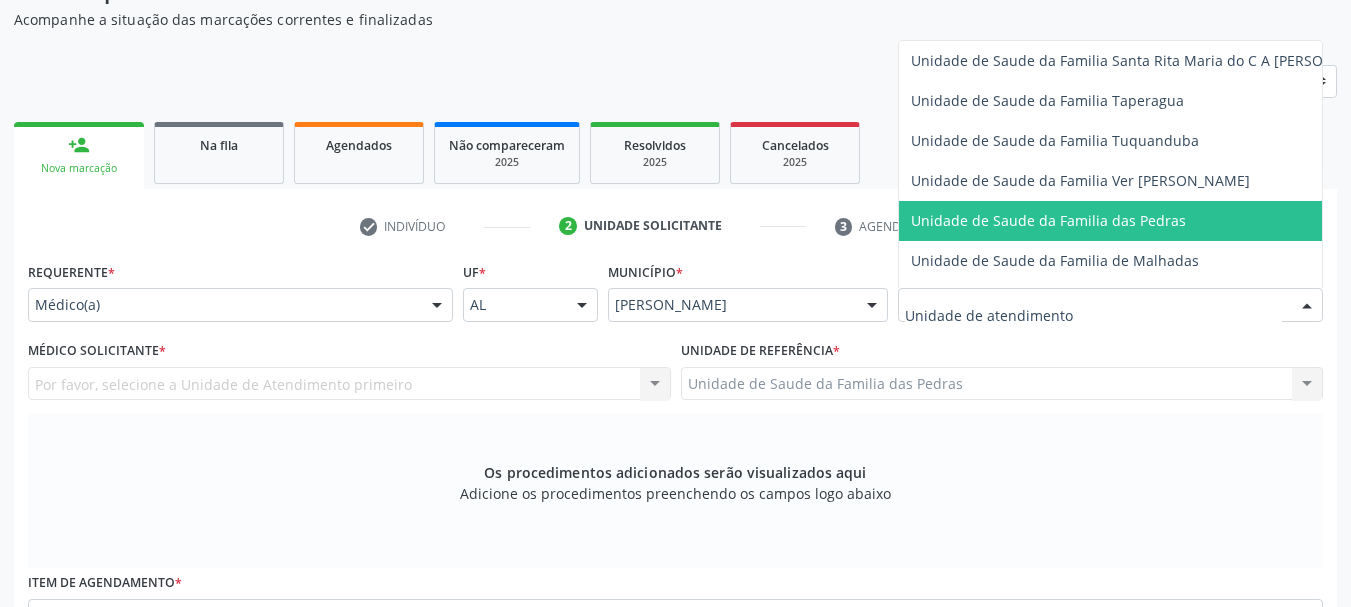click on "Unidade de Saude da Familia das Pedras" at bounding box center (1148, 221) 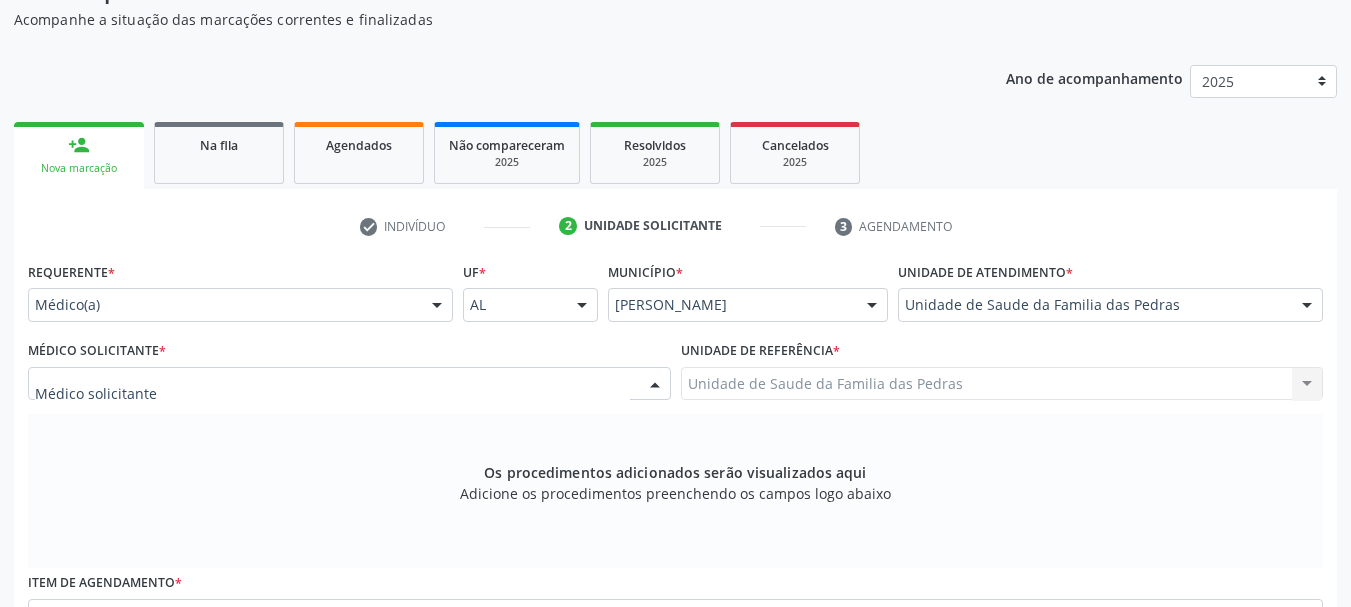 click at bounding box center [655, 385] 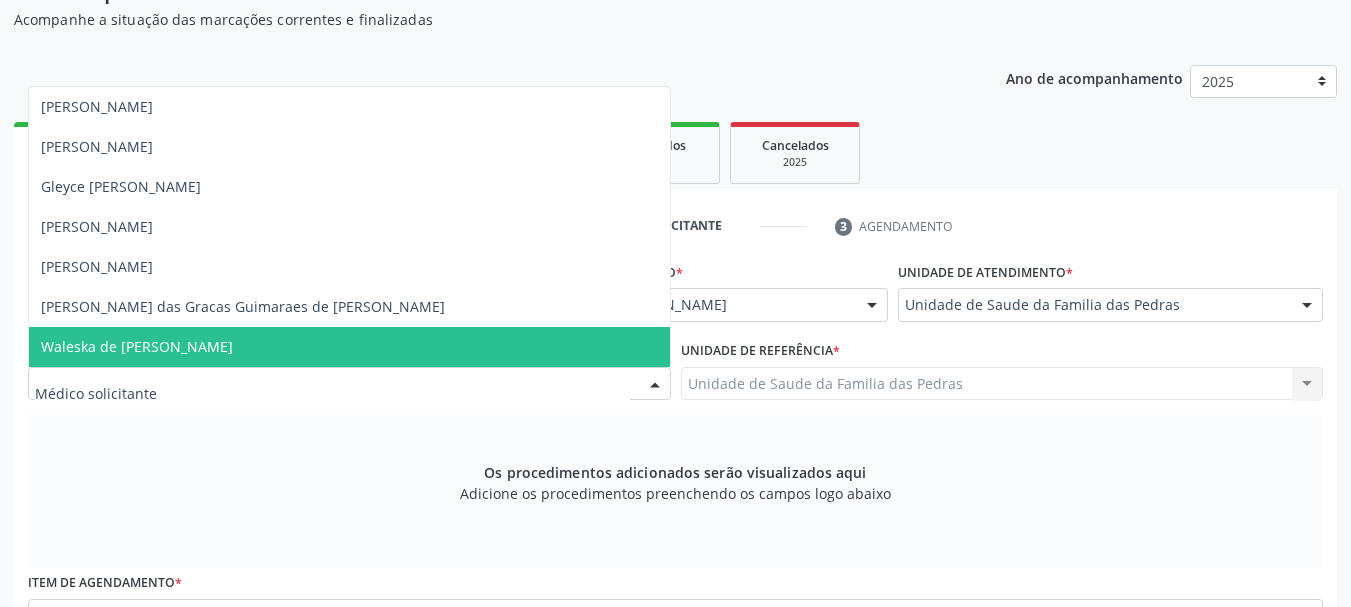 click on "Waleska de [PERSON_NAME]" at bounding box center (349, 347) 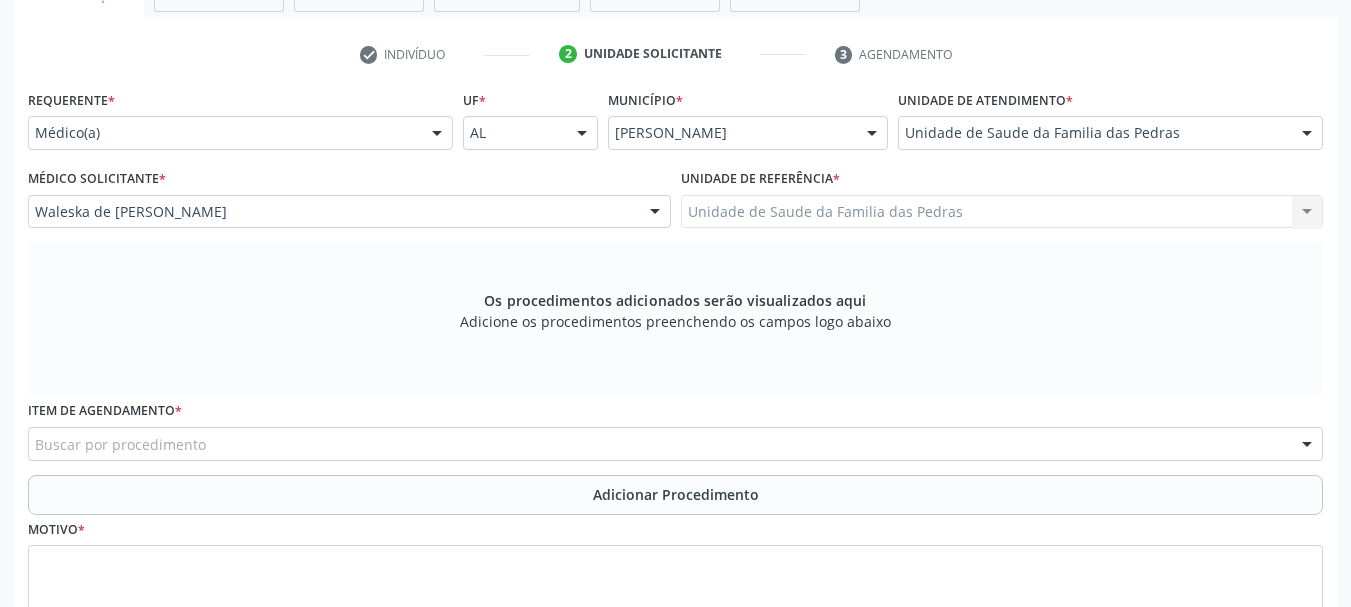 scroll, scrollTop: 405, scrollLeft: 0, axis: vertical 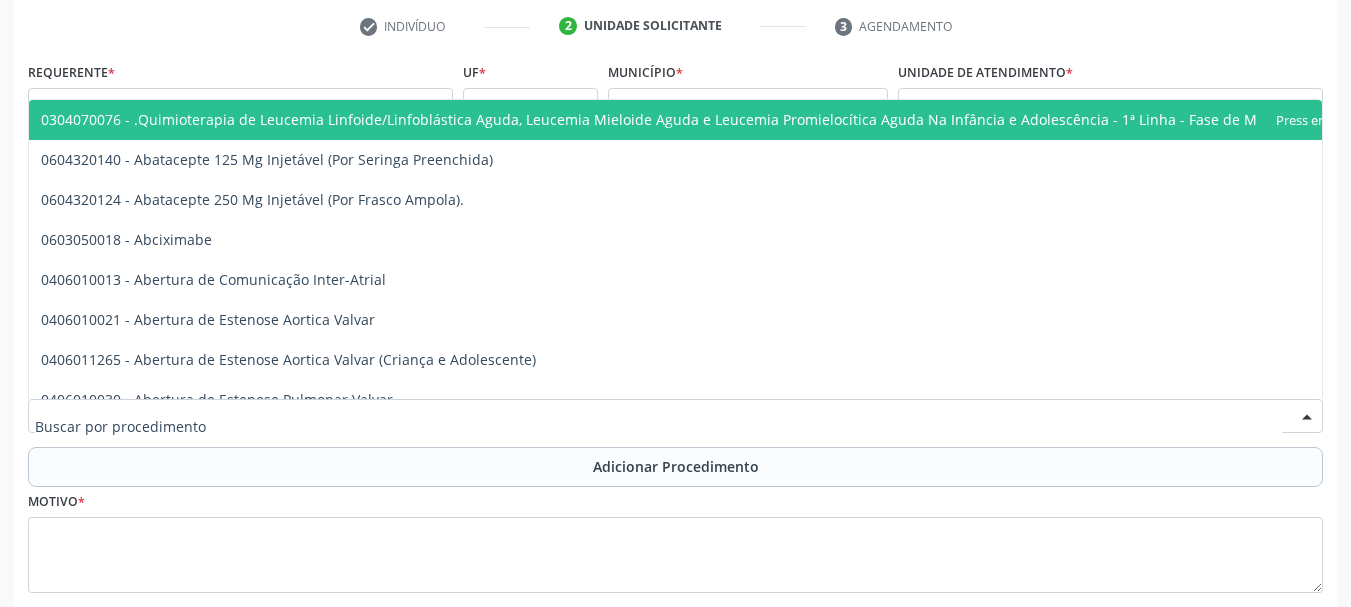 click at bounding box center [675, 416] 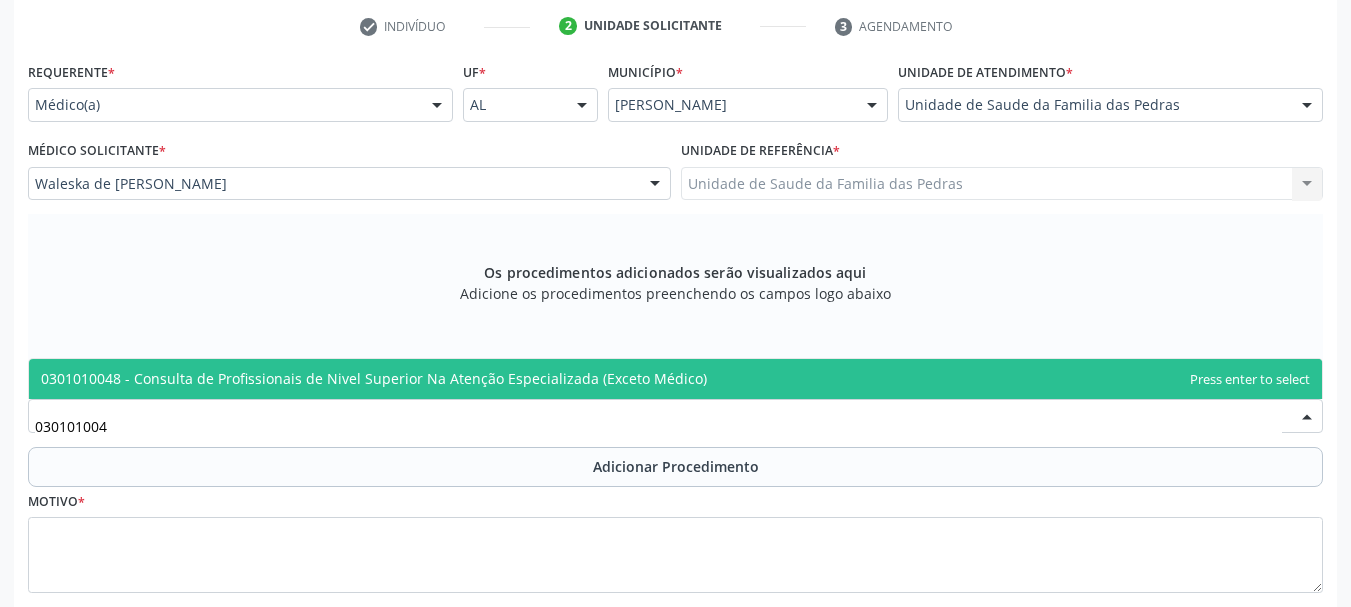 type on "0301010048" 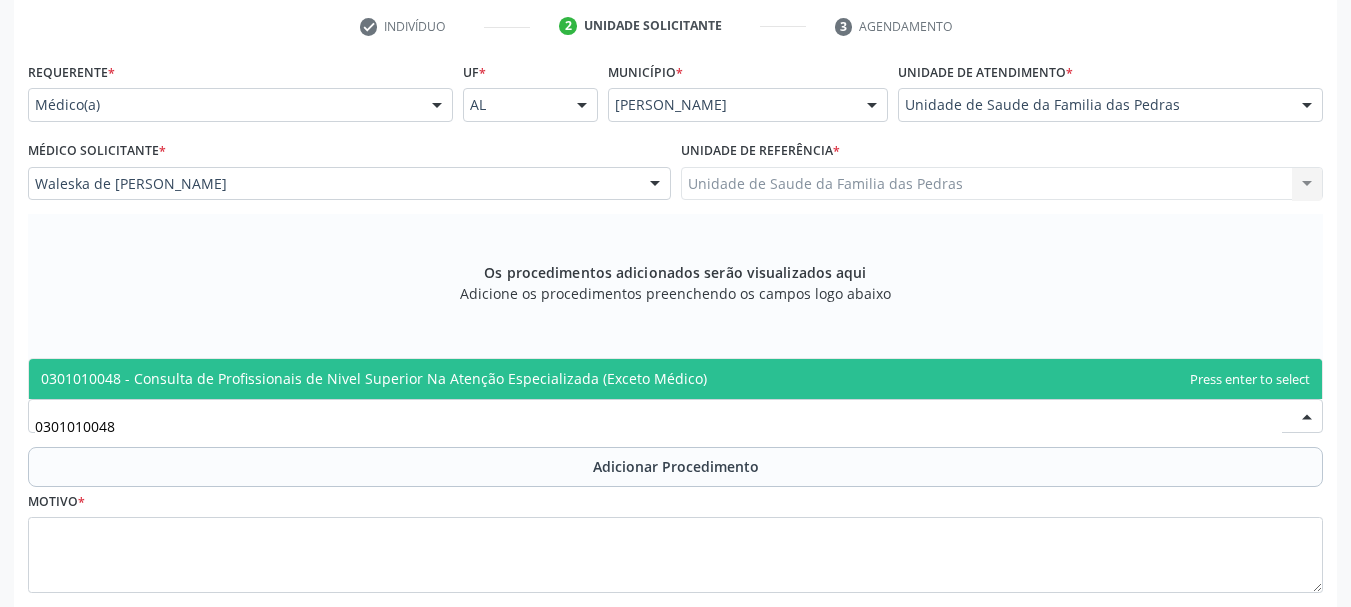 click on "0301010048 - Consulta de Profissionais de Nivel Superior Na Atenção Especializada (Exceto Médico)" at bounding box center [374, 378] 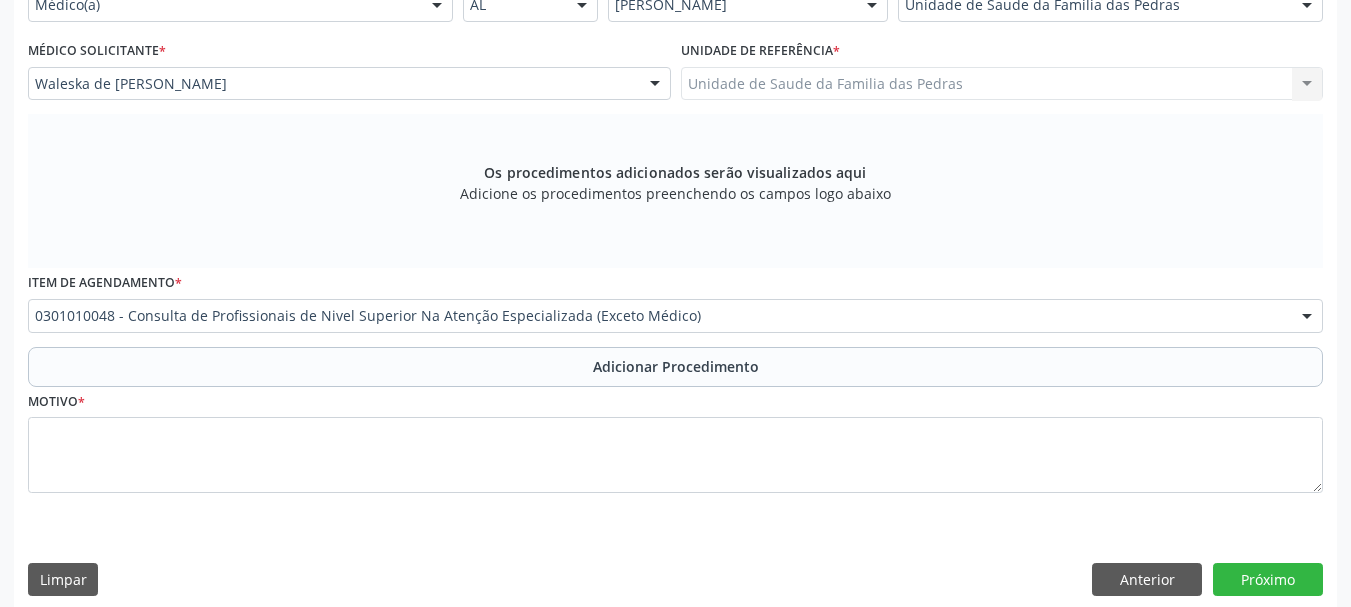 click on "Adicionar Procedimento" at bounding box center (675, 367) 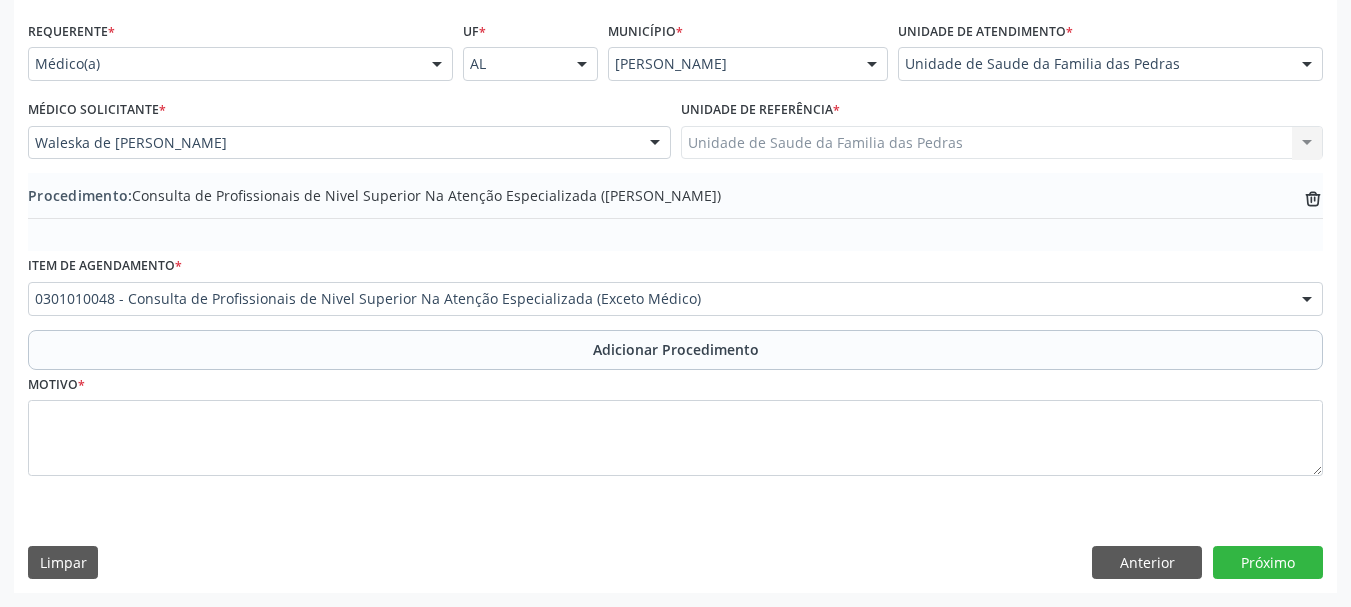 scroll, scrollTop: 446, scrollLeft: 0, axis: vertical 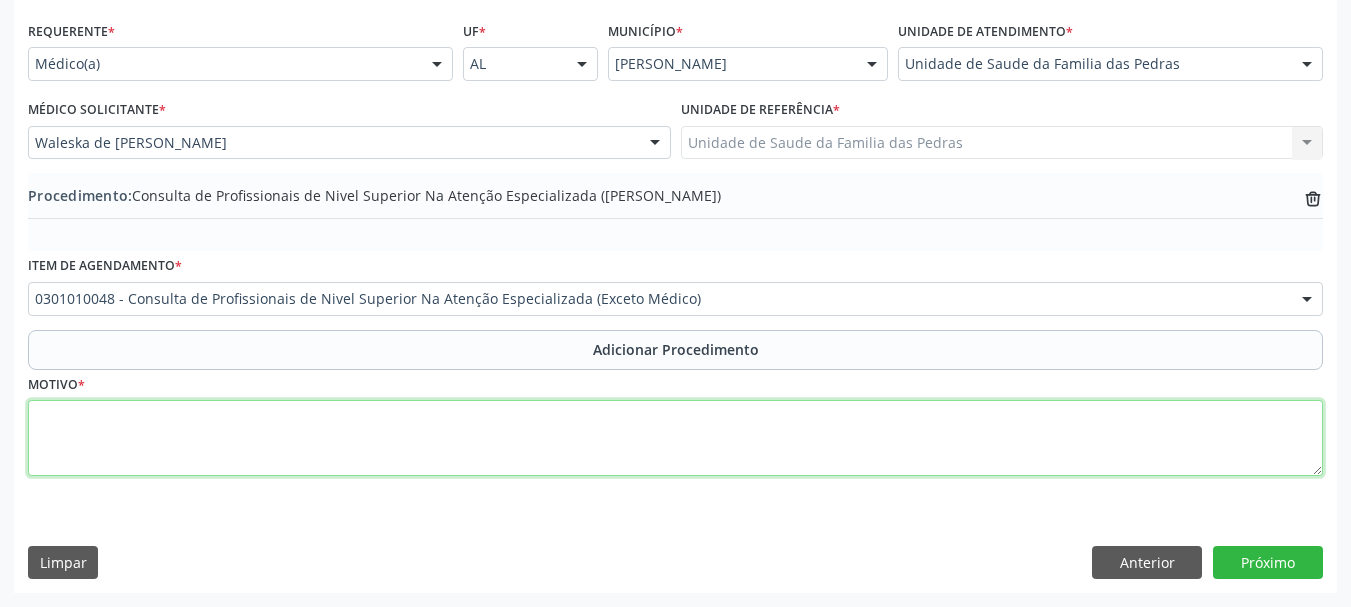 click at bounding box center [675, 438] 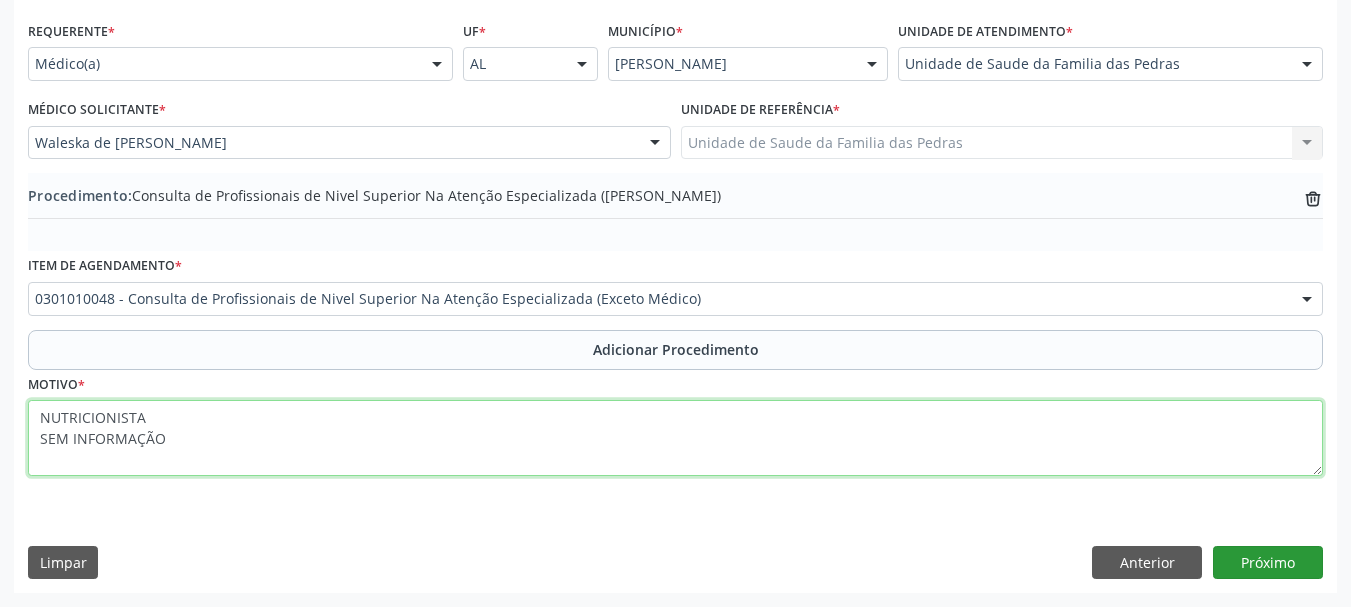 type on "NUTRICIONISTA
SEM INFORMAÇÃO" 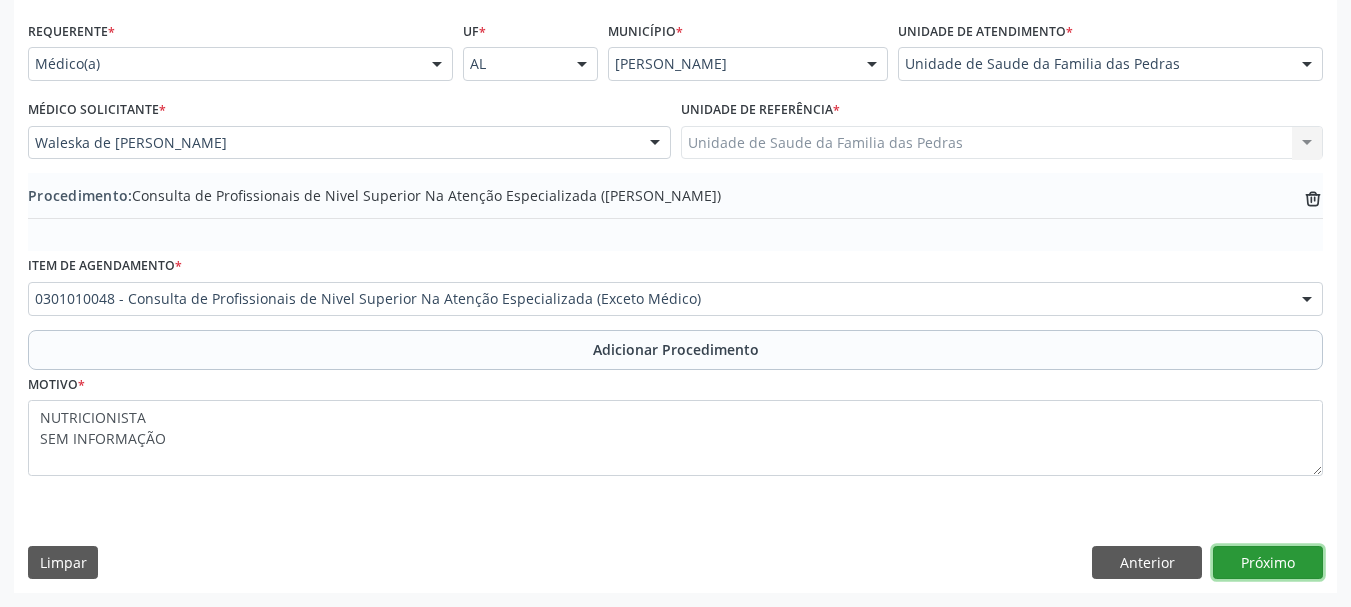 click on "Próximo" at bounding box center [1268, 563] 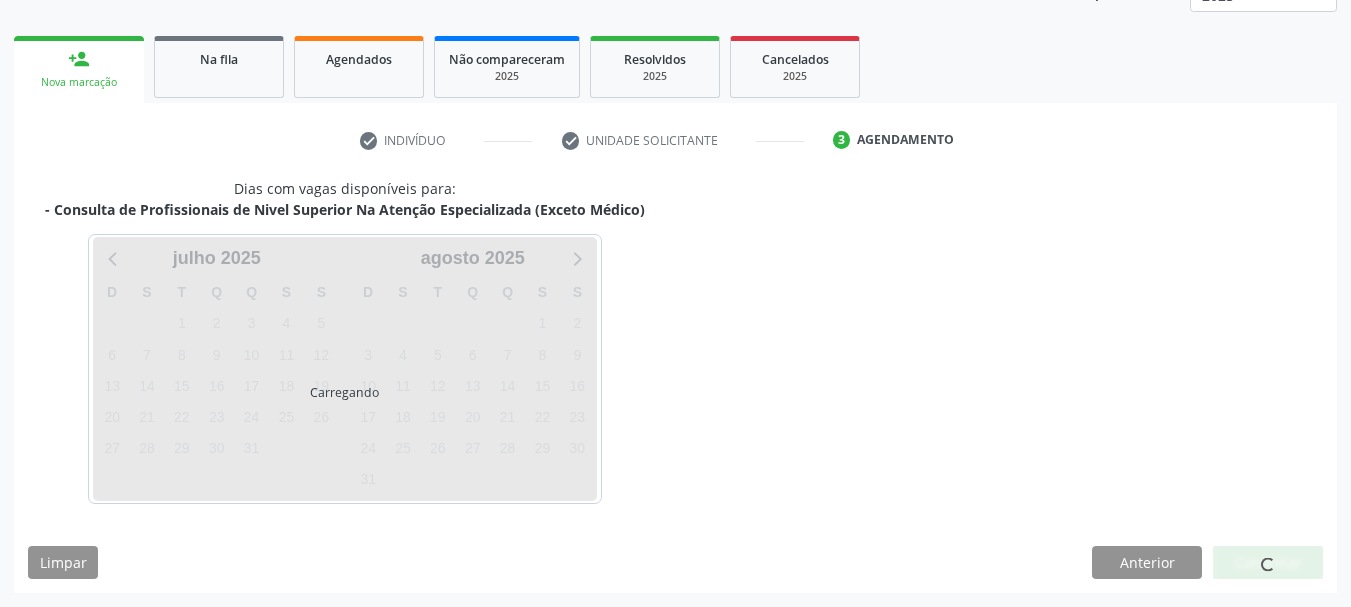 scroll, scrollTop: 350, scrollLeft: 0, axis: vertical 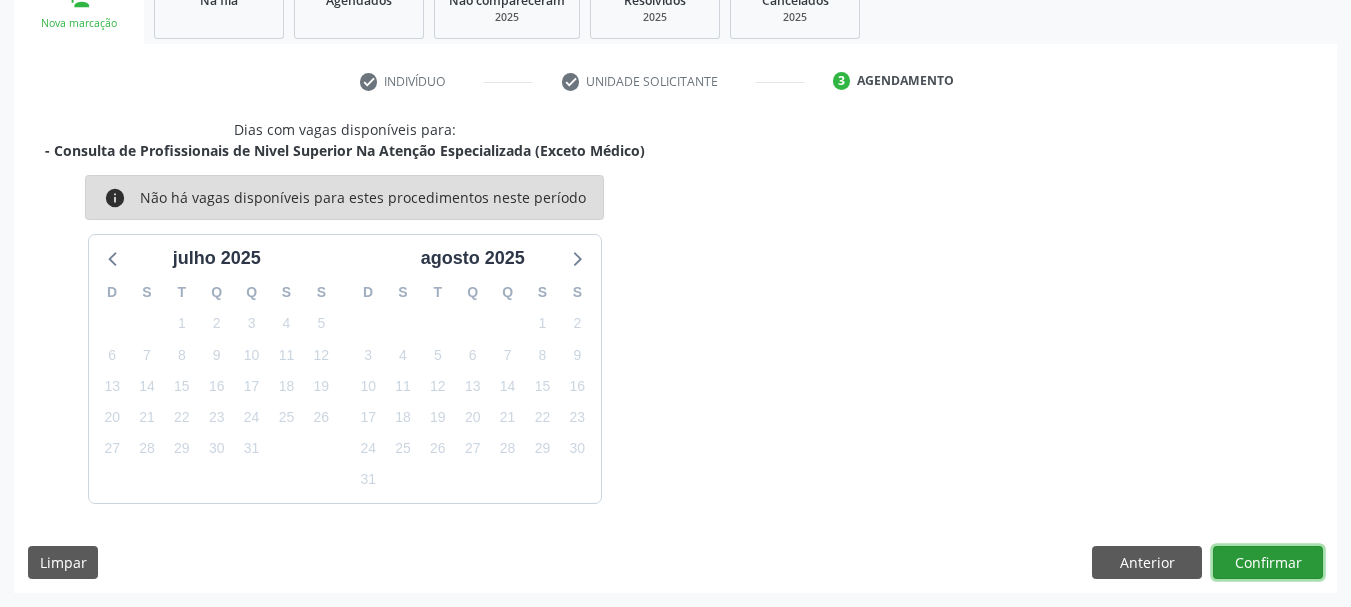 click on "Dias com vagas disponíveis para:
- Consulta de Profissionais de Nivel Superior Na Atenção Especializada ([PERSON_NAME])
info
Não há vagas disponíveis para estes procedimentos neste período
j[DATE] D S T Q Q S S 29 30 1 2 3 4 5 6 7 8 9 10 11 12 13 14 15 16 17 18 19 20 21 22 23 24 25 26 27 28 29 30 31 1 2 3 4 5 6 7 8 9 [DATE] D S T Q Q S S 27 28 29 30 31 1 2 3 4 5 6 7 8 9 10 11 12 13 14 15 16 17 18 19 20 21 22 23 24 25 26 27 28 29 30 31 1 2 3 4 5 6
Limpar
Anterior
Confirmar" at bounding box center (675, 356) 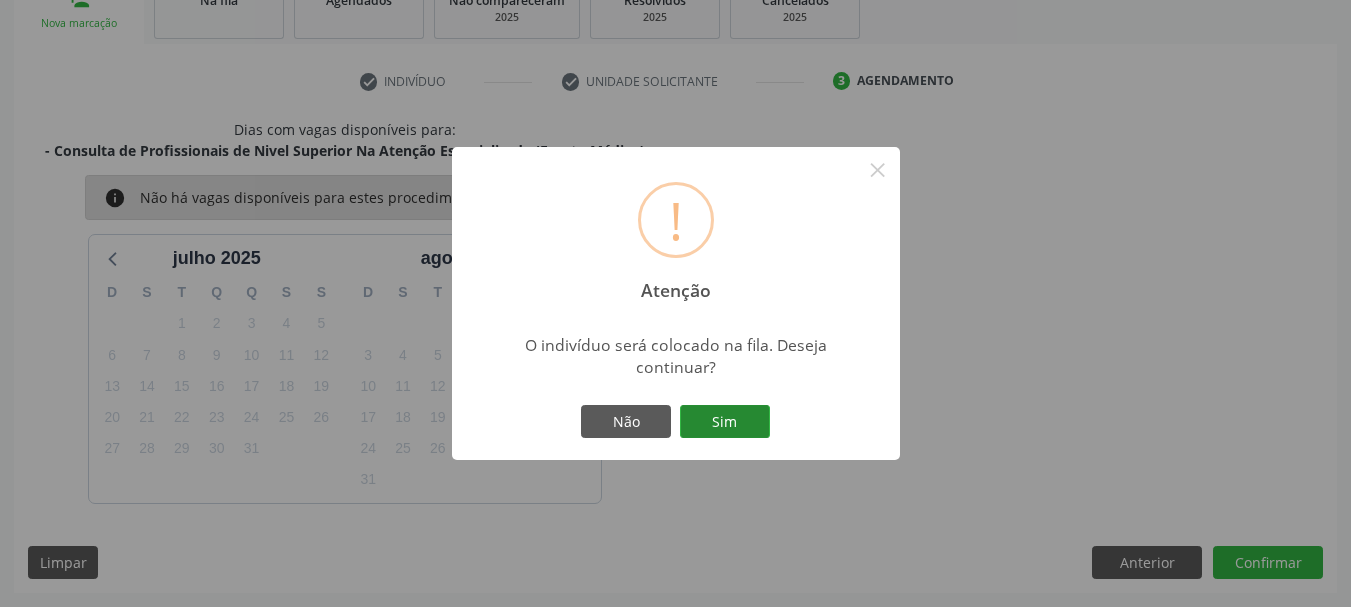 click on "Sim" at bounding box center (725, 422) 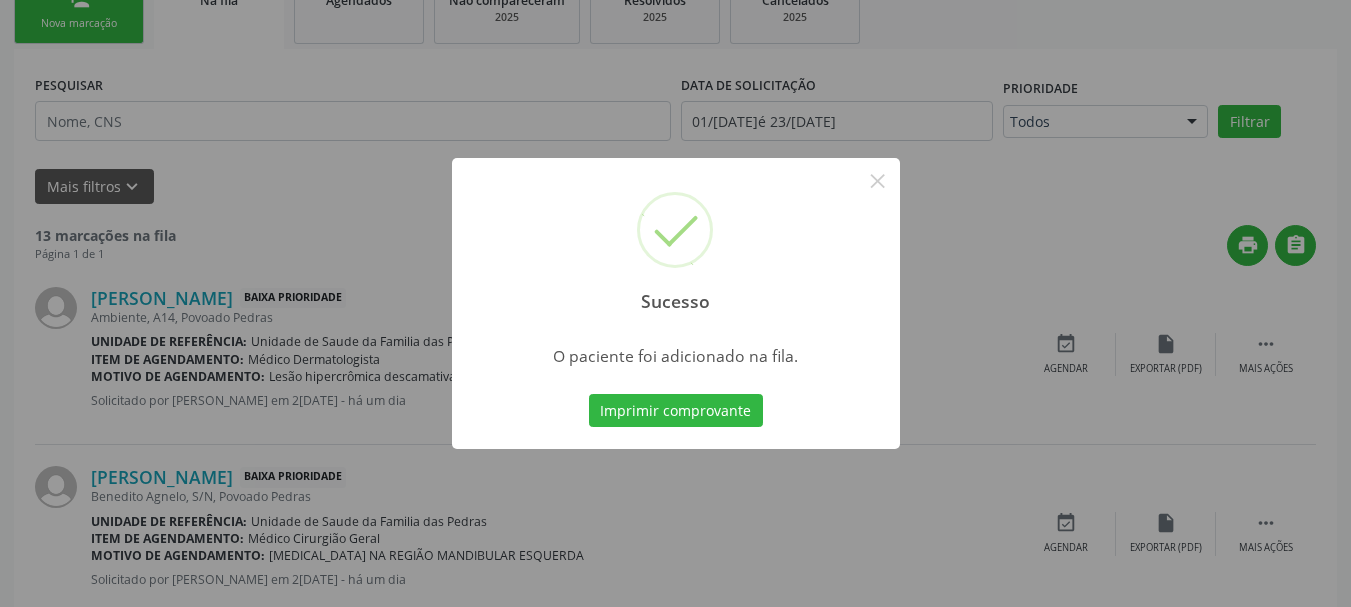 scroll, scrollTop: 88, scrollLeft: 0, axis: vertical 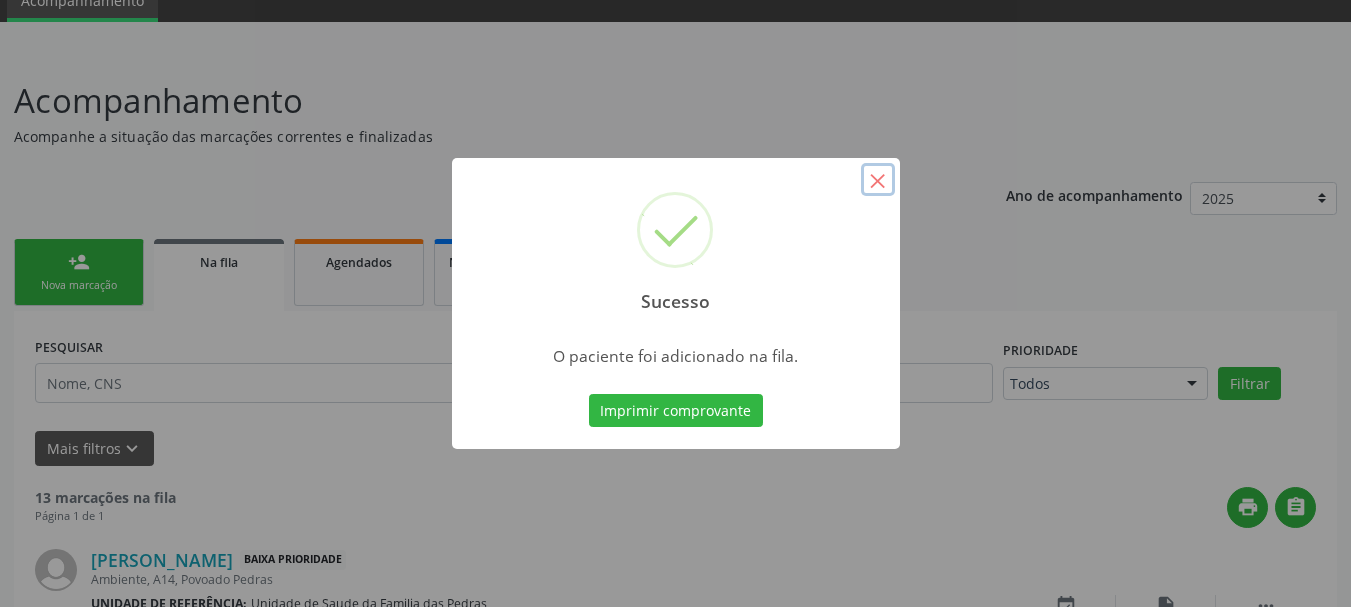 click on "×" at bounding box center [878, 180] 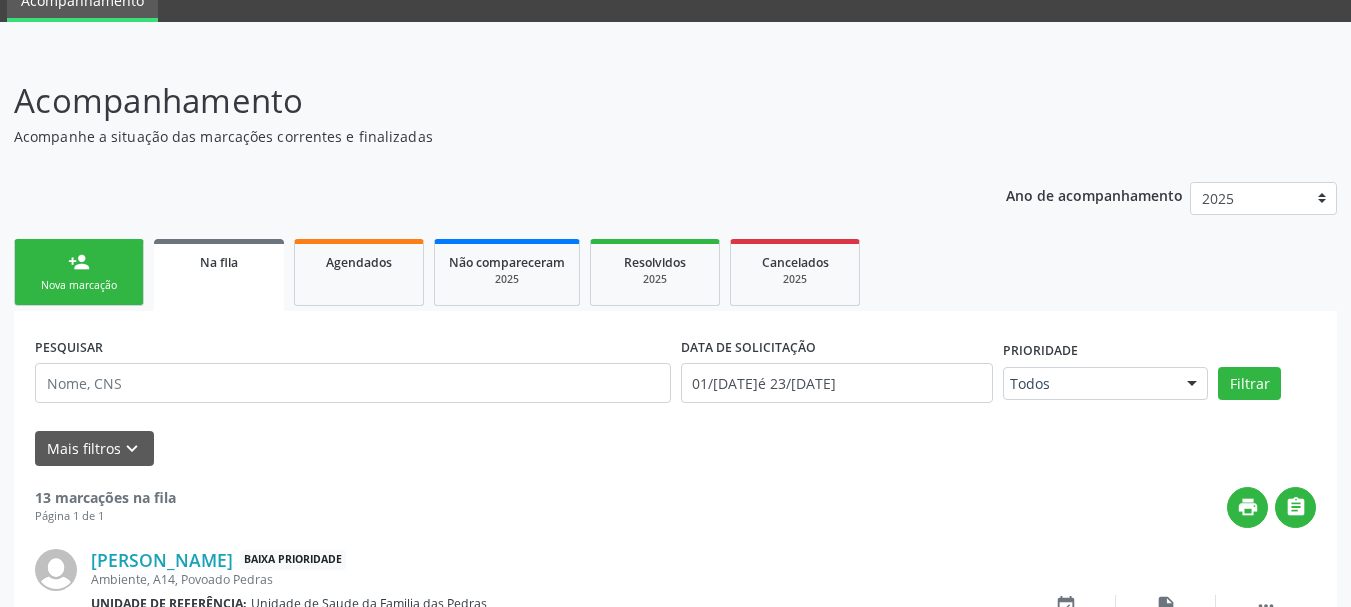 click on "Nova marcação" at bounding box center [79, 285] 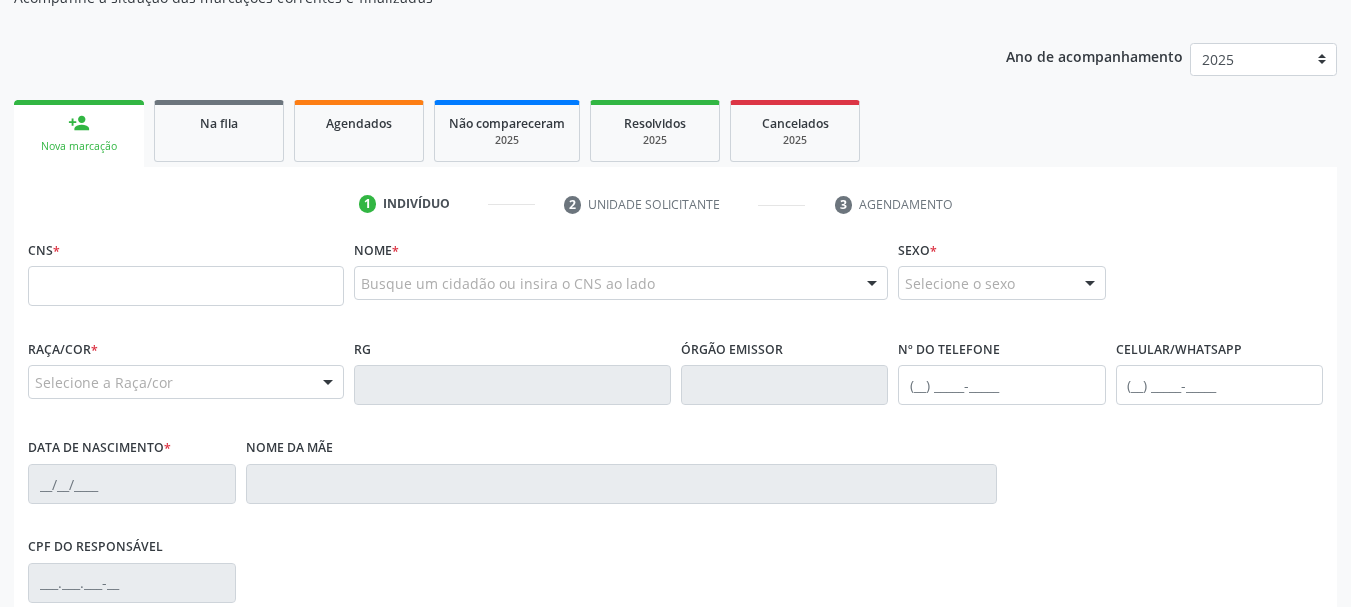 scroll, scrollTop: 288, scrollLeft: 0, axis: vertical 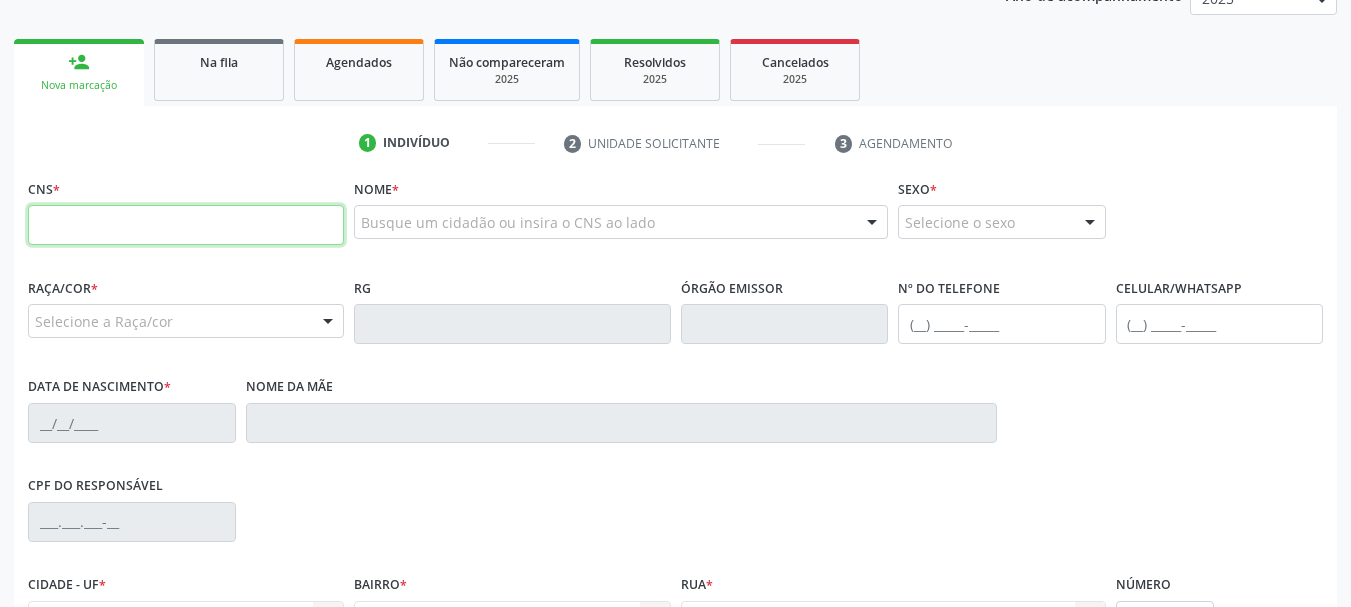 click at bounding box center [186, 225] 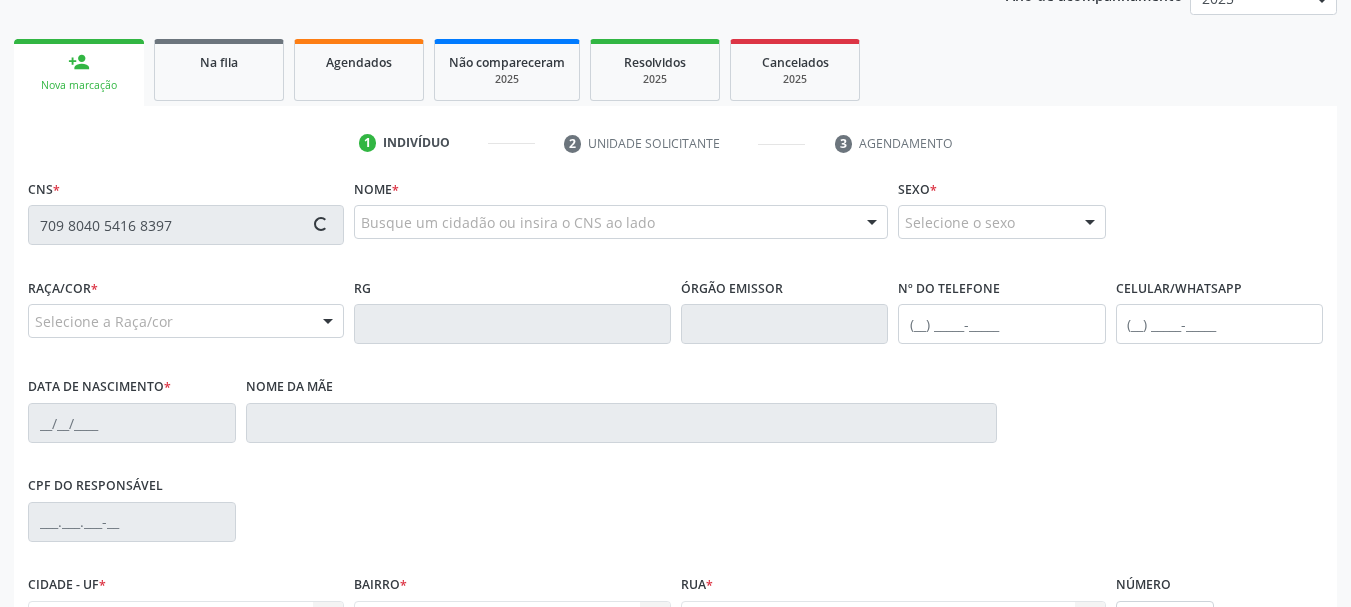 type on "709 8040 5416 8397" 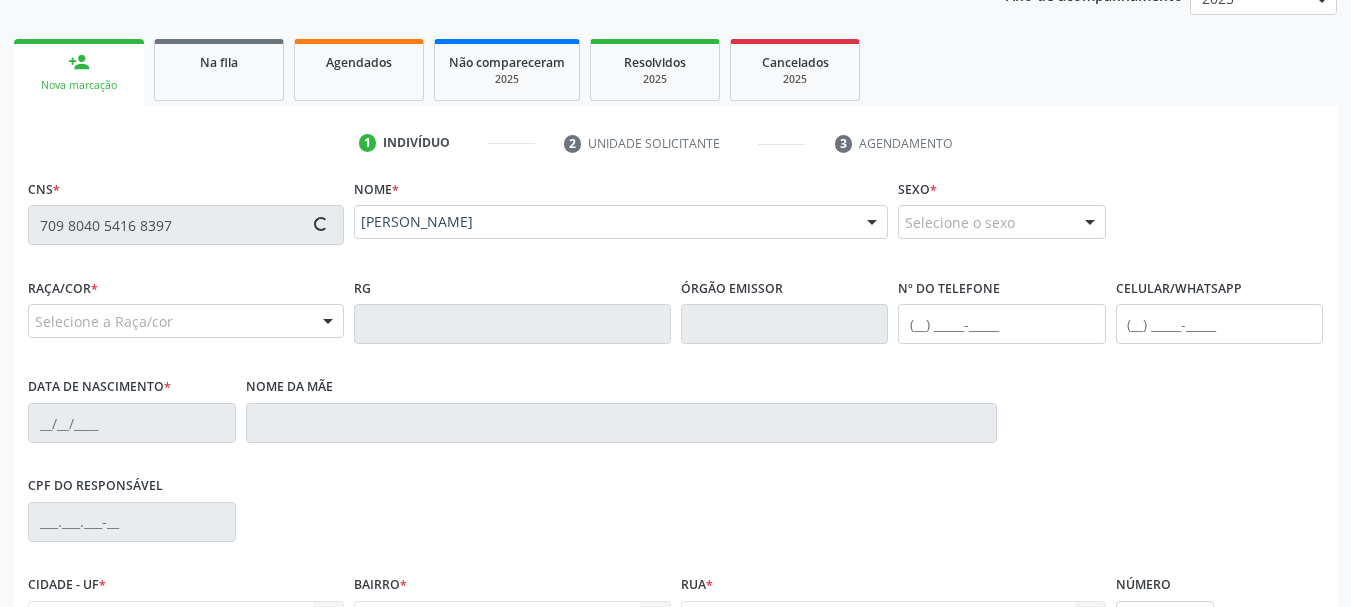 type on "[PHONE_NUMBER]" 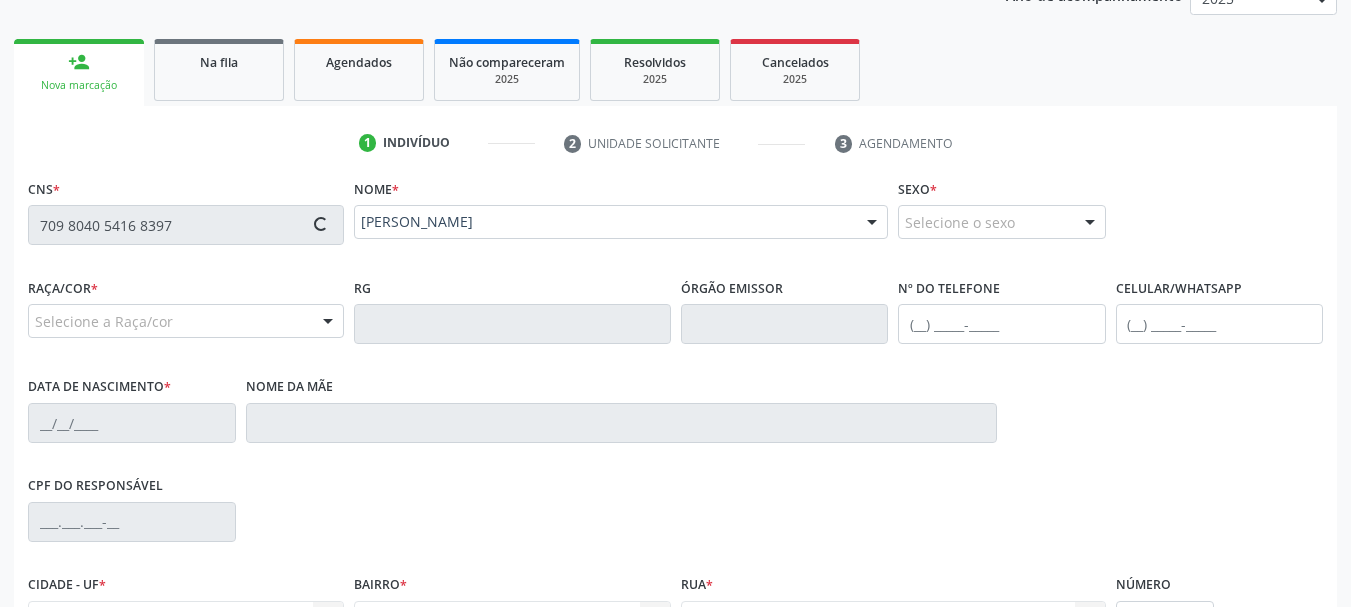 type on "28/[DATE]" 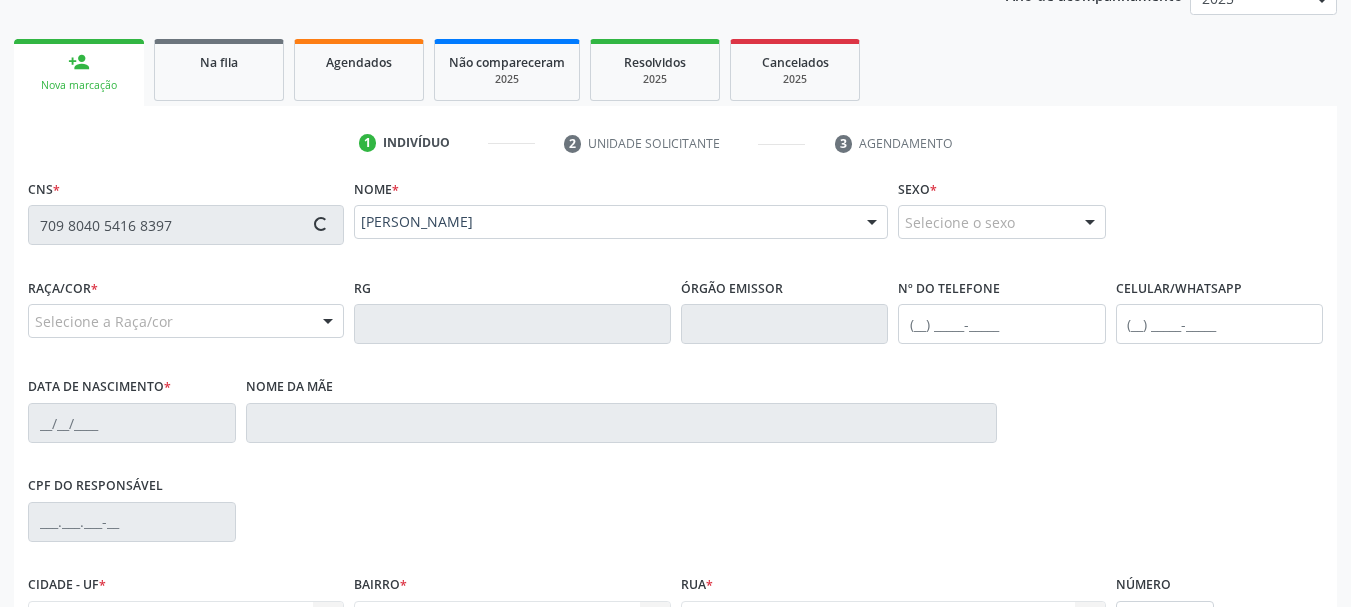 type on "[PERSON_NAME]" 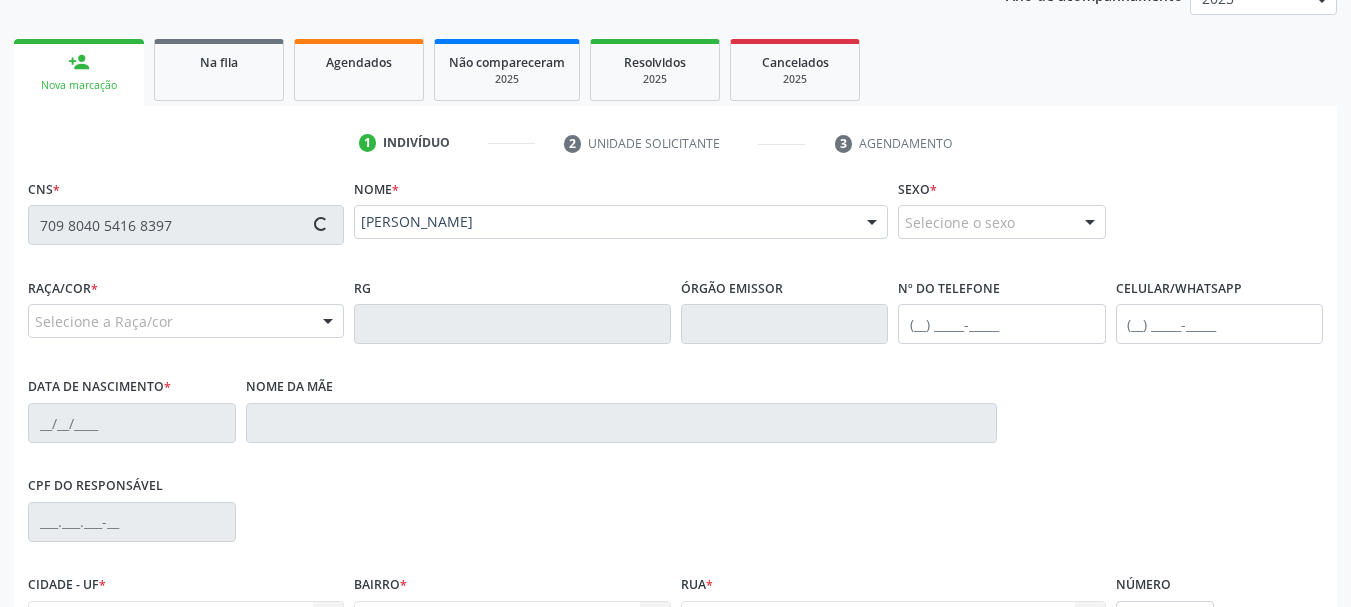 type on "S/N" 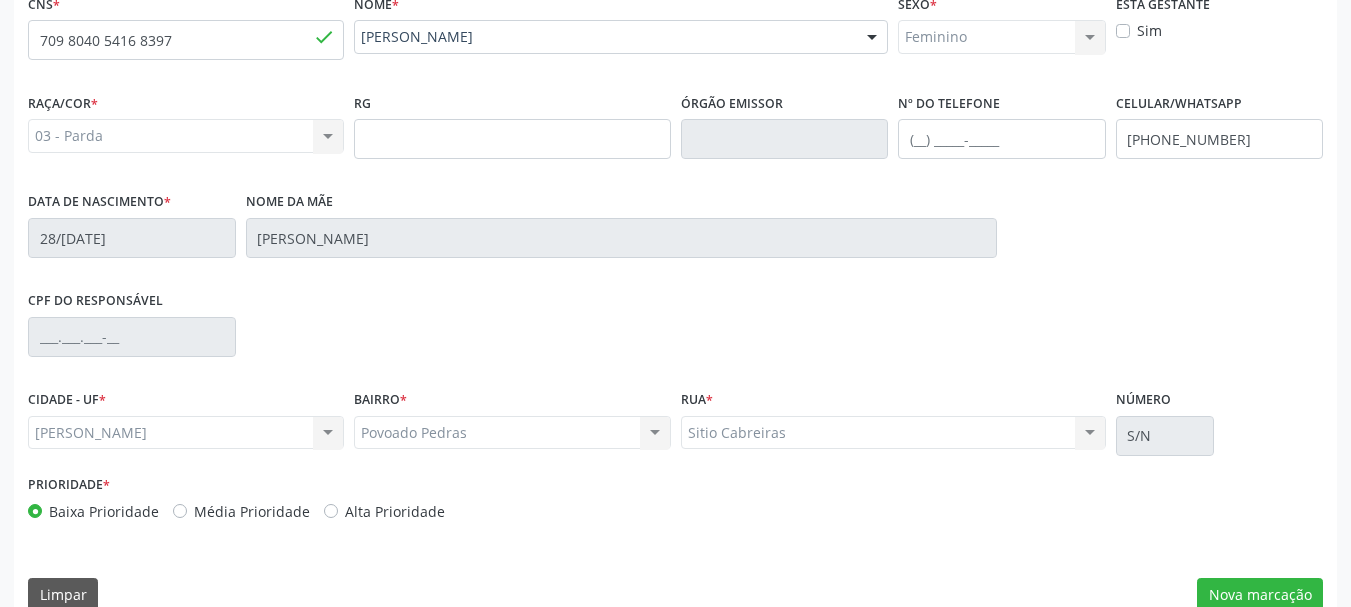 scroll, scrollTop: 505, scrollLeft: 0, axis: vertical 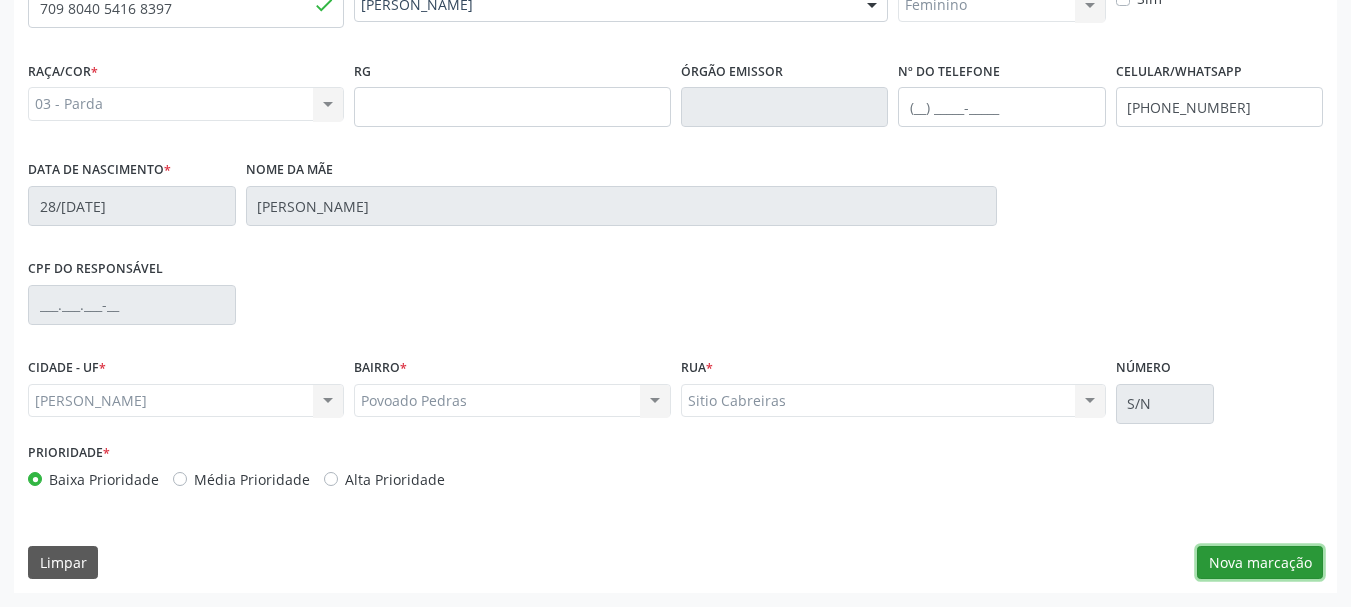 click on "Nova marcação" at bounding box center [1260, 563] 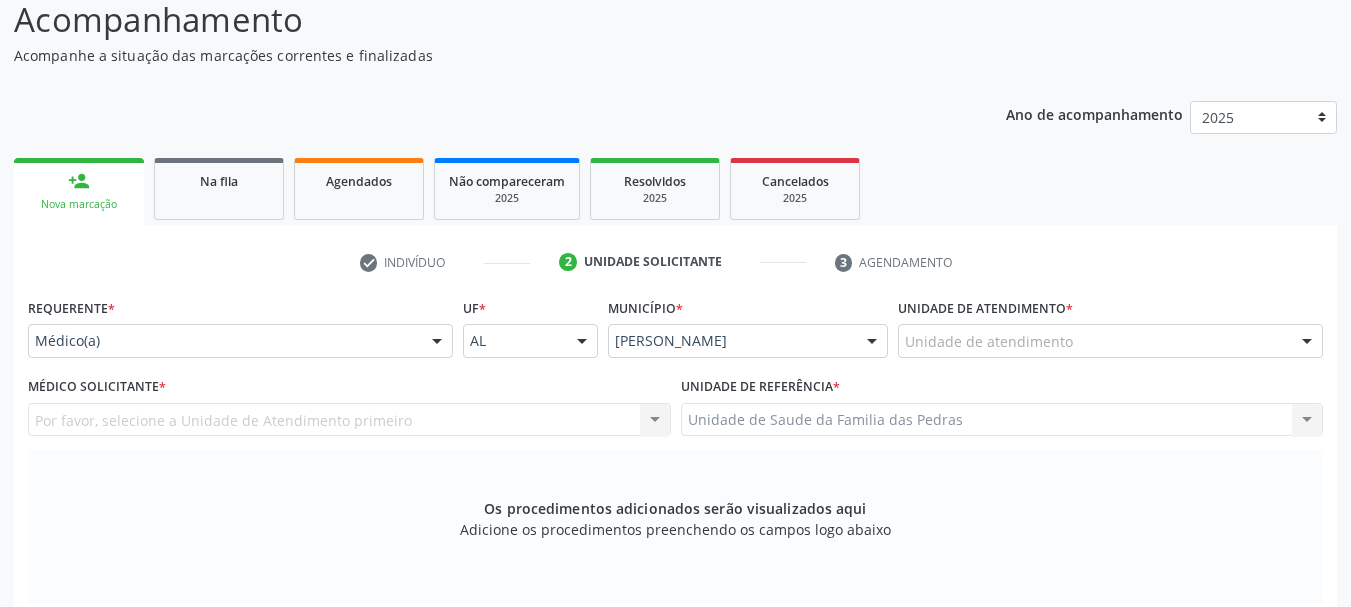 scroll, scrollTop: 200, scrollLeft: 0, axis: vertical 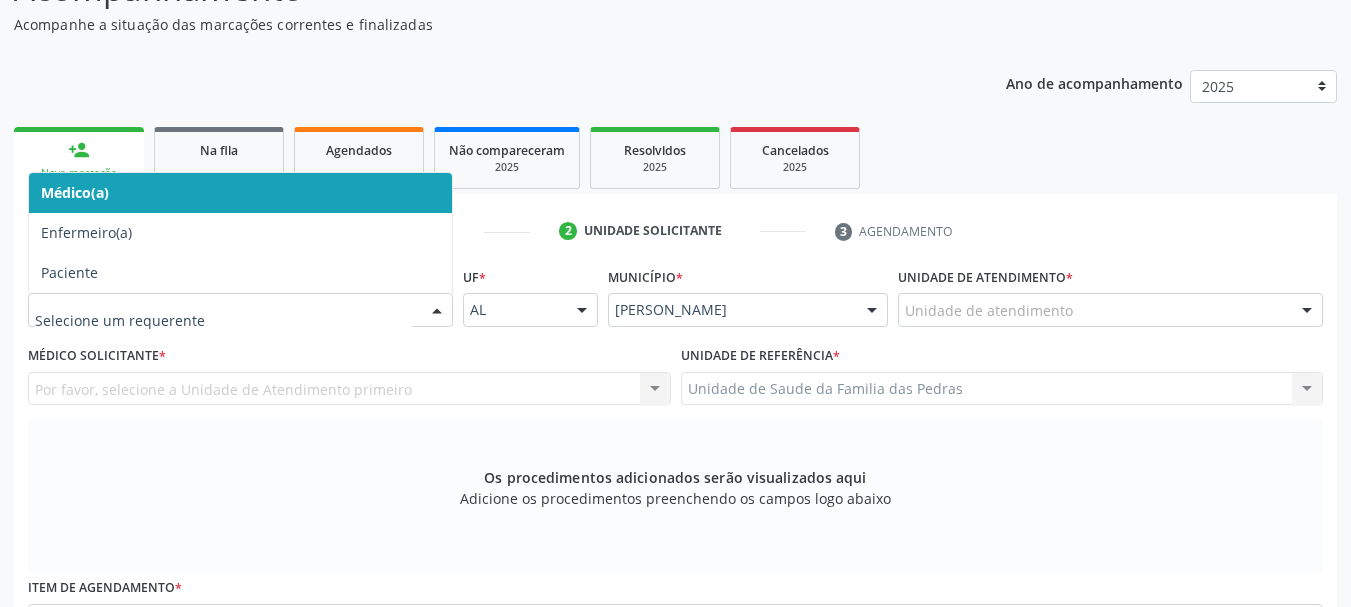 click at bounding box center [437, 311] 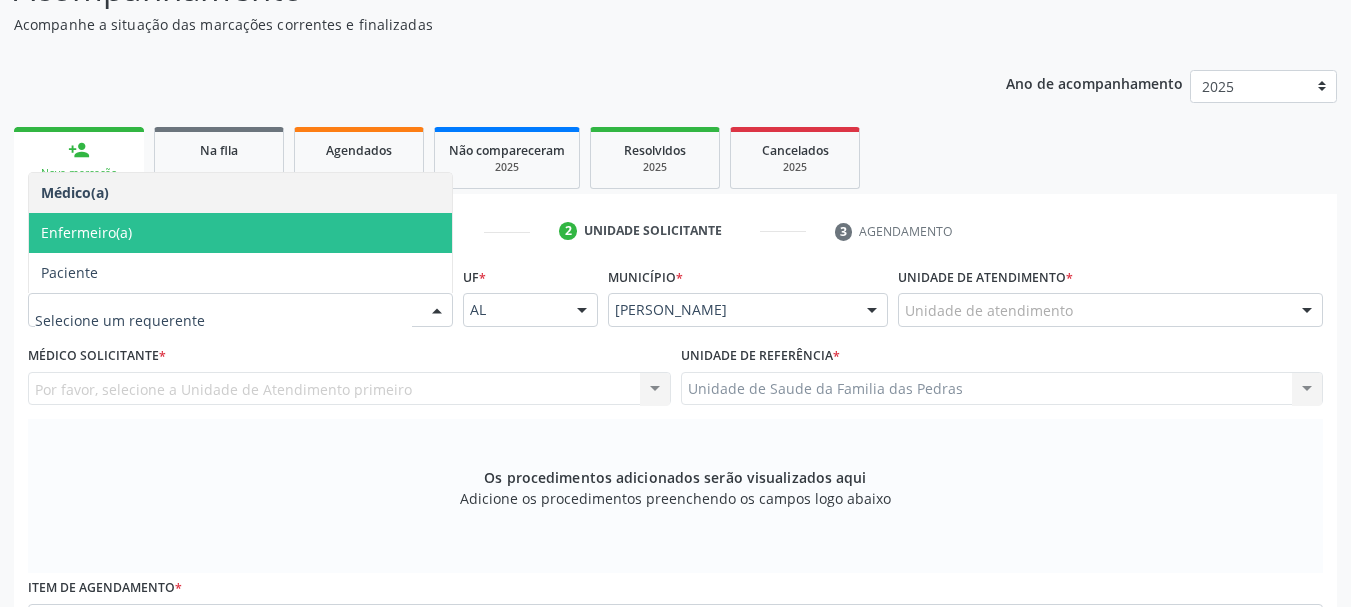 click on "Enfermeiro(a)" at bounding box center (240, 233) 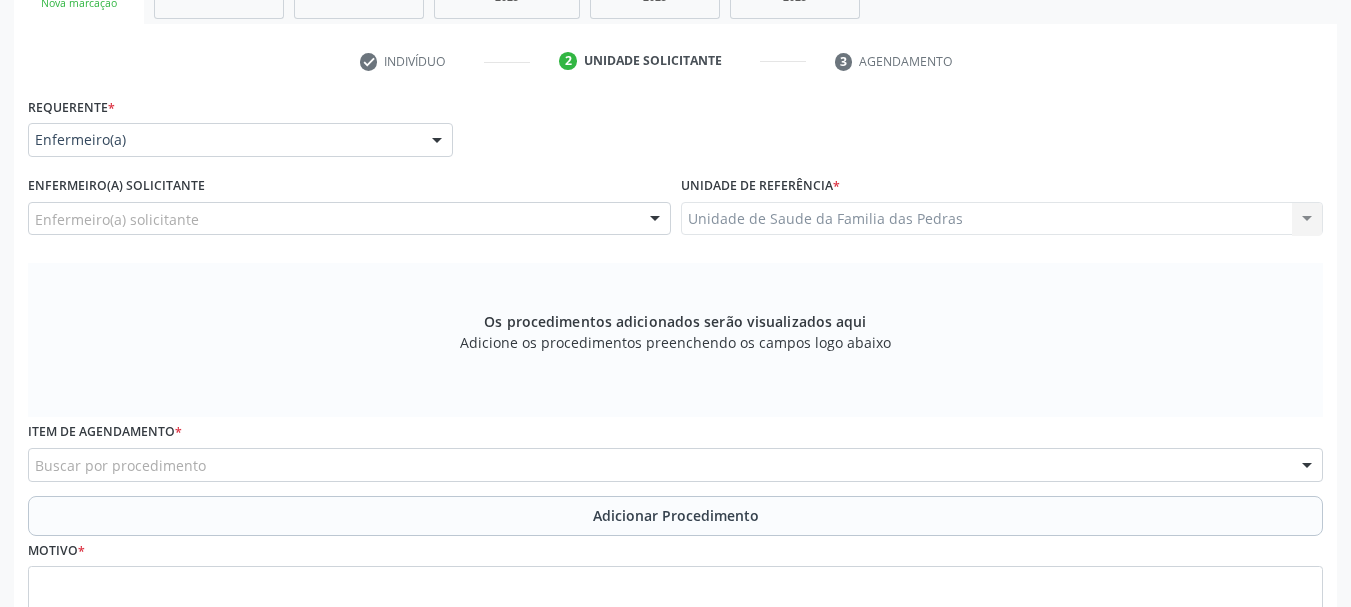scroll, scrollTop: 400, scrollLeft: 0, axis: vertical 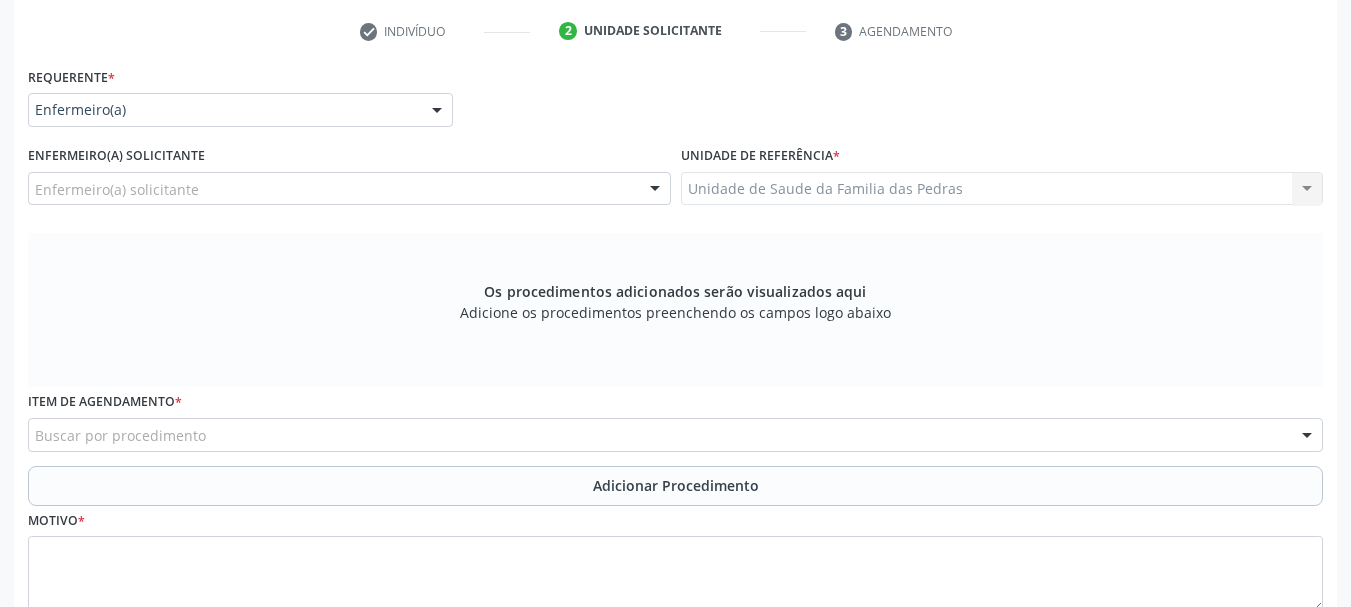 click at bounding box center (655, 190) 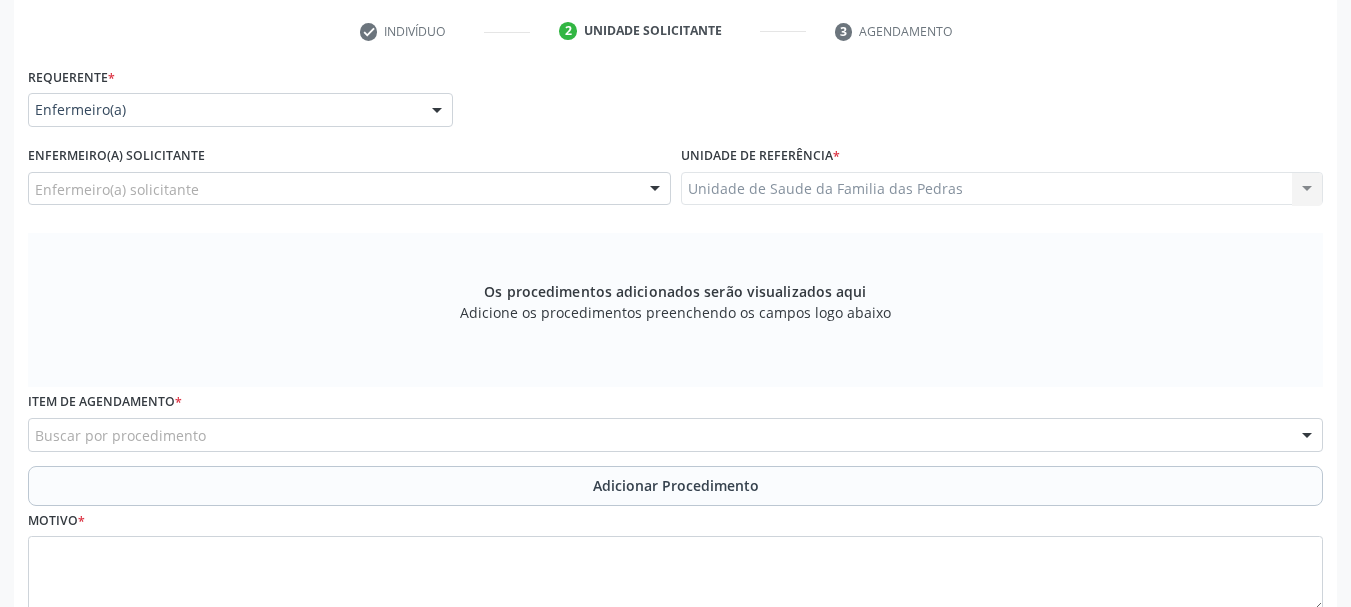 click on "Requerente
*
Enfermeiro(a)         Médico(a)   Enfermeiro(a)   Paciente
Nenhum resultado encontrado para: "   "
Não há nenhuma opção para ser exibida.
UF
AL         AL
Nenhum resultado encontrado para: "   "
Não há nenhuma opção para ser exibida.
Município
Marechal [PERSON_NAME] [PERSON_NAME] resultado encontrado para: "   "
Não há nenhuma opção para ser exibida." at bounding box center [675, 101] 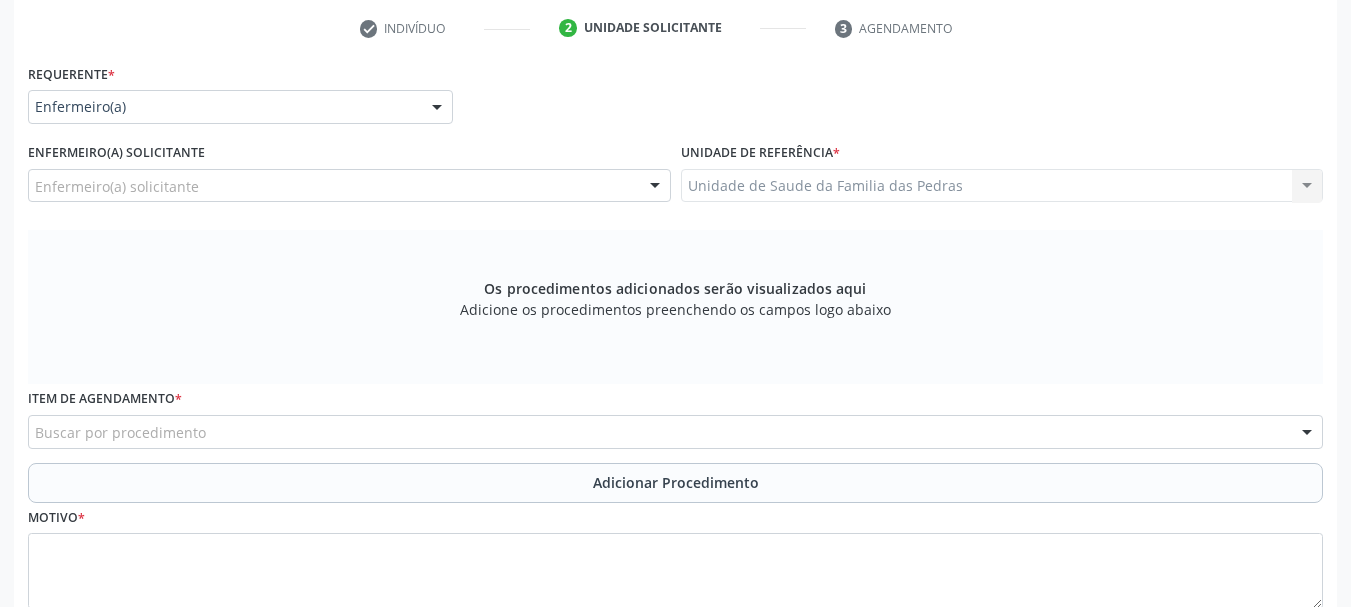 scroll, scrollTop: 500, scrollLeft: 0, axis: vertical 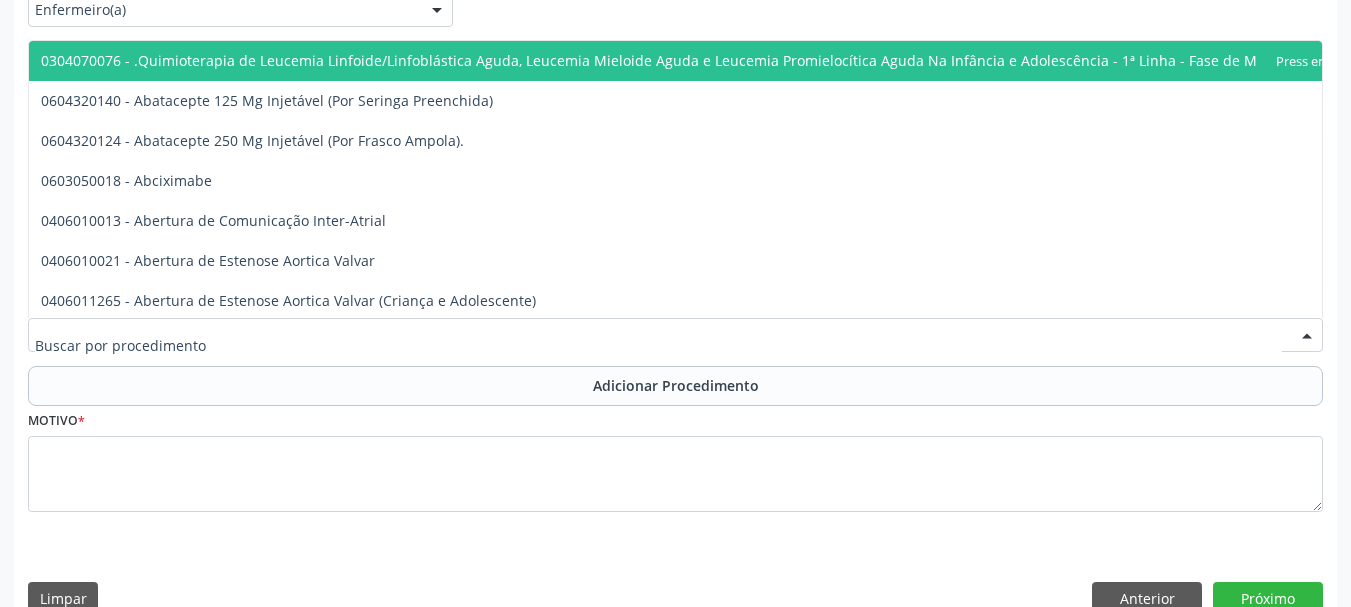 click at bounding box center [675, 335] 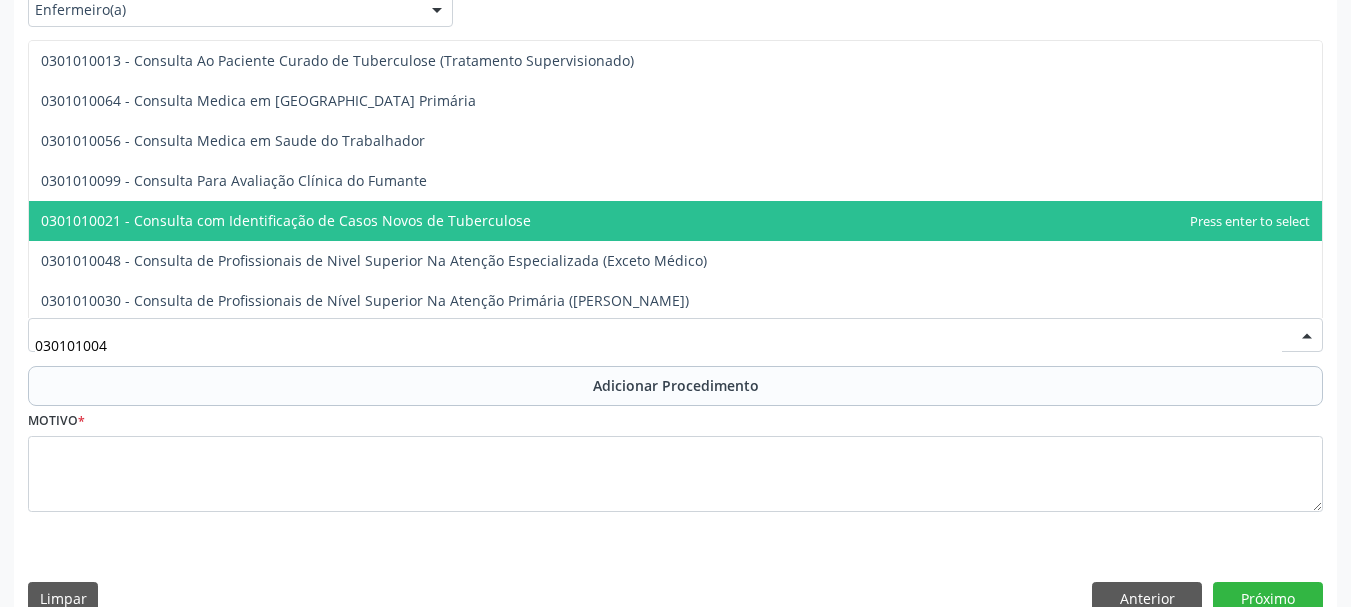 type on "0301010048" 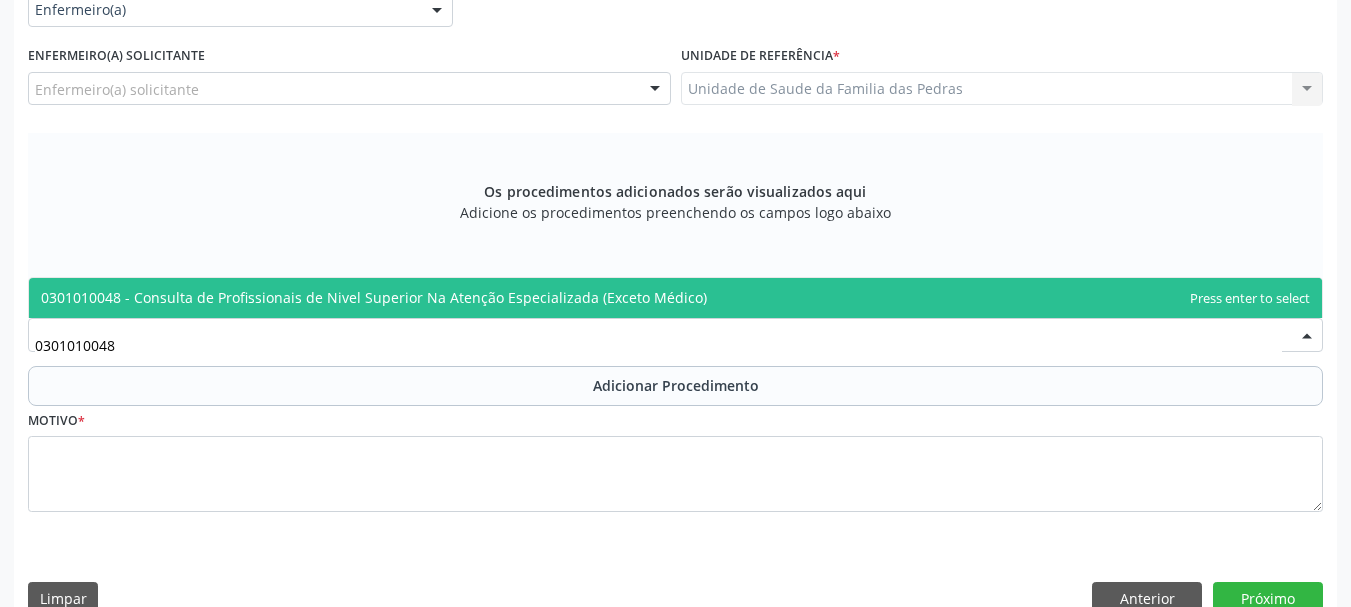 click on "0301010048 - Consulta de Profissionais de Nivel Superior Na Atenção Especializada (Exceto Médico)" at bounding box center (374, 297) 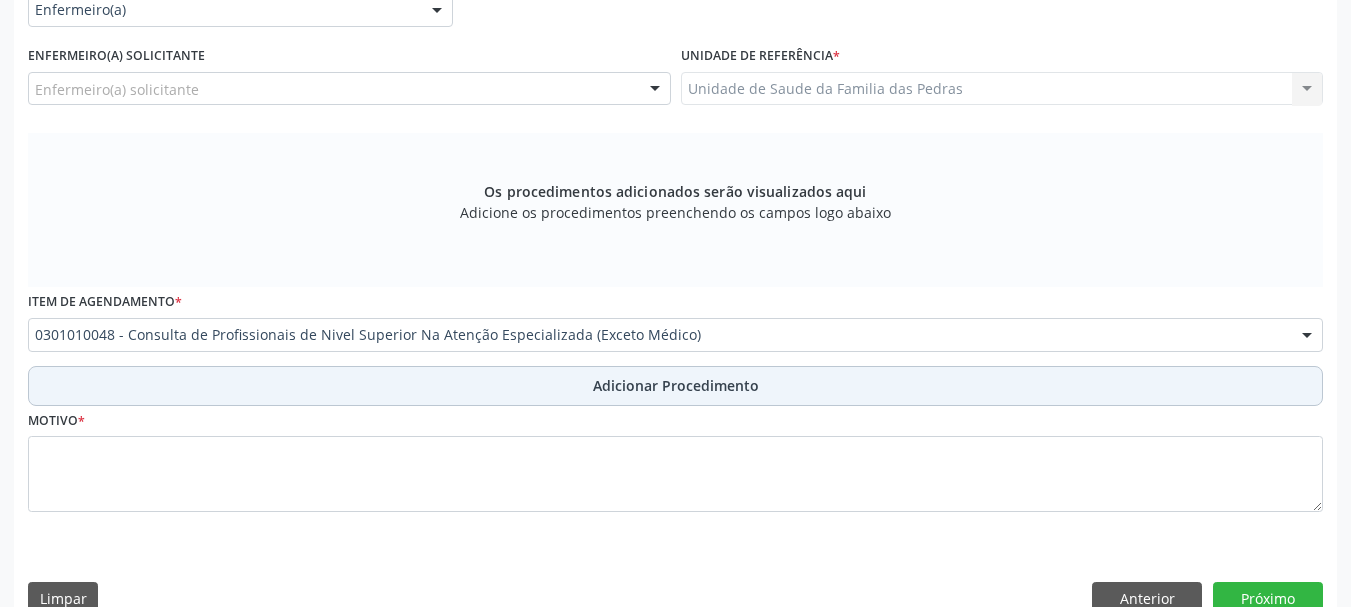 click on "Adicionar Procedimento" at bounding box center [675, 386] 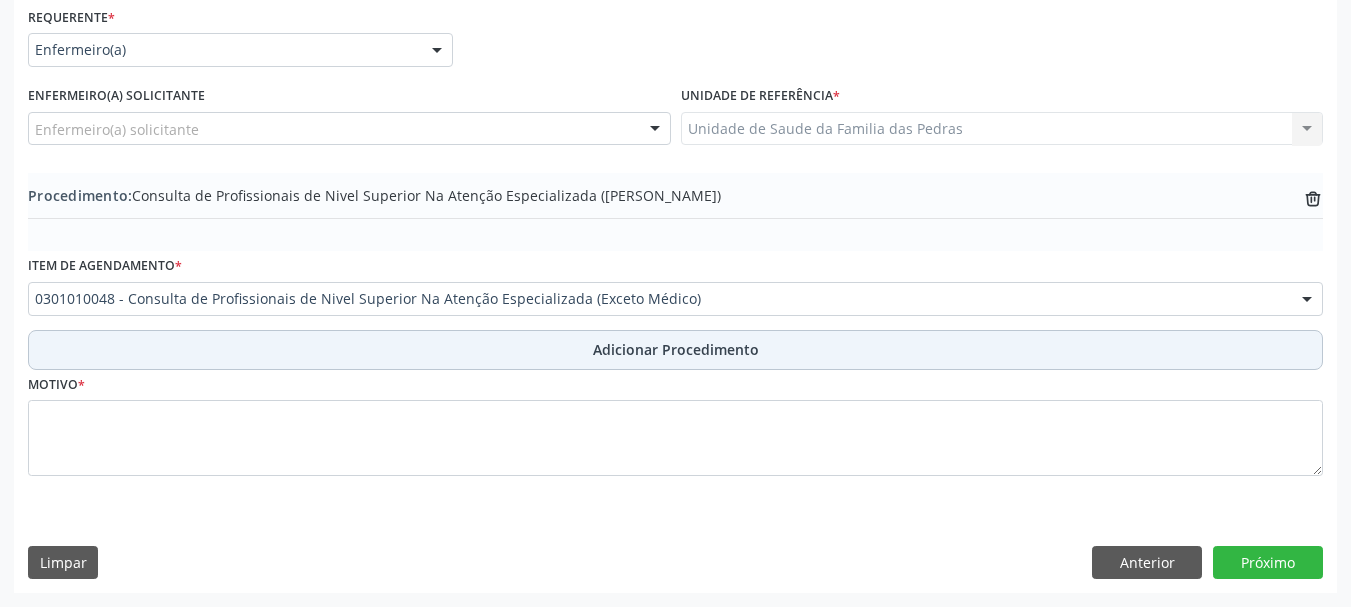 scroll, scrollTop: 460, scrollLeft: 0, axis: vertical 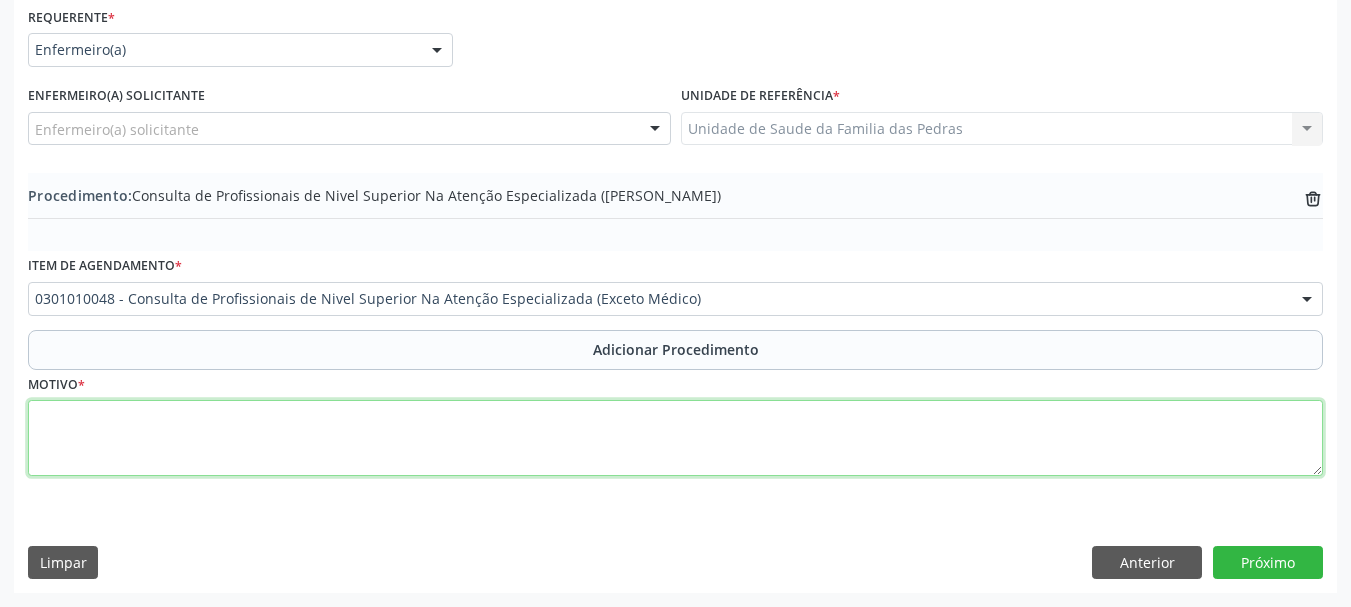 click at bounding box center [675, 438] 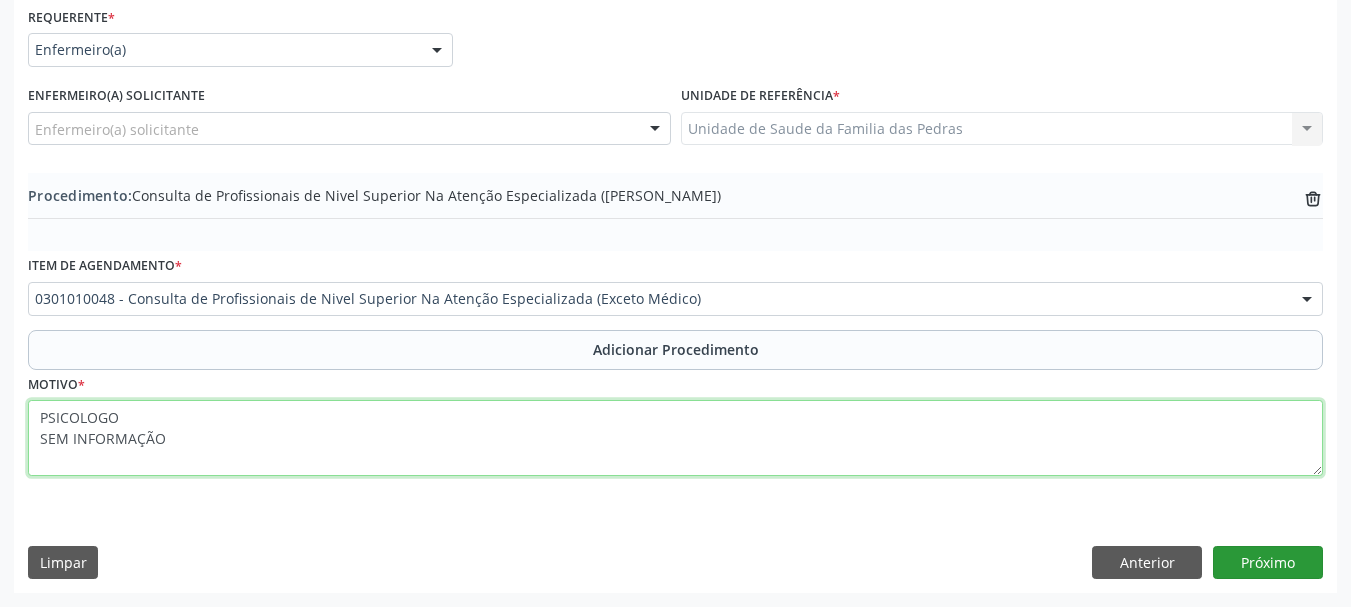 type on "PSICOLOGO
SEM INFORMAÇÃO" 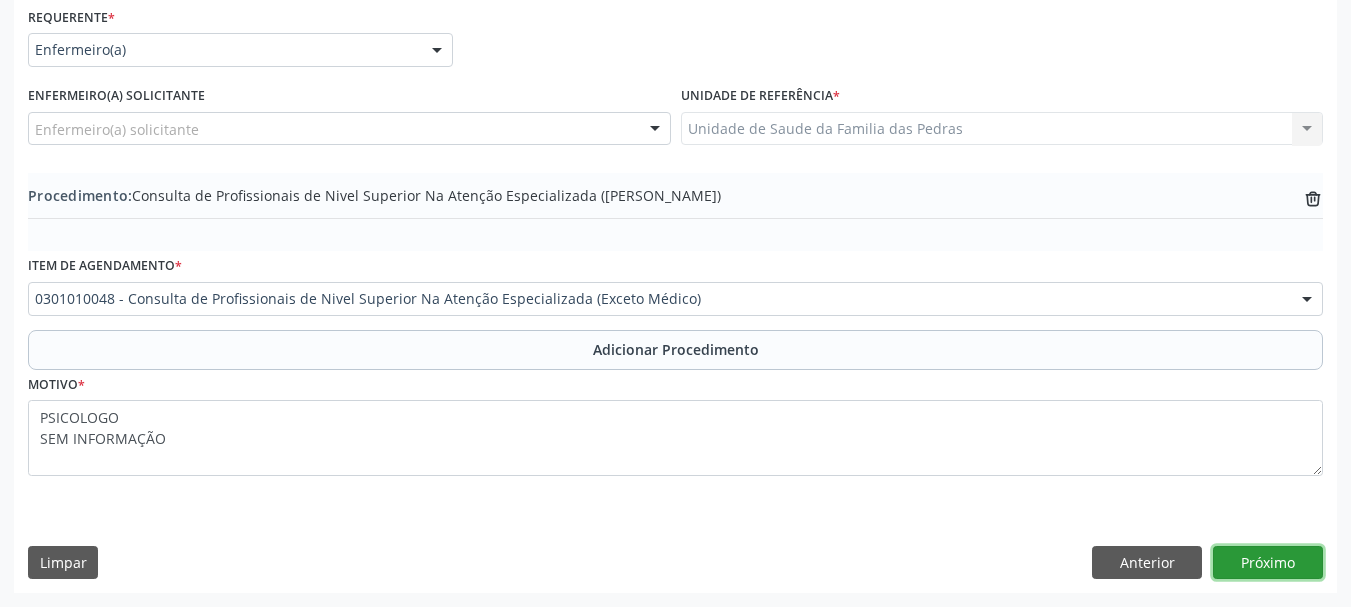 click on "Próximo" at bounding box center (1268, 563) 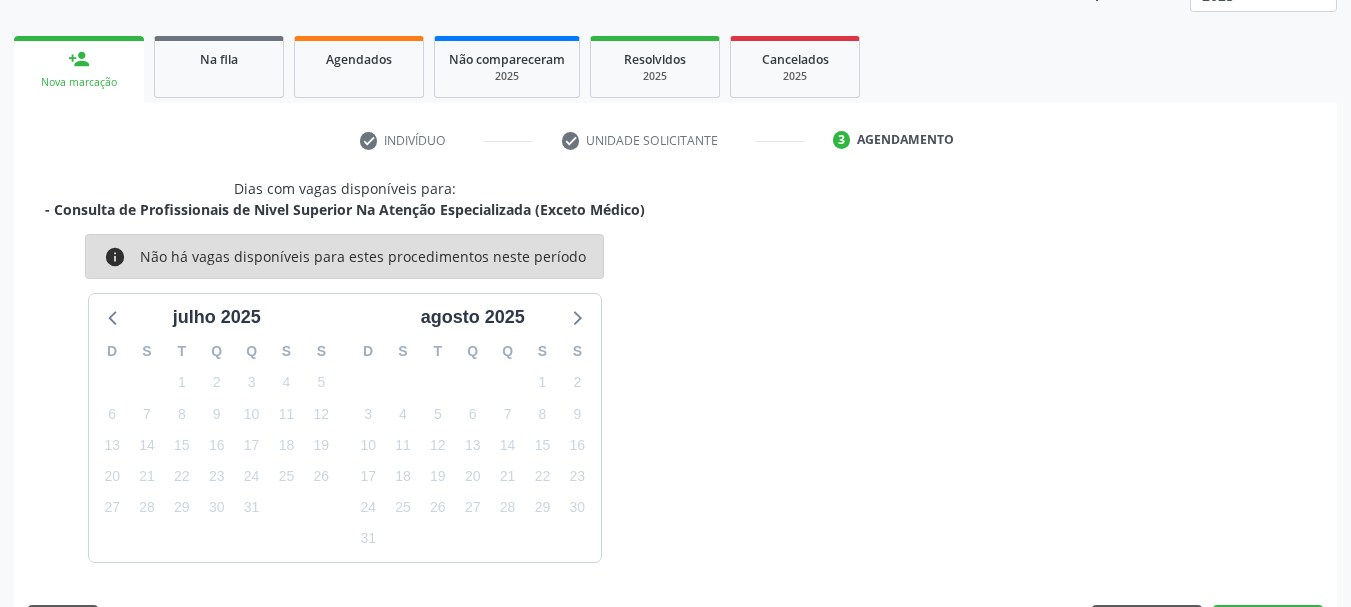 scroll, scrollTop: 350, scrollLeft: 0, axis: vertical 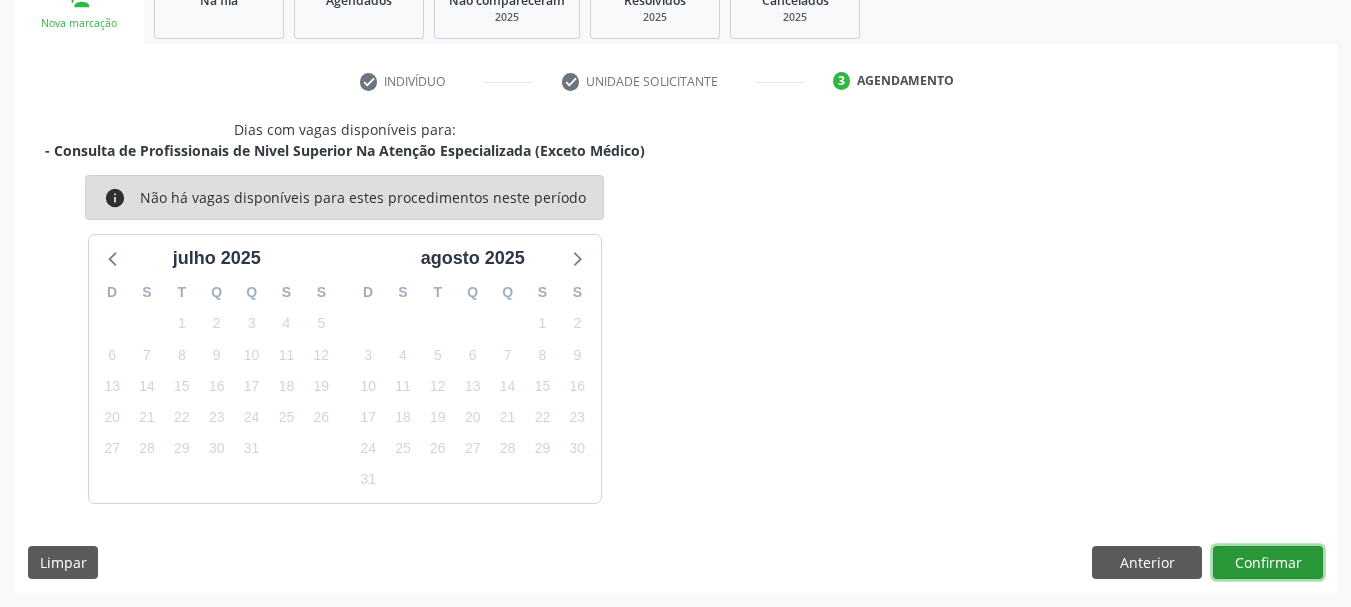 click on "Confirmar" at bounding box center (1268, 563) 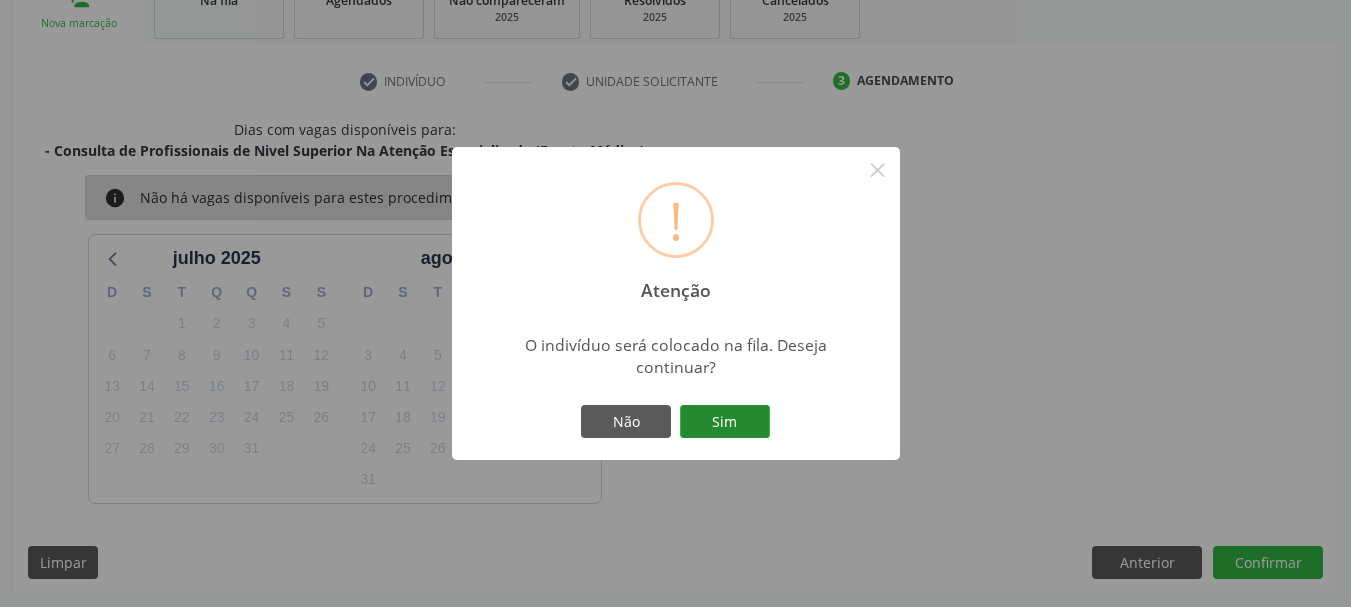 click on "Sim" at bounding box center (725, 422) 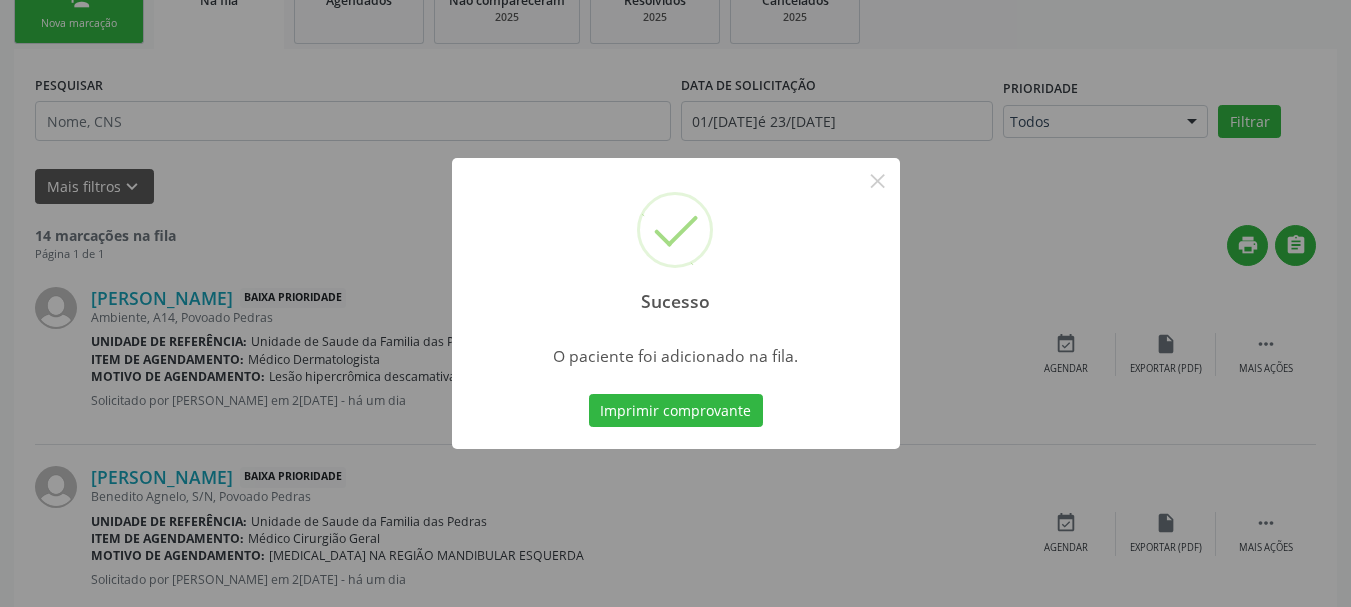 scroll, scrollTop: 88, scrollLeft: 0, axis: vertical 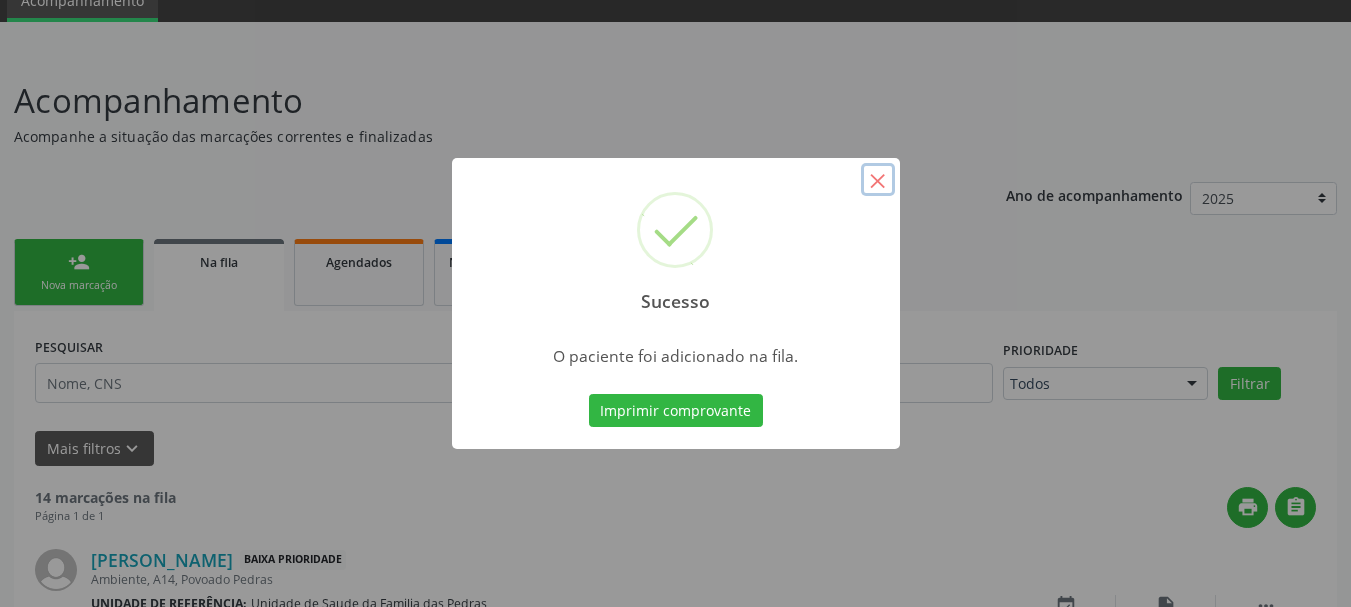 click on "×" at bounding box center (878, 180) 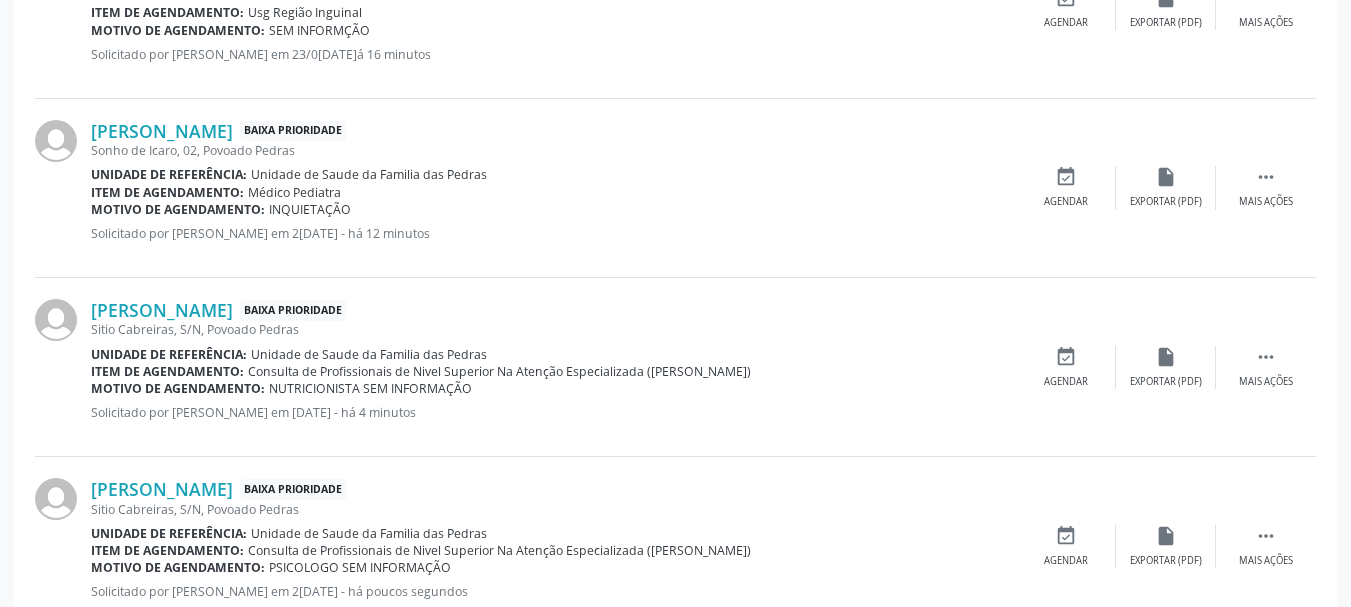 scroll, scrollTop: 2551, scrollLeft: 0, axis: vertical 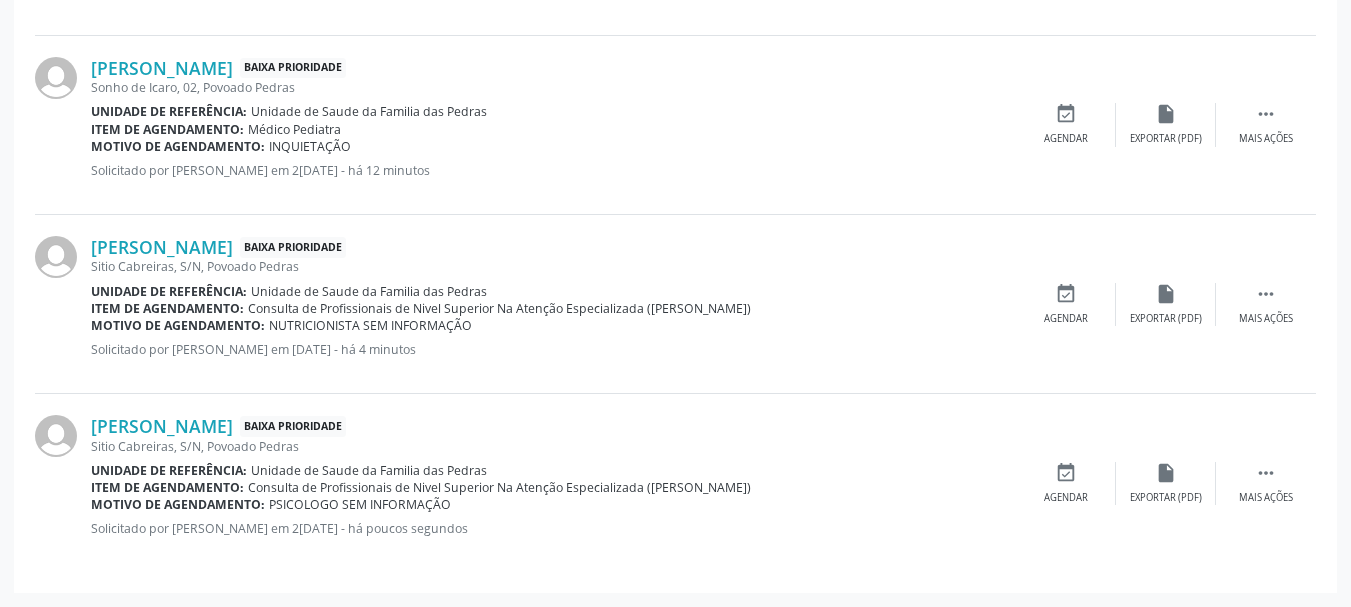 click on "INQUIETAÇÃO" at bounding box center [310, 146] 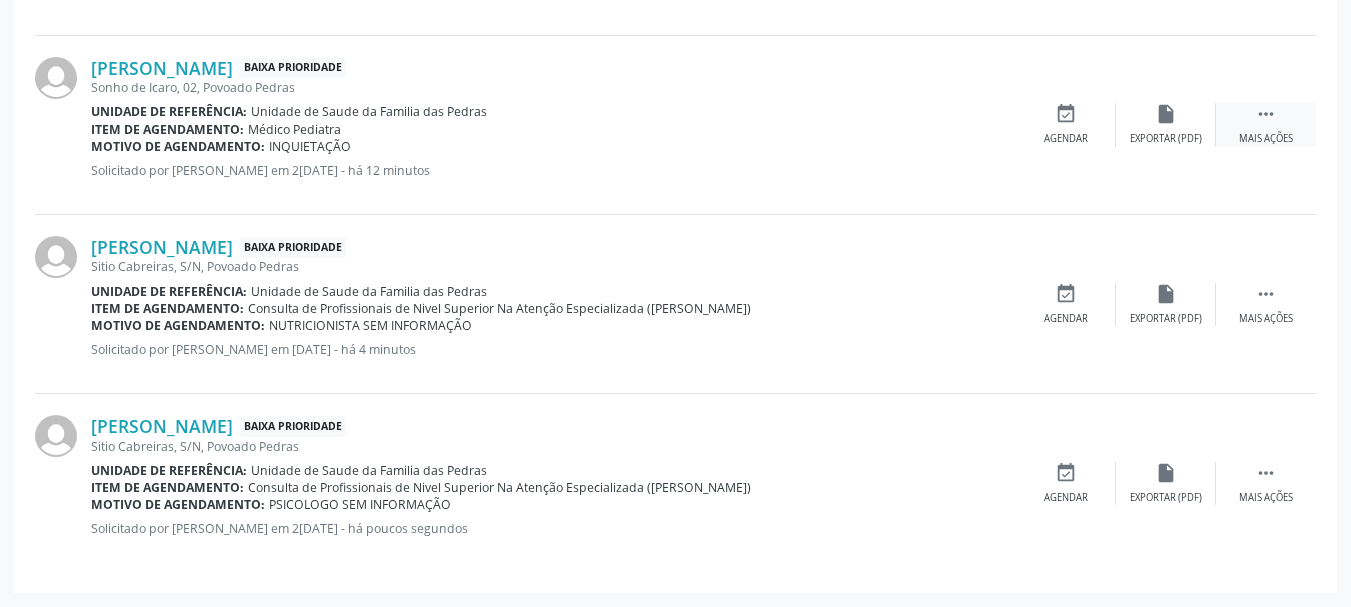 click on "" at bounding box center (1266, 114) 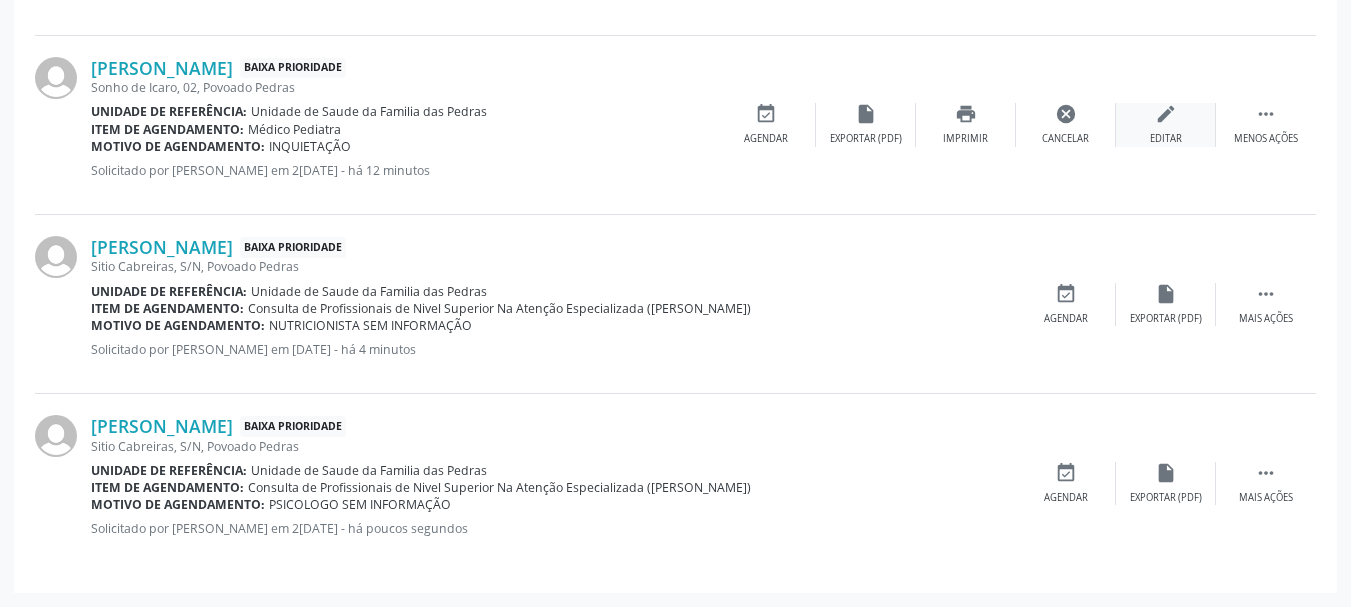 click on "edit
Editar" at bounding box center (1166, 124) 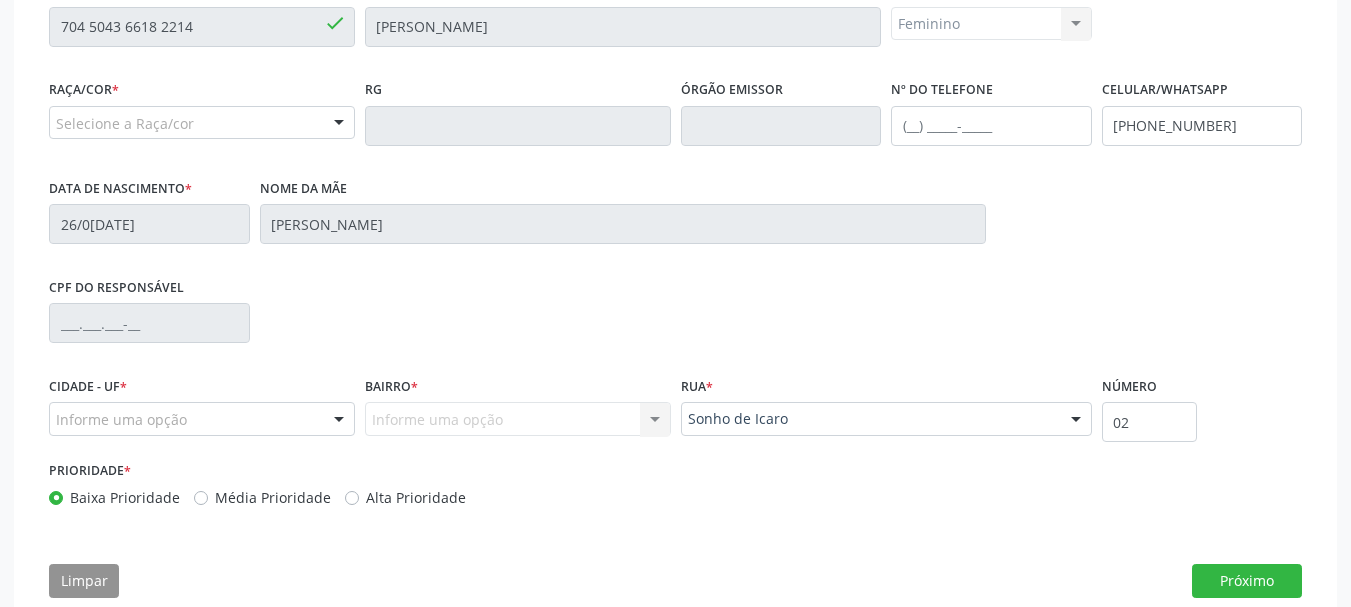 scroll, scrollTop: 500, scrollLeft: 0, axis: vertical 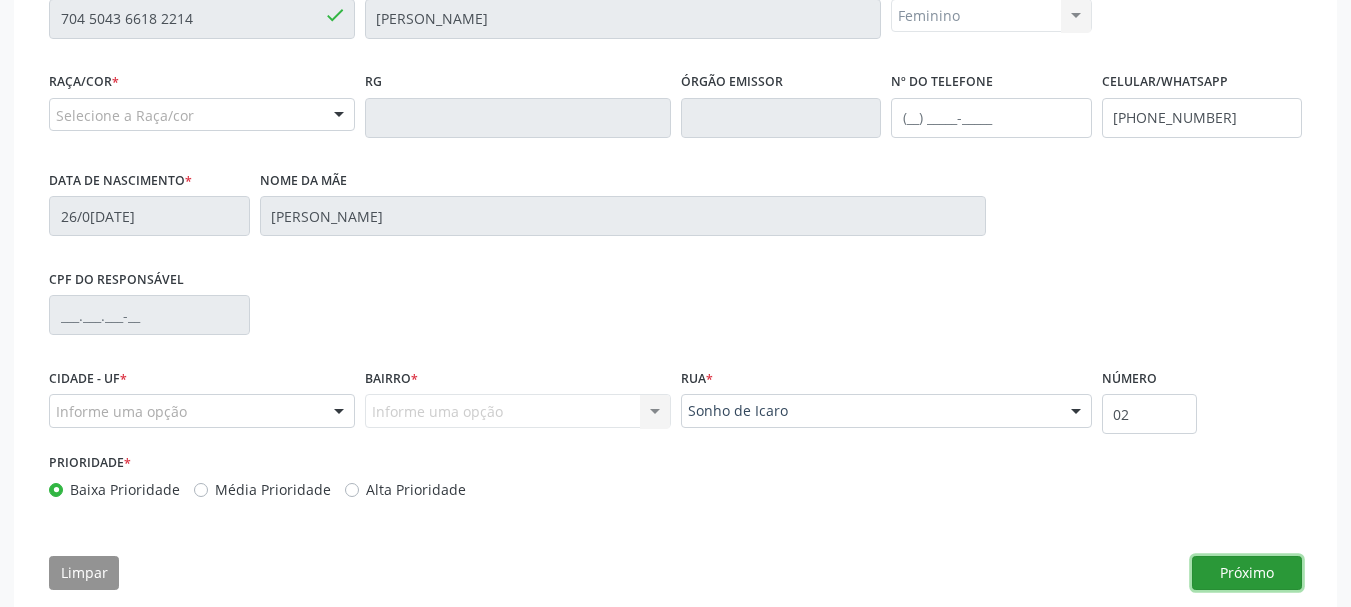 click on "Próximo" at bounding box center (1247, 573) 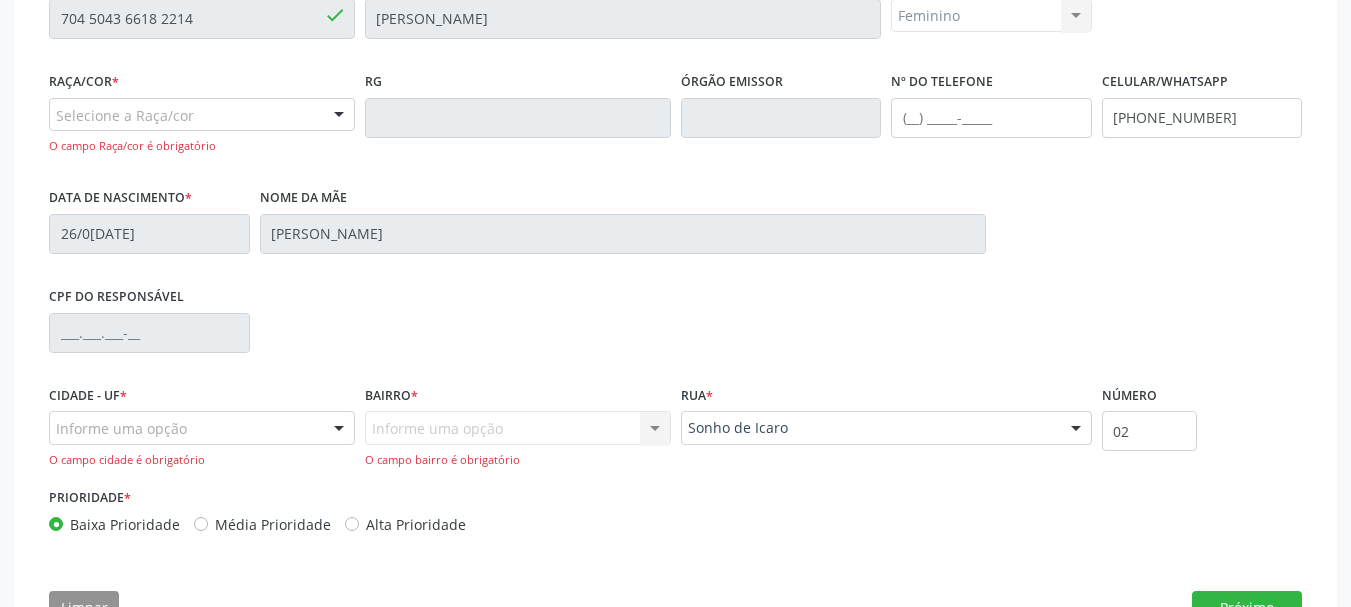 click at bounding box center [339, 116] 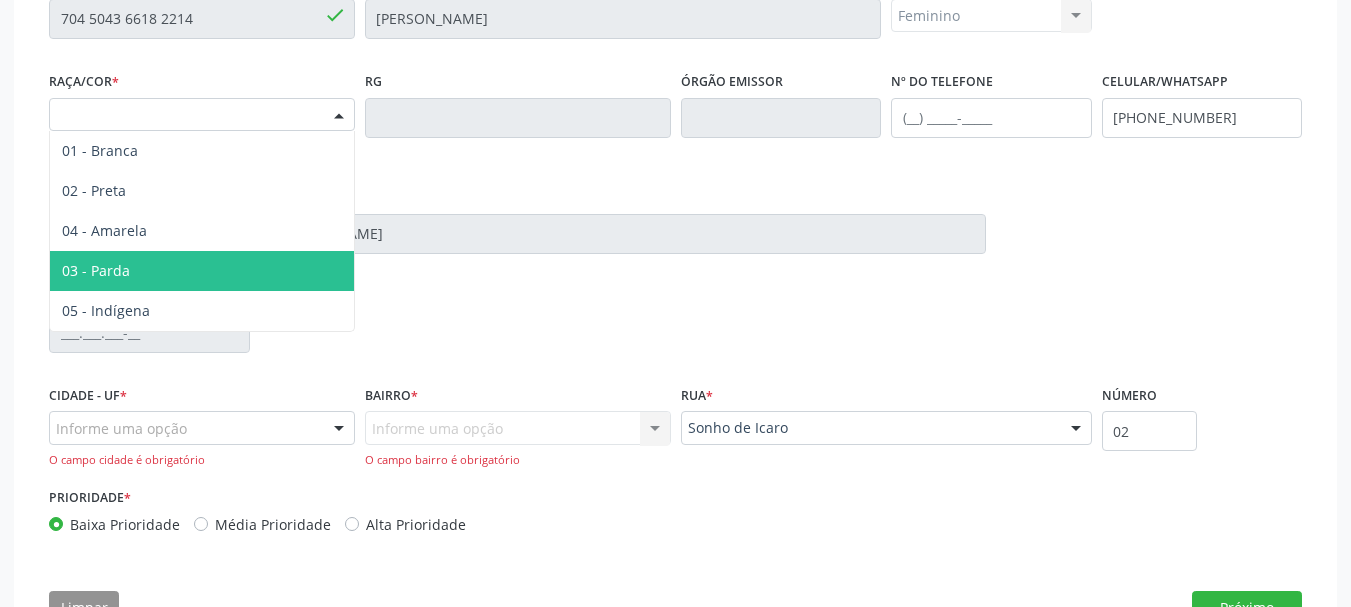 click on "03 - Parda" at bounding box center (202, 271) 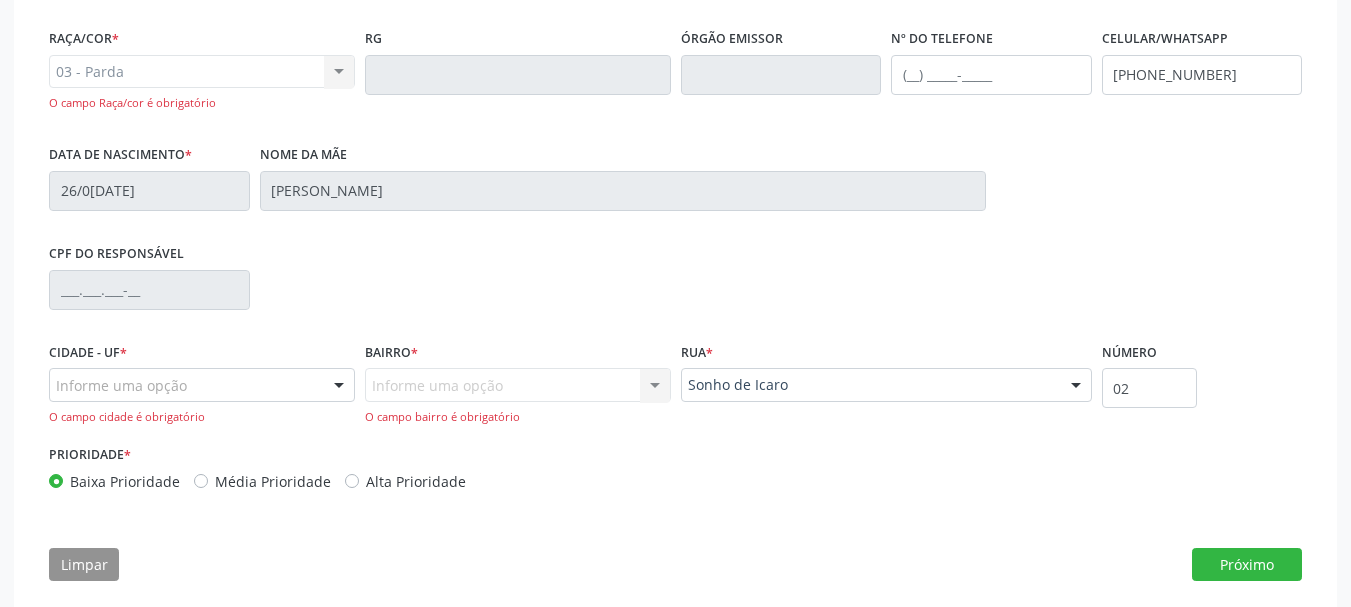 scroll, scrollTop: 566, scrollLeft: 0, axis: vertical 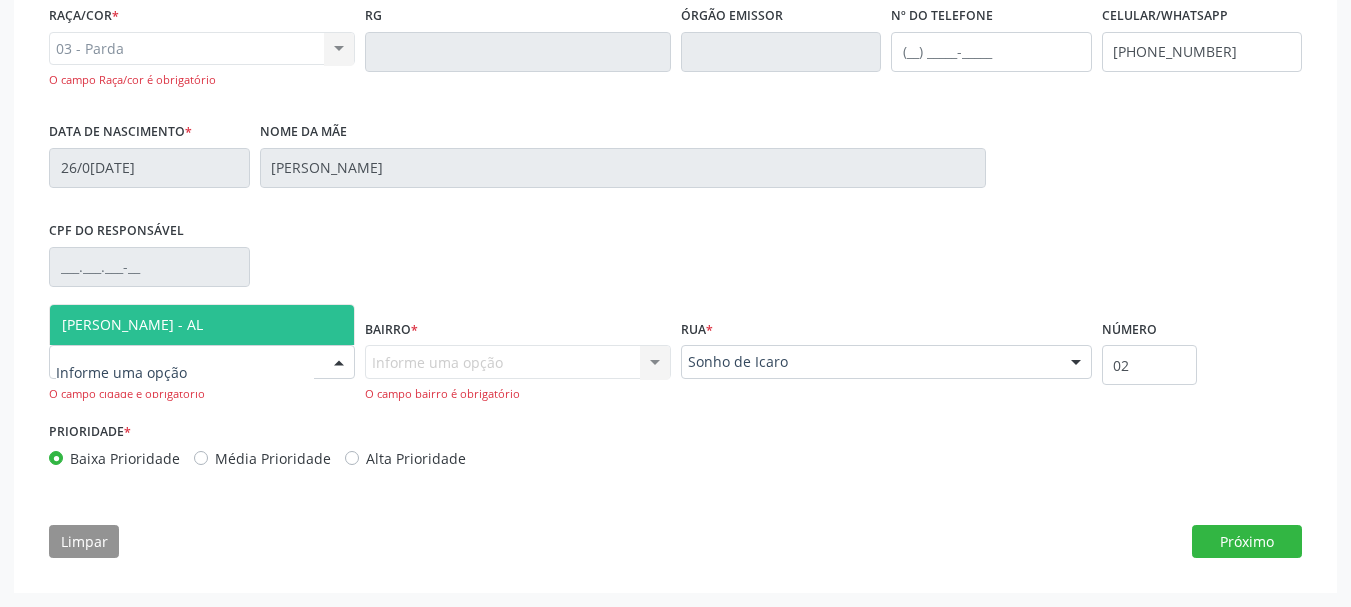 click at bounding box center (339, 363) 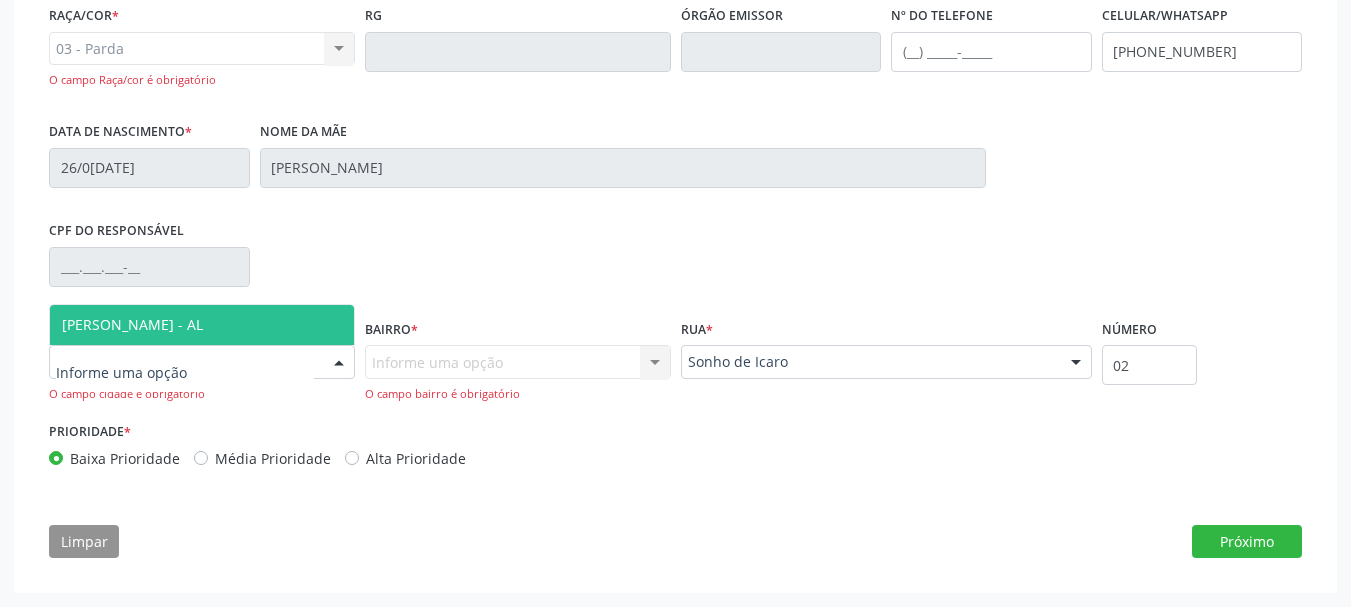 click on "[PERSON_NAME] - AL" at bounding box center (202, 325) 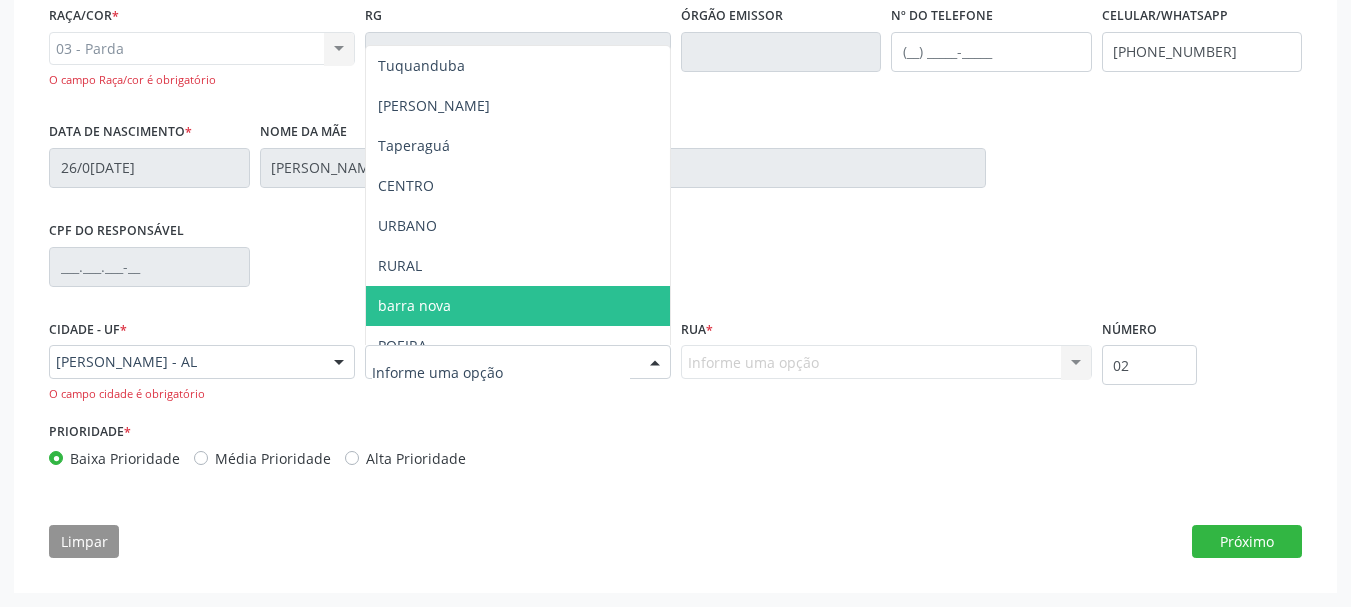 scroll, scrollTop: 100, scrollLeft: 0, axis: vertical 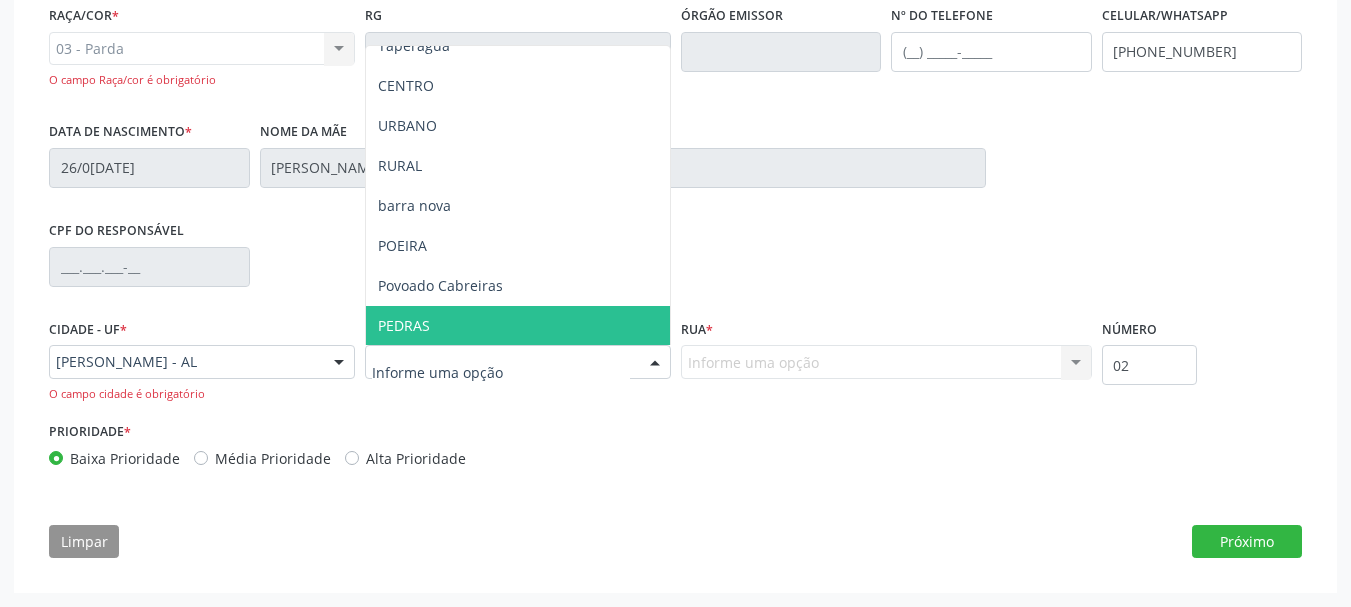 click on "PEDRAS" at bounding box center (518, 326) 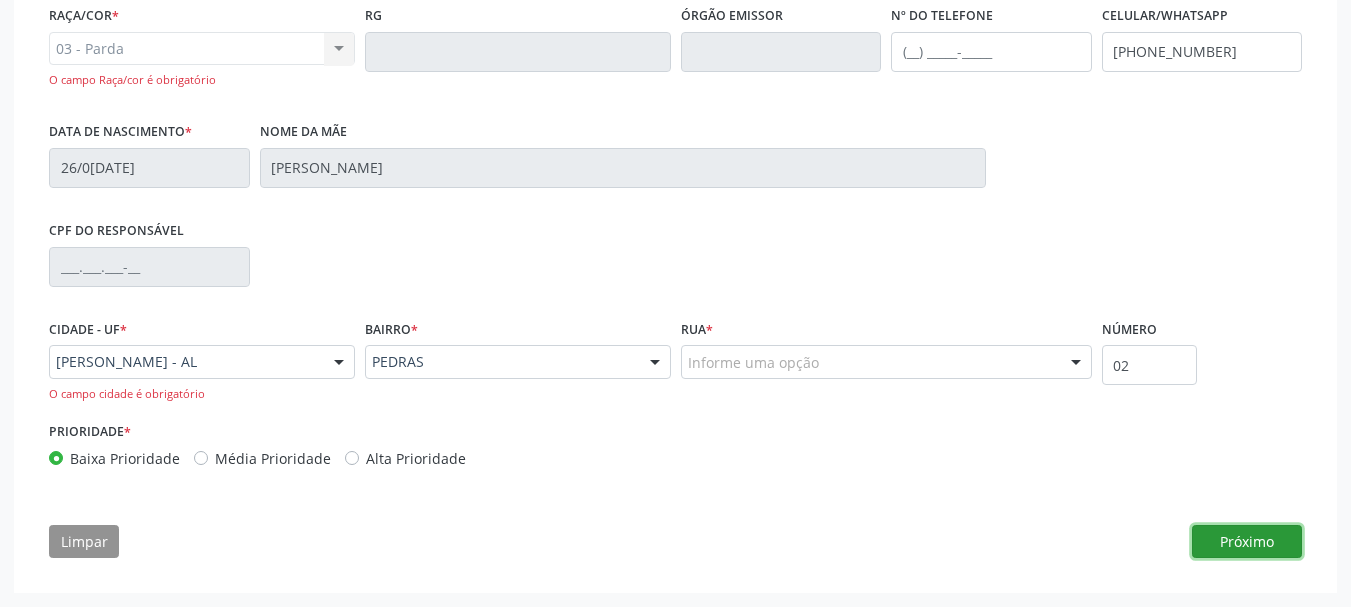 click on "Próximo" at bounding box center (1247, 542) 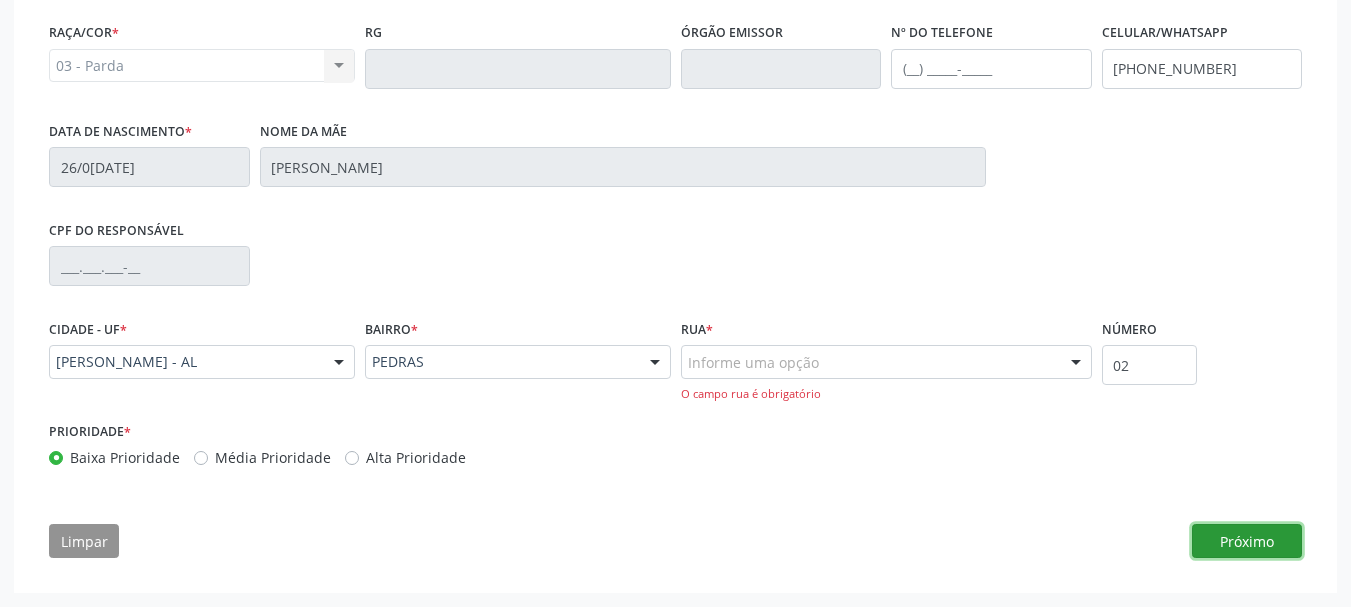 scroll, scrollTop: 549, scrollLeft: 0, axis: vertical 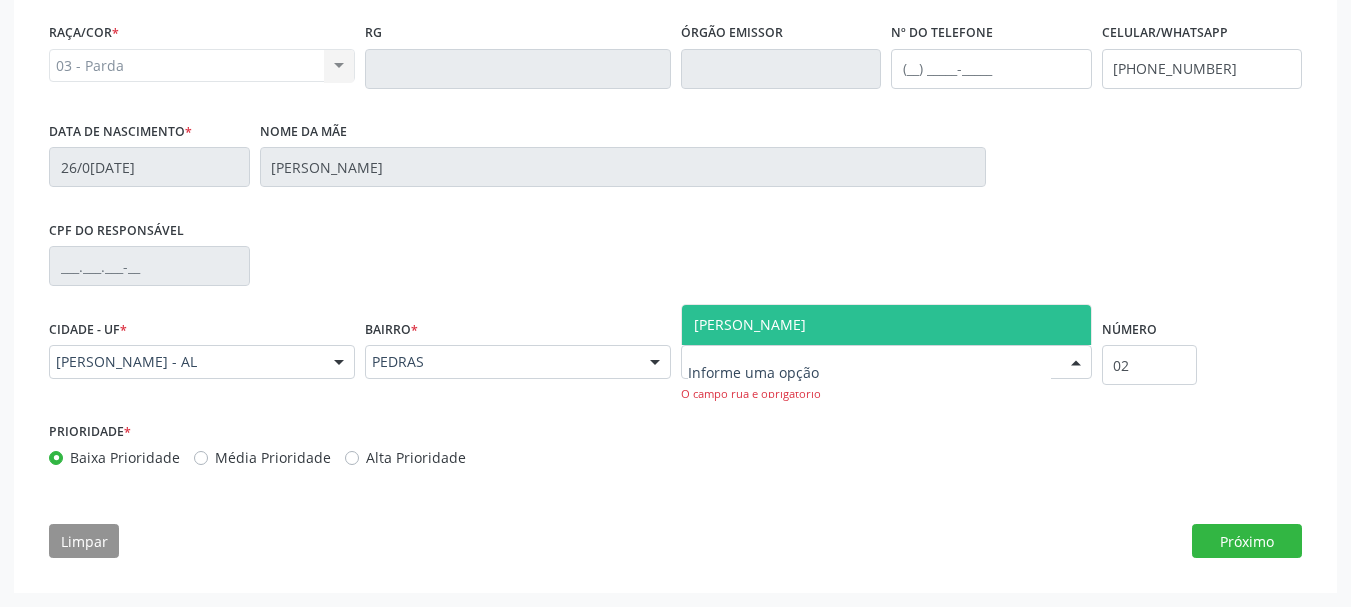 click at bounding box center (886, 362) 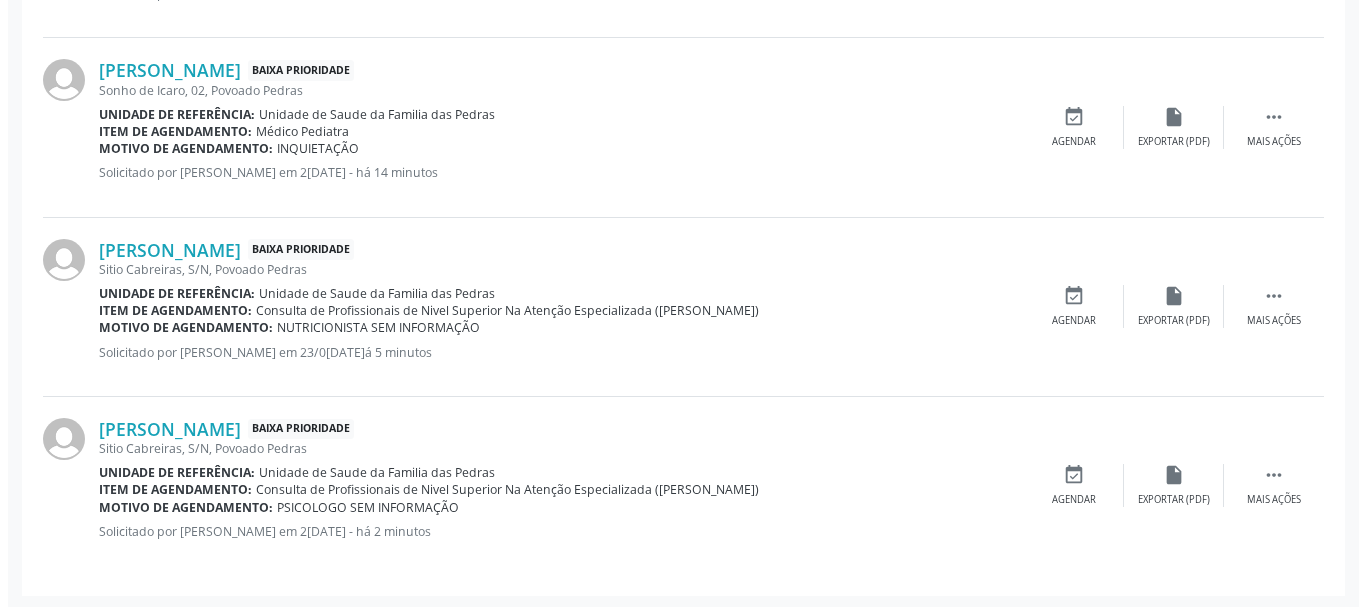 scroll, scrollTop: 2503, scrollLeft: 0, axis: vertical 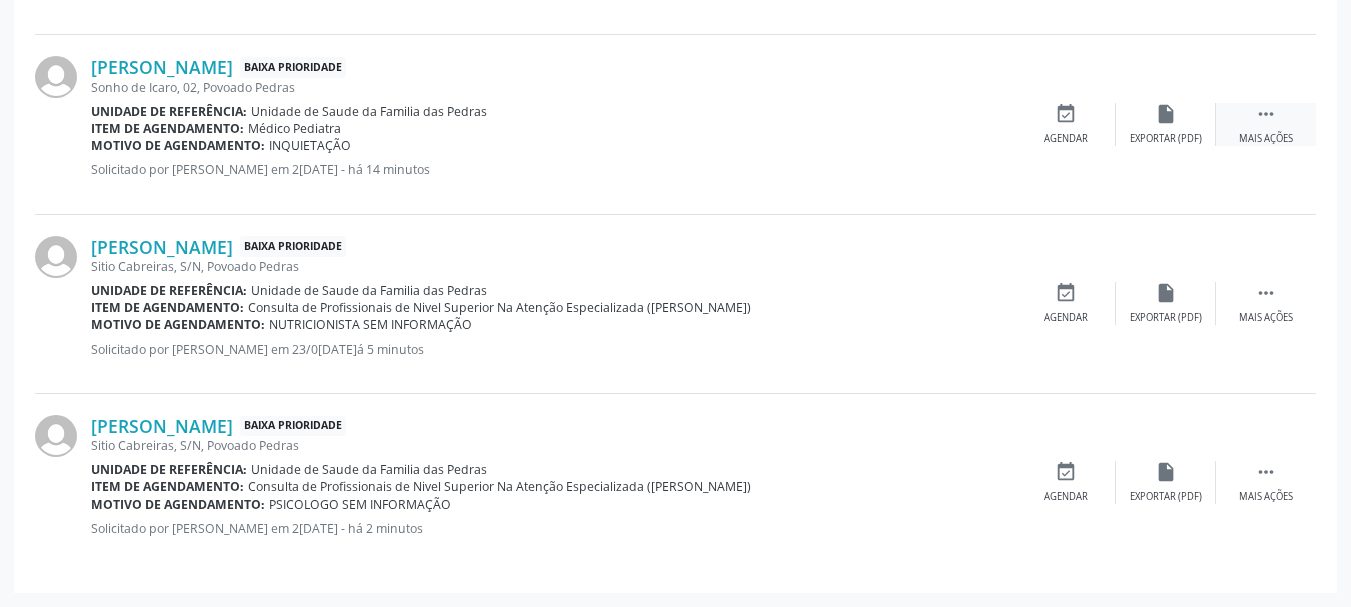 click on "" at bounding box center (1266, 114) 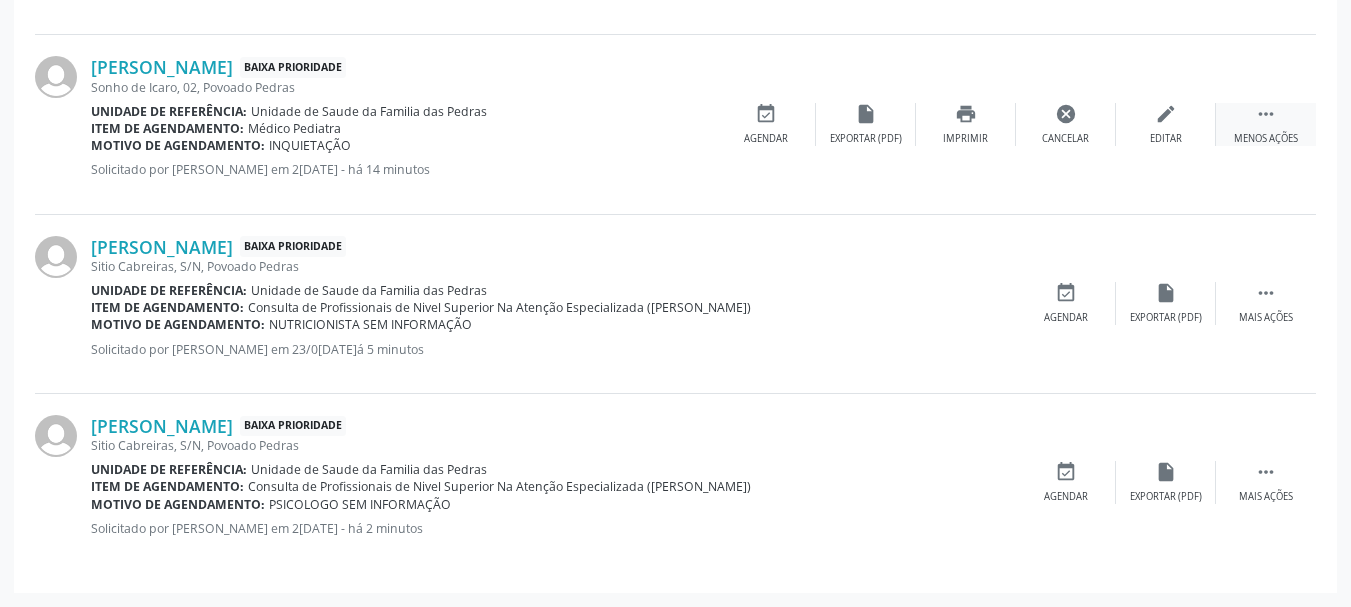 click on "
Menos ações" at bounding box center (1266, 124) 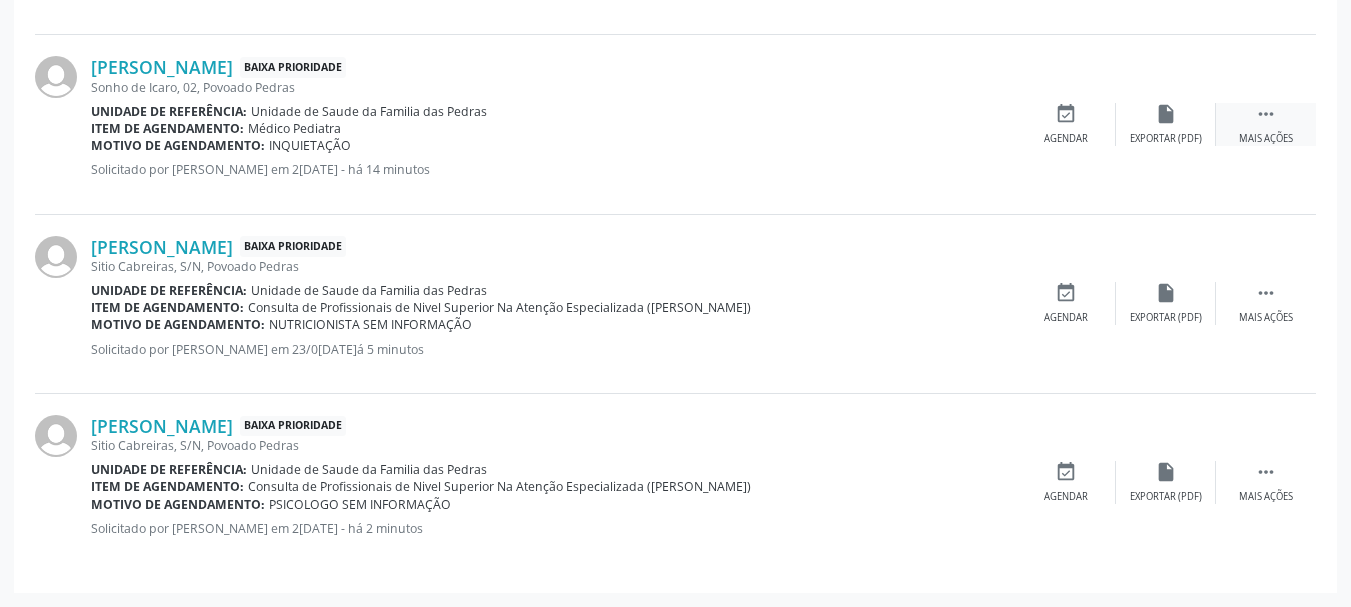 click on "
Mais ações" at bounding box center [1266, 124] 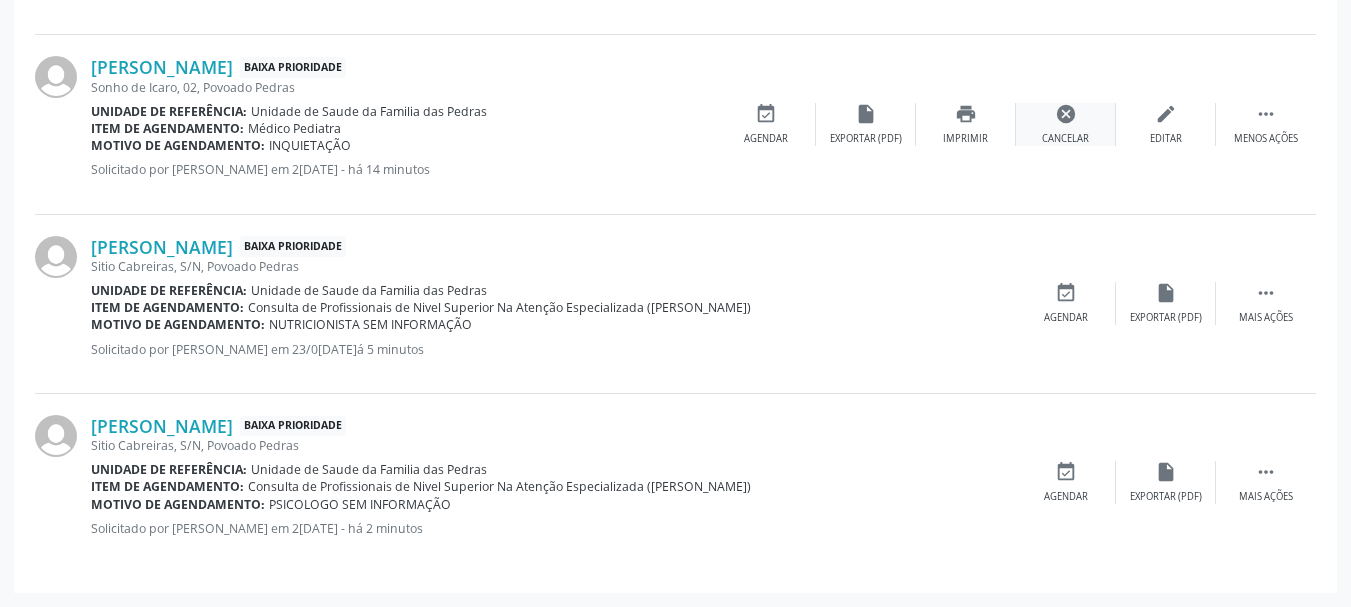 click on "cancel
Cancelar" at bounding box center [1066, 124] 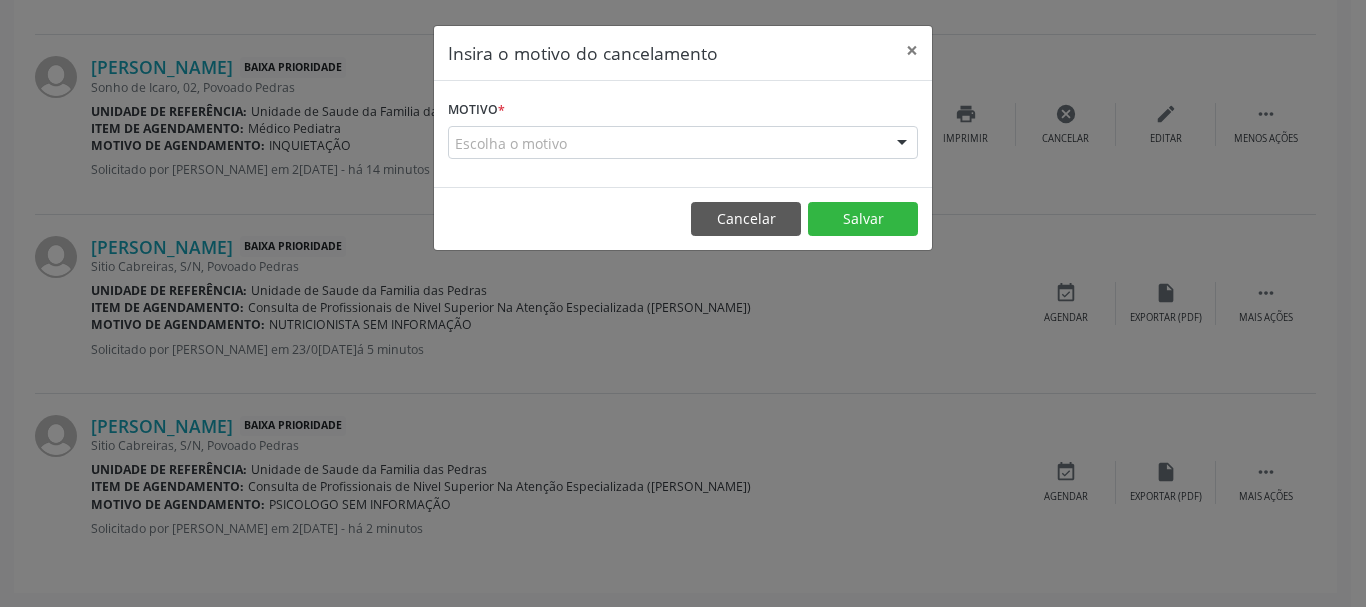 click on "Escolha o motivo" at bounding box center (683, 143) 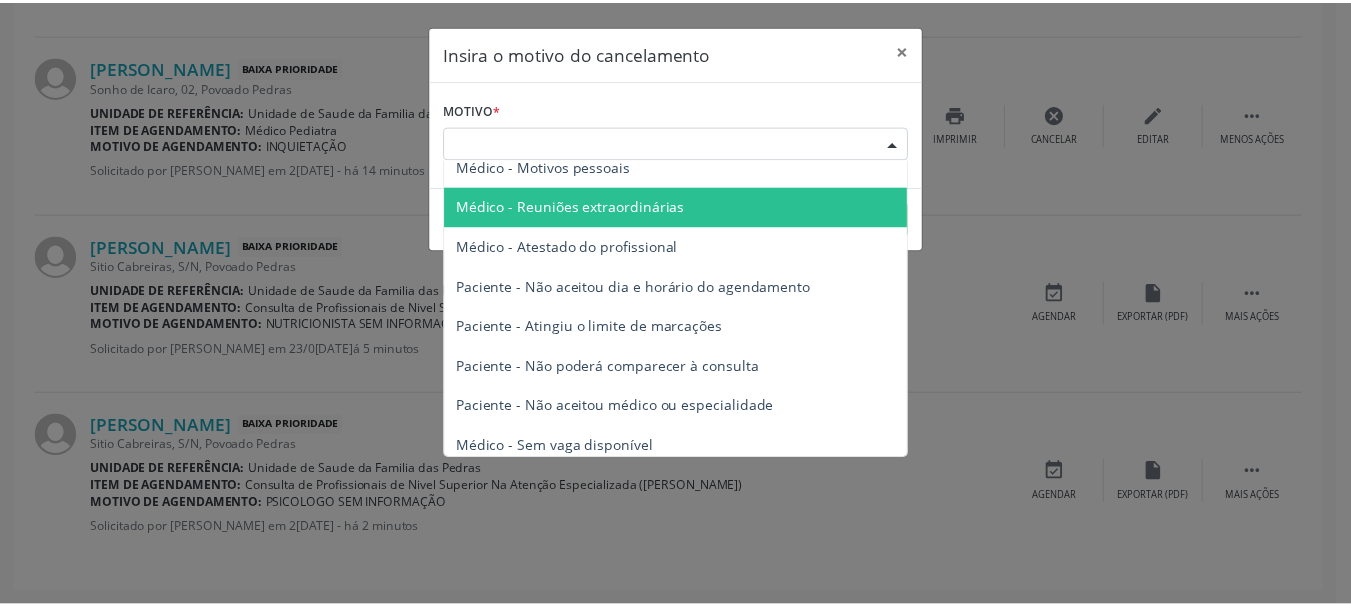 scroll, scrollTop: 101, scrollLeft: 0, axis: vertical 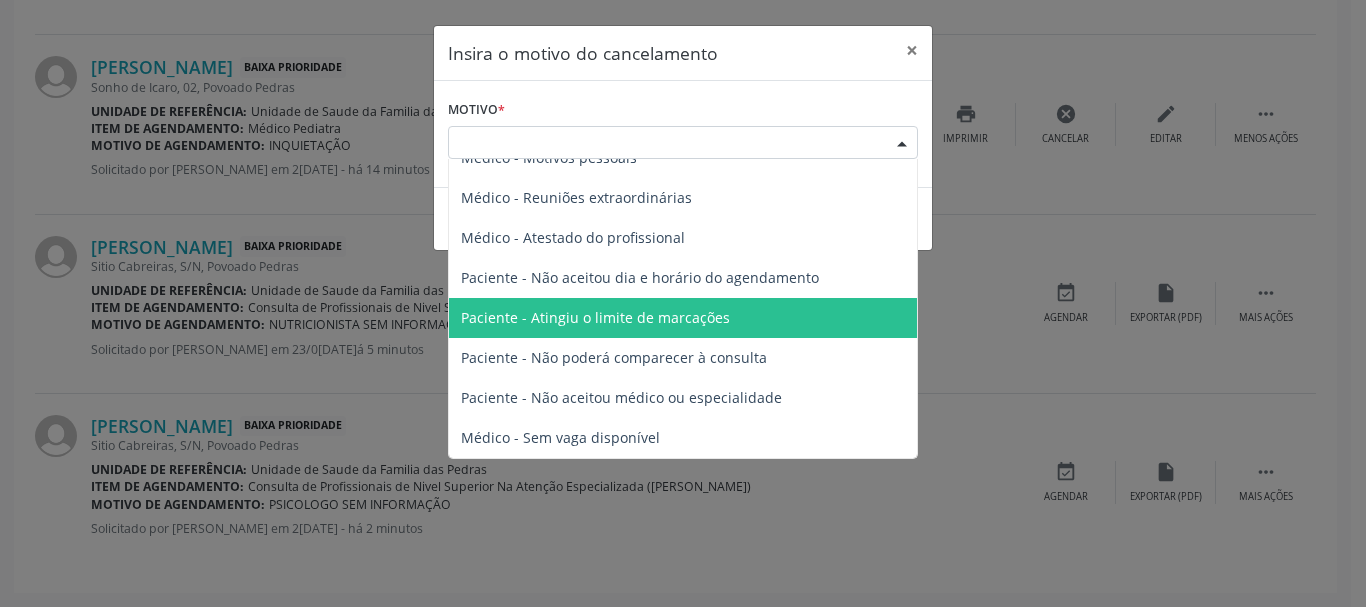 click on "Insira o motivo do cancelamento ×
Motivo
*
Escolha o motivo
Outro   Médico - Participação em eventos (ex: congresso)   Médico - Motivos pessoais   Médico - Reuniões extraordinárias   Médico - Atestado do profissional   Paciente - Não aceitou dia e horário do agendamento   Paciente - Atingiu o limite de marcações   Paciente - Não poderá comparecer à consulta   Paciente - Não aceitou médico ou especialidade   Médico - Sem vaga disponível
Nenhum resultado encontrado para: "   "
Não há nenhuma opção para ser exibida.
Cancelar Salvar" at bounding box center (683, 303) 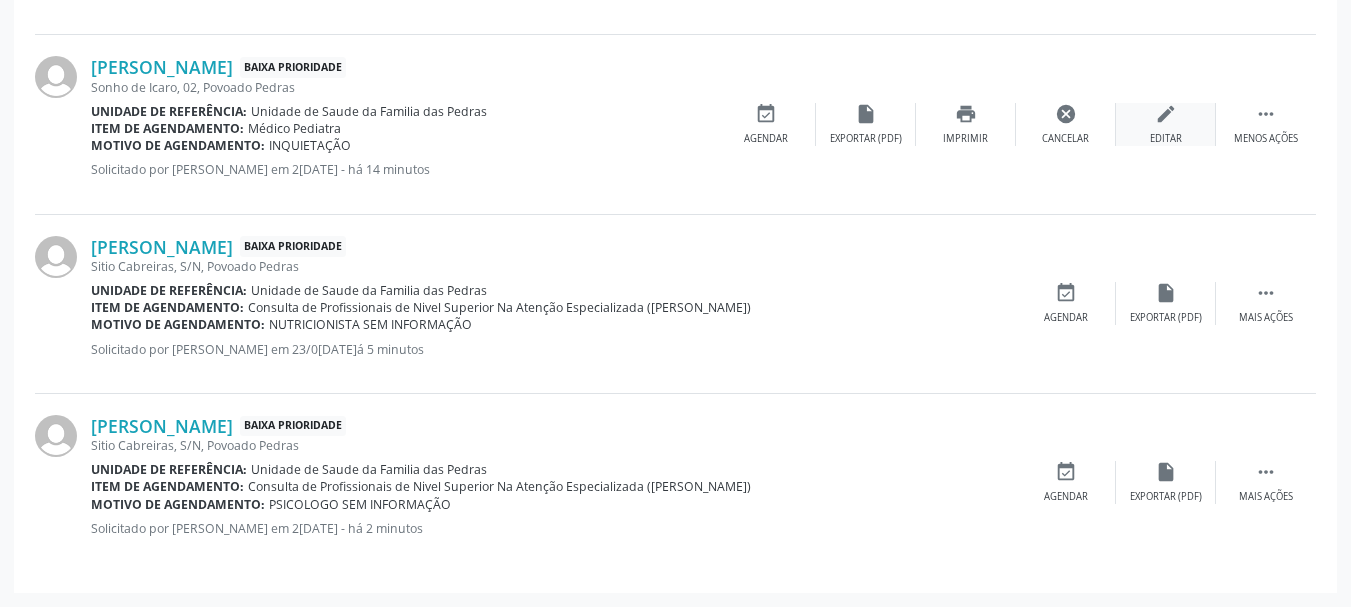 click on "edit" at bounding box center [1166, 114] 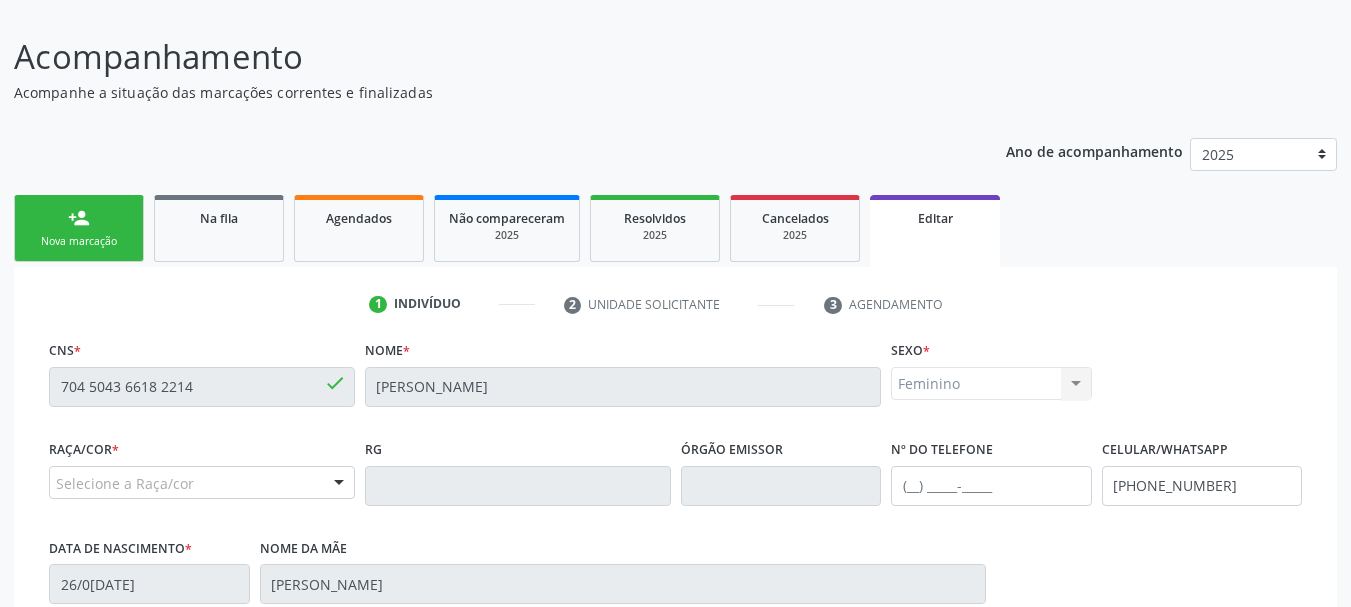 scroll, scrollTop: 232, scrollLeft: 0, axis: vertical 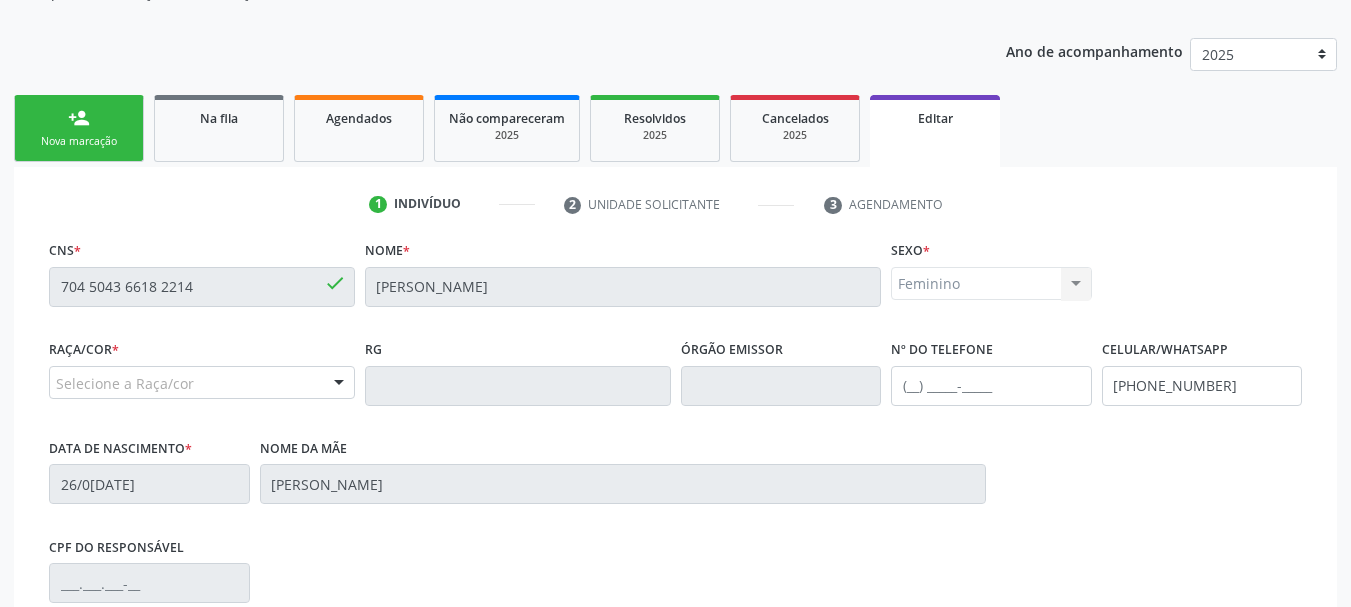 click at bounding box center (339, 384) 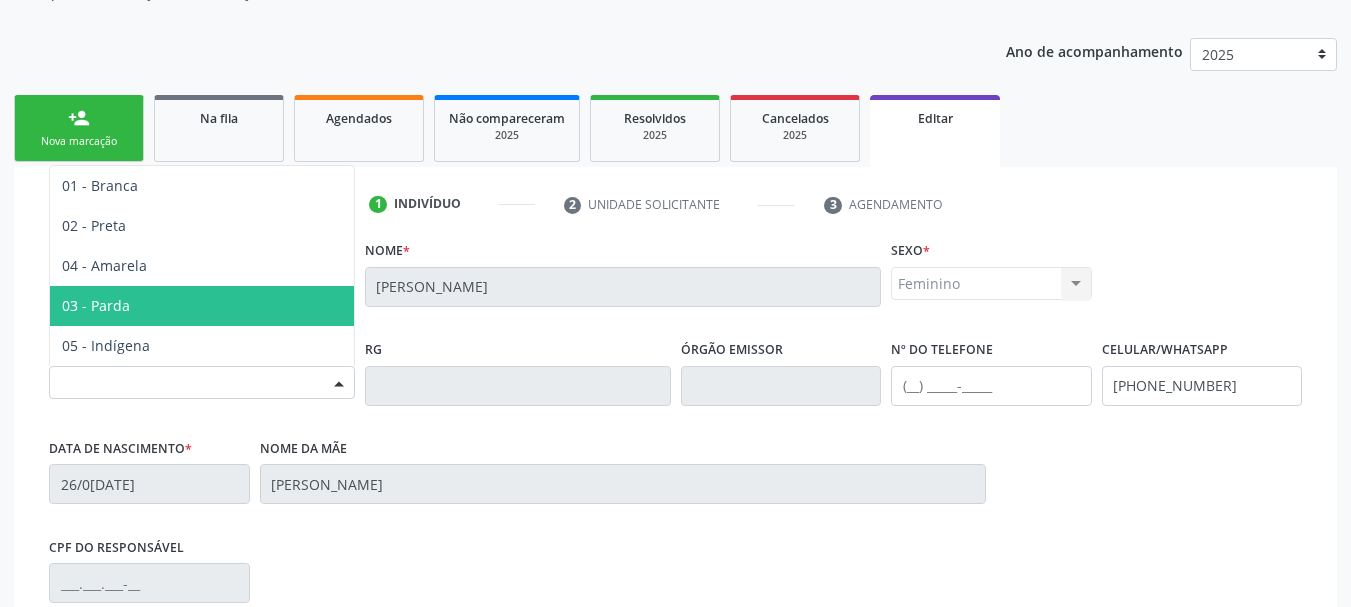 click on "03 - Parda" at bounding box center [202, 306] 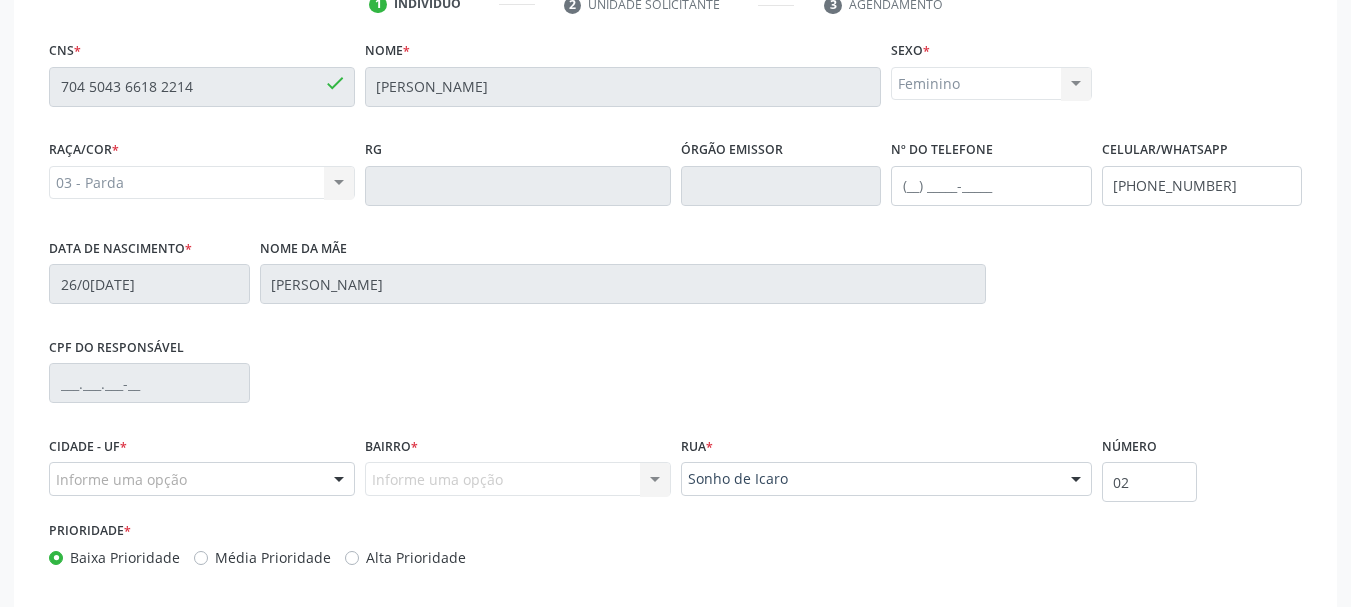 scroll, scrollTop: 532, scrollLeft: 0, axis: vertical 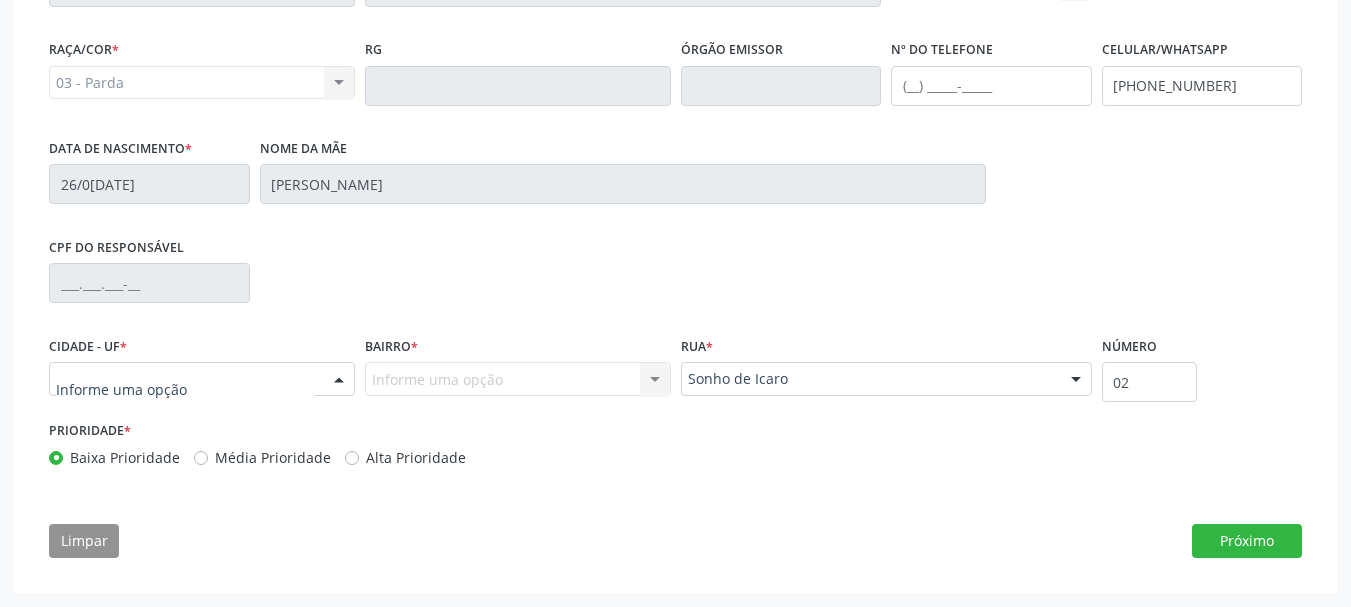 click at bounding box center (202, 379) 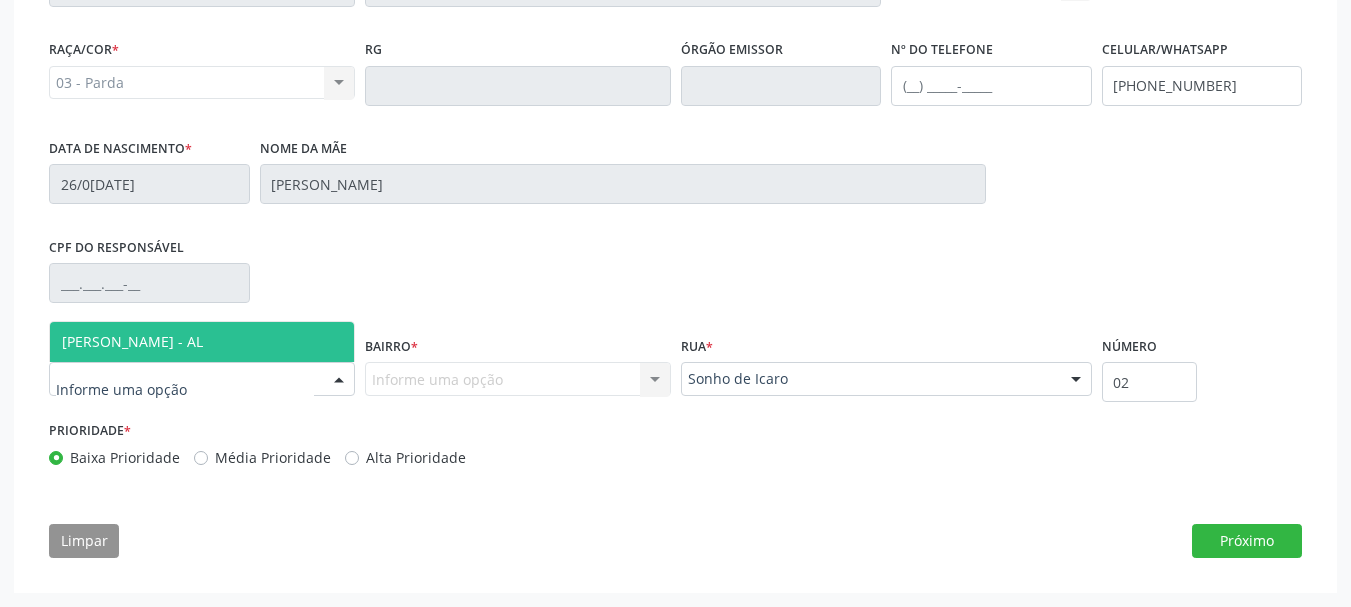 click on "[PERSON_NAME] - AL" at bounding box center [202, 342] 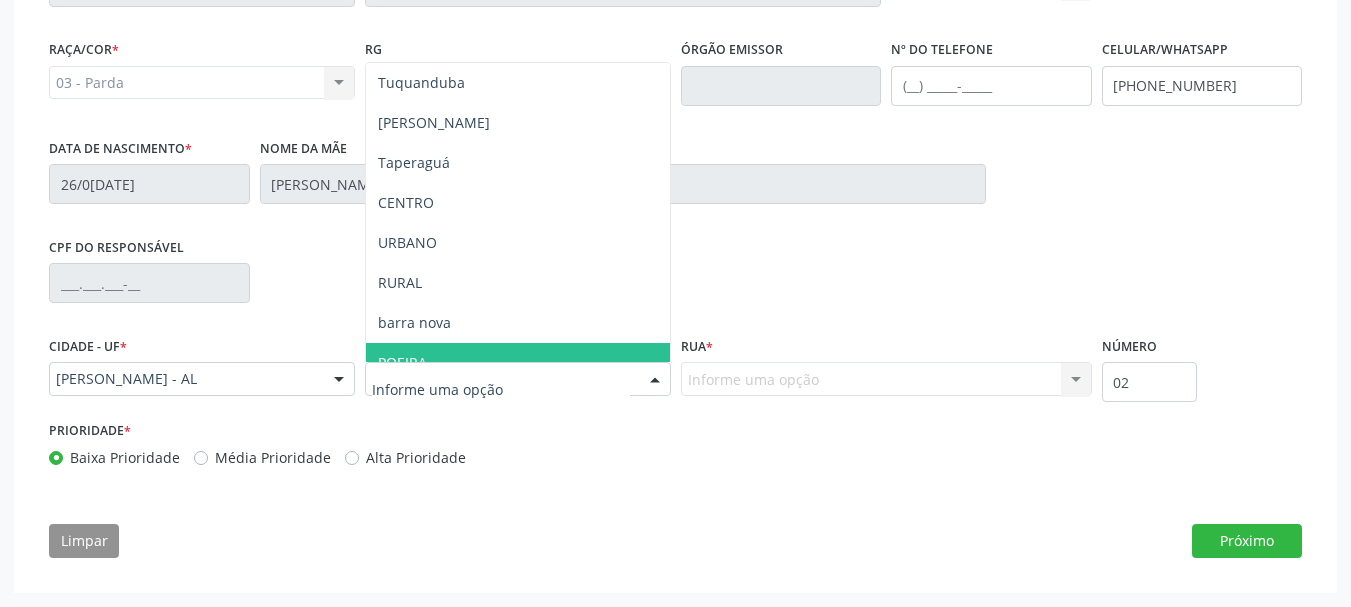 scroll, scrollTop: 100, scrollLeft: 0, axis: vertical 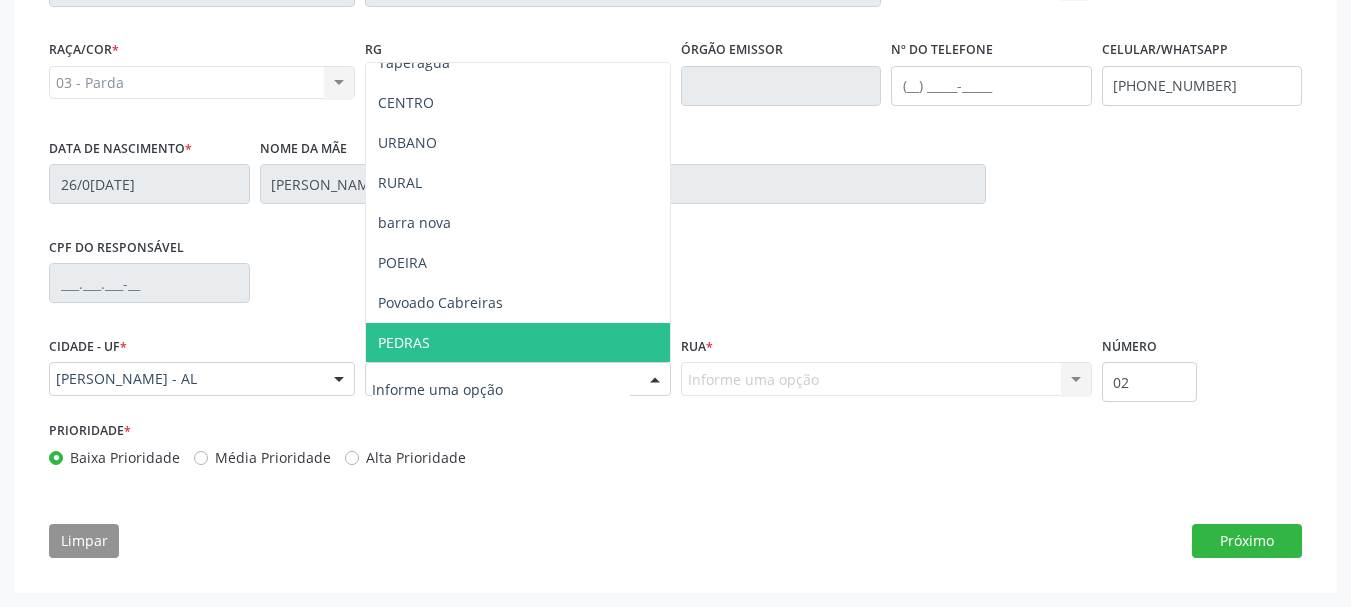 click on "PEDRAS" at bounding box center (404, 342) 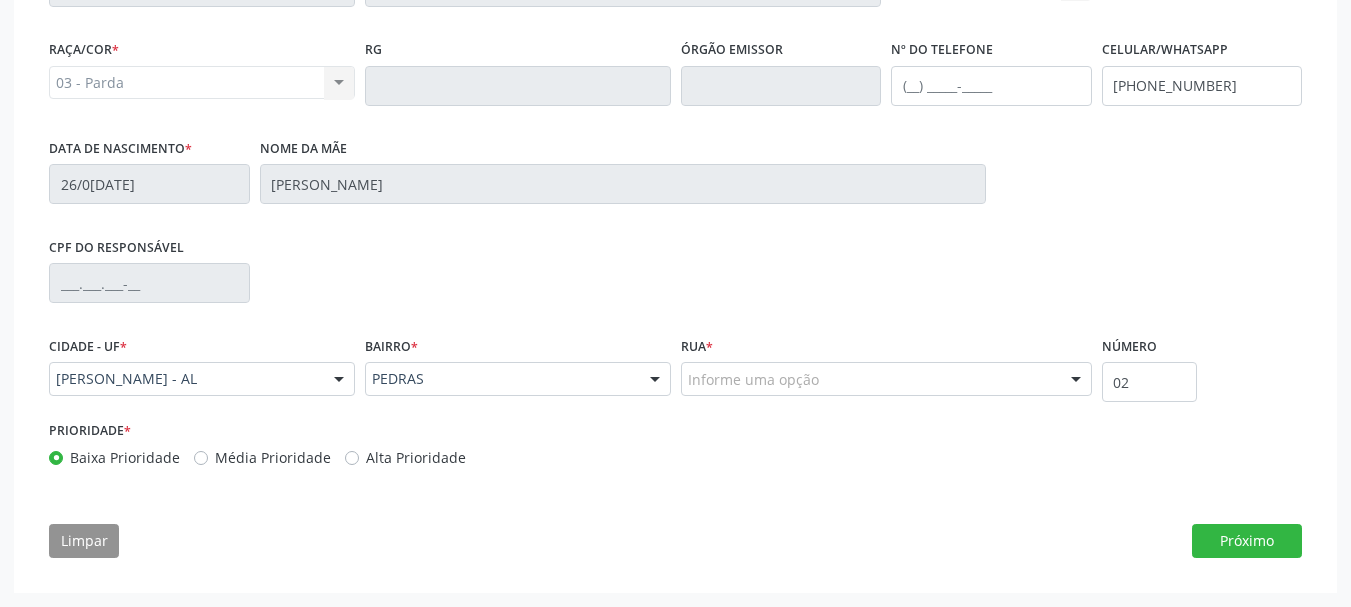 click on "Informe uma opção" at bounding box center [886, 379] 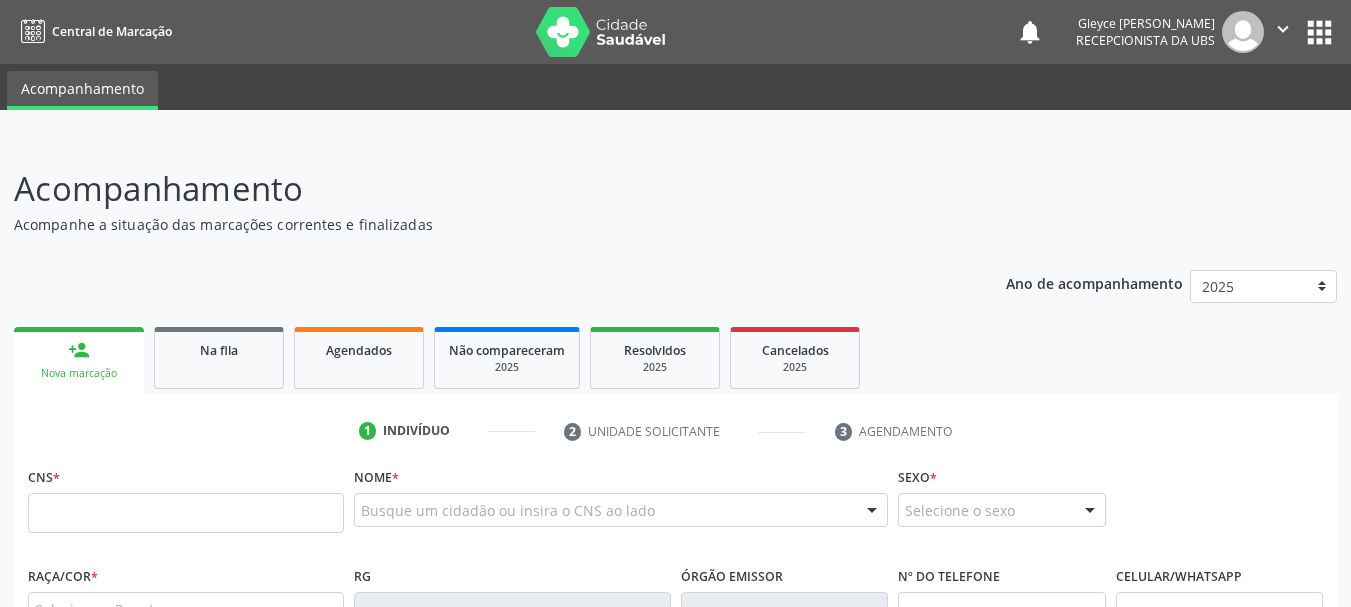 scroll, scrollTop: 300, scrollLeft: 0, axis: vertical 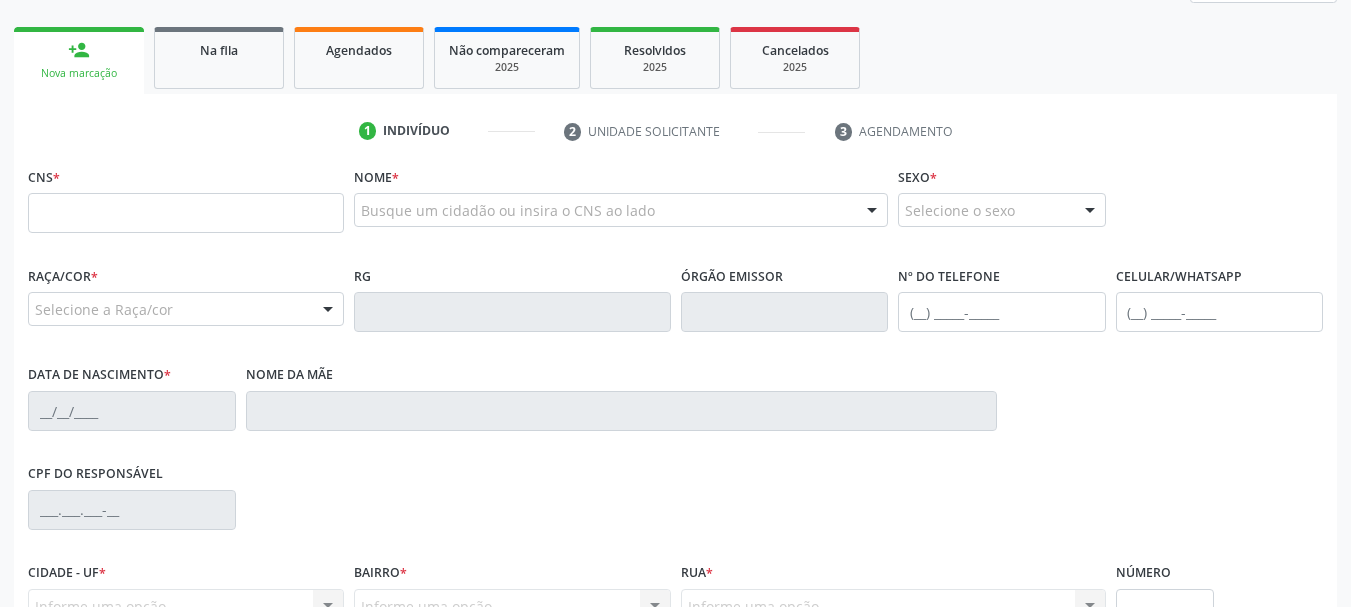 click on "person_add
Nova marcação" at bounding box center [79, 60] 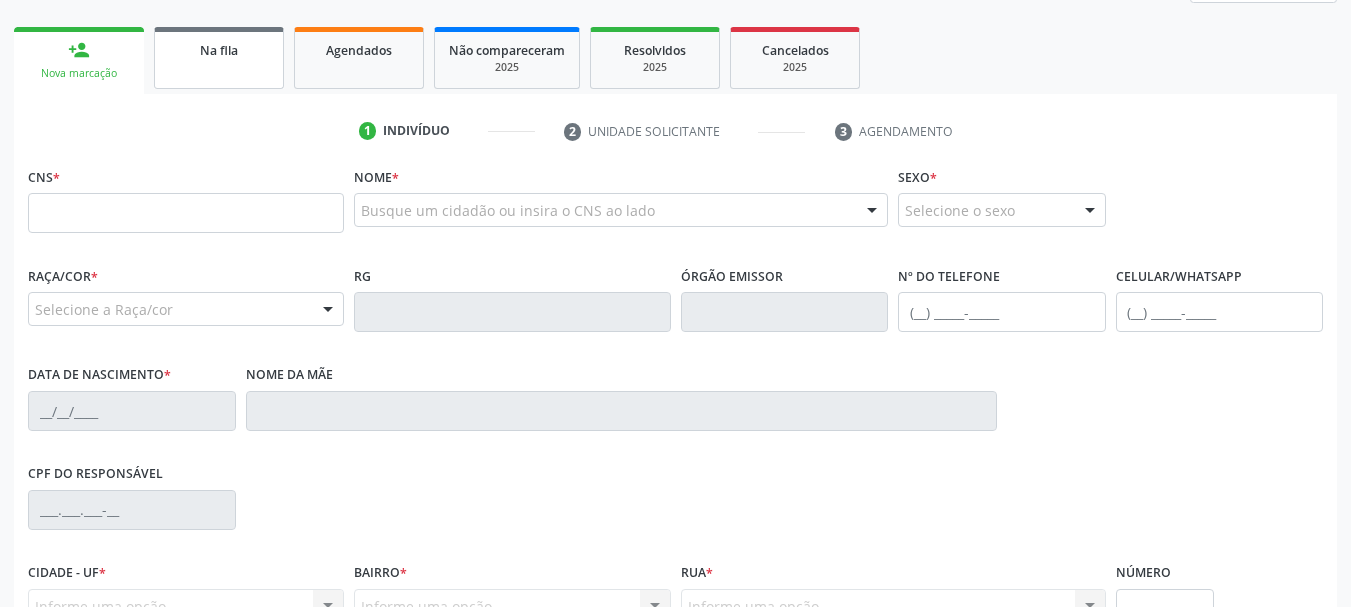 click on "Na fila" at bounding box center (219, 58) 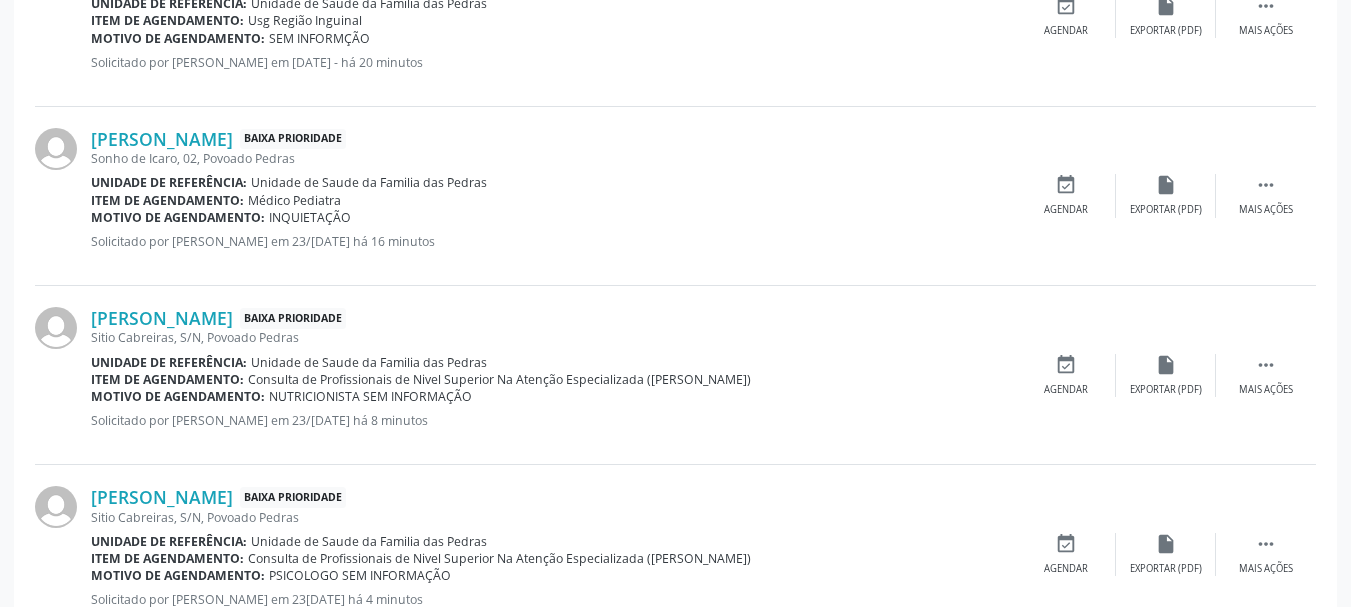 scroll, scrollTop: 2500, scrollLeft: 0, axis: vertical 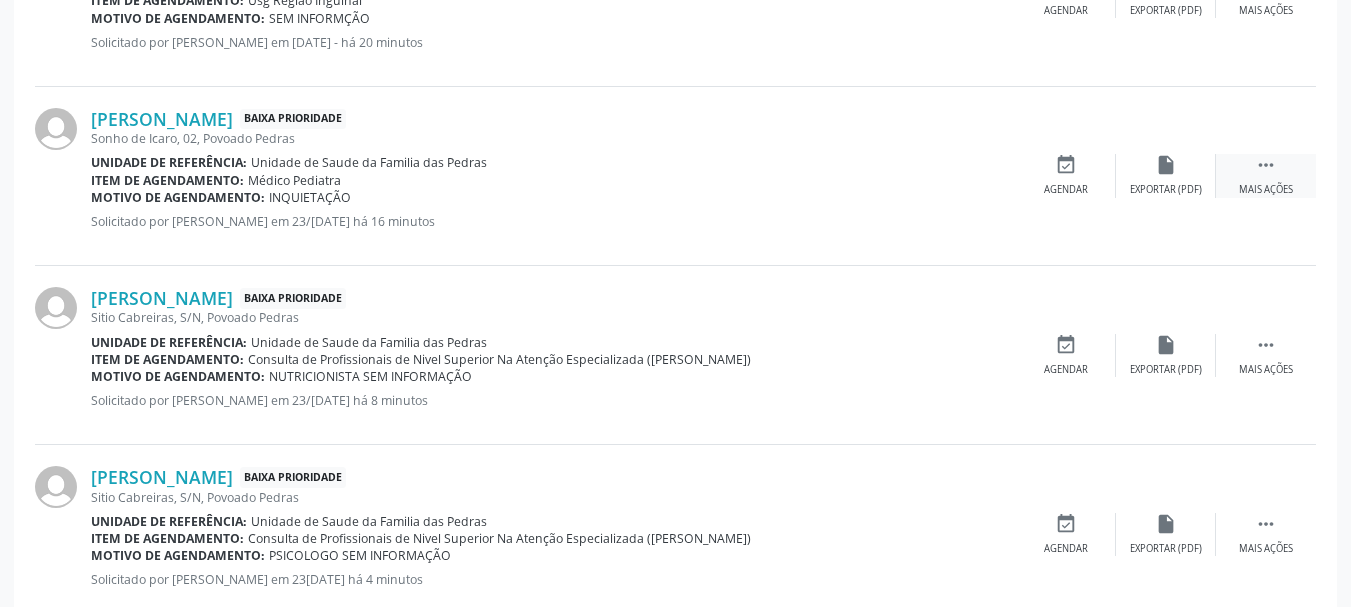 click on "" at bounding box center [1266, 165] 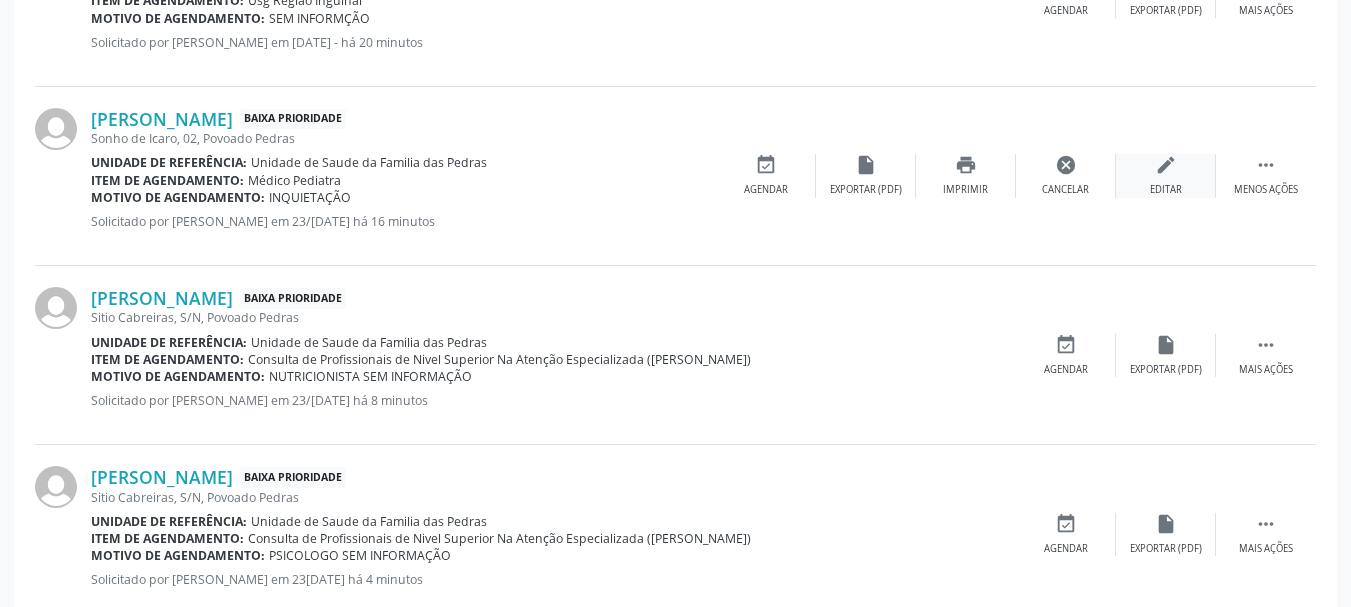 click on "edit" at bounding box center [1166, 165] 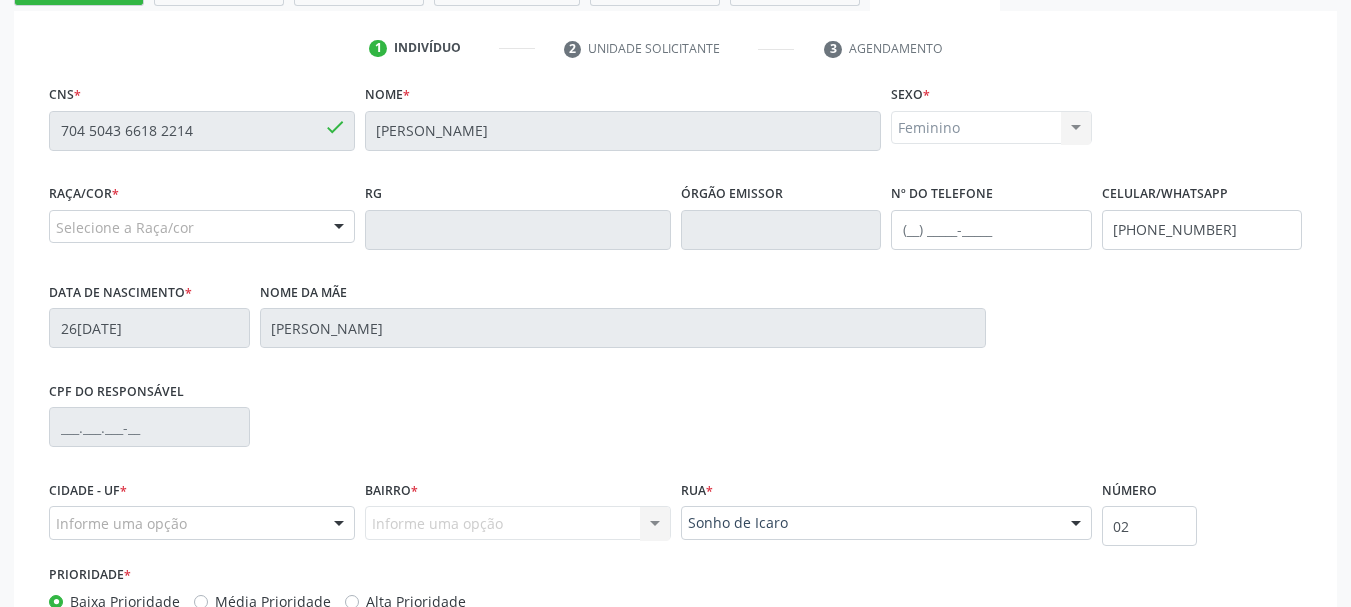 scroll, scrollTop: 400, scrollLeft: 0, axis: vertical 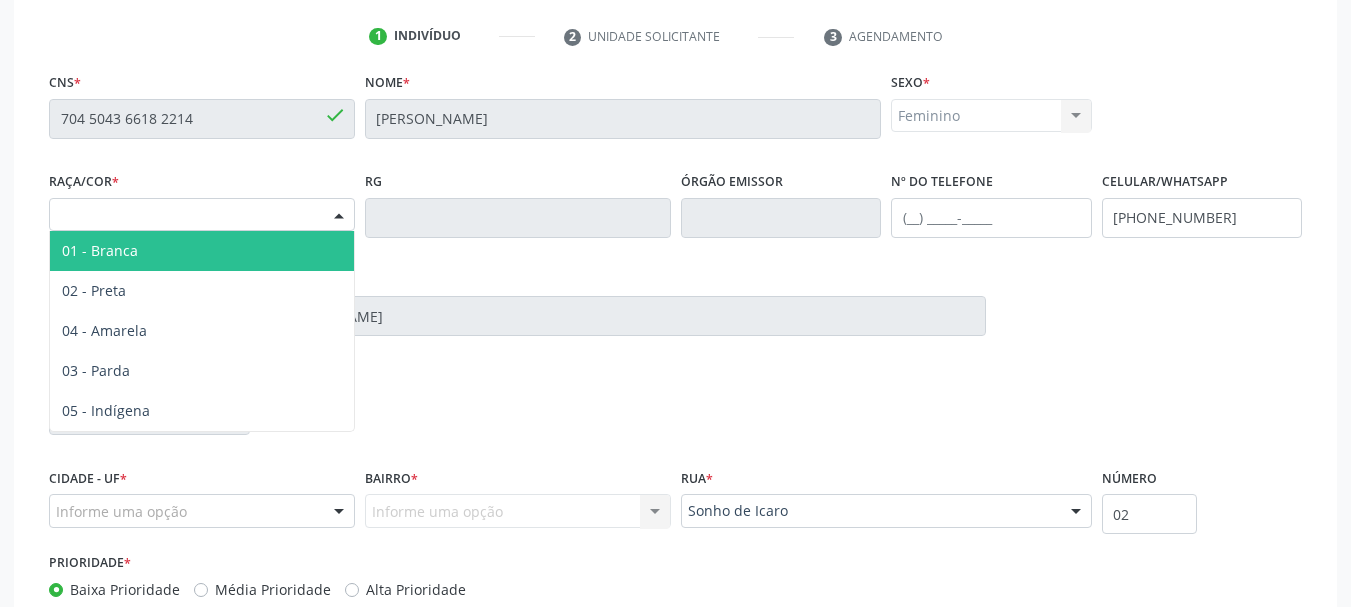 click at bounding box center (339, 216) 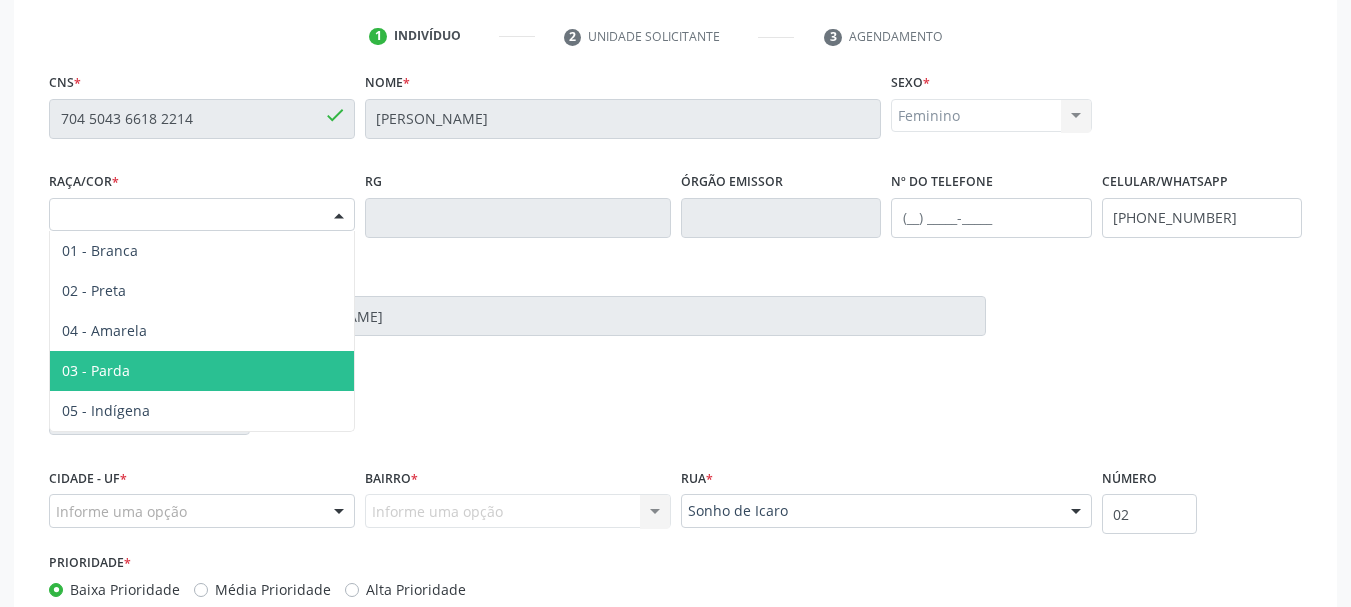 click on "03 - Parda" at bounding box center (202, 371) 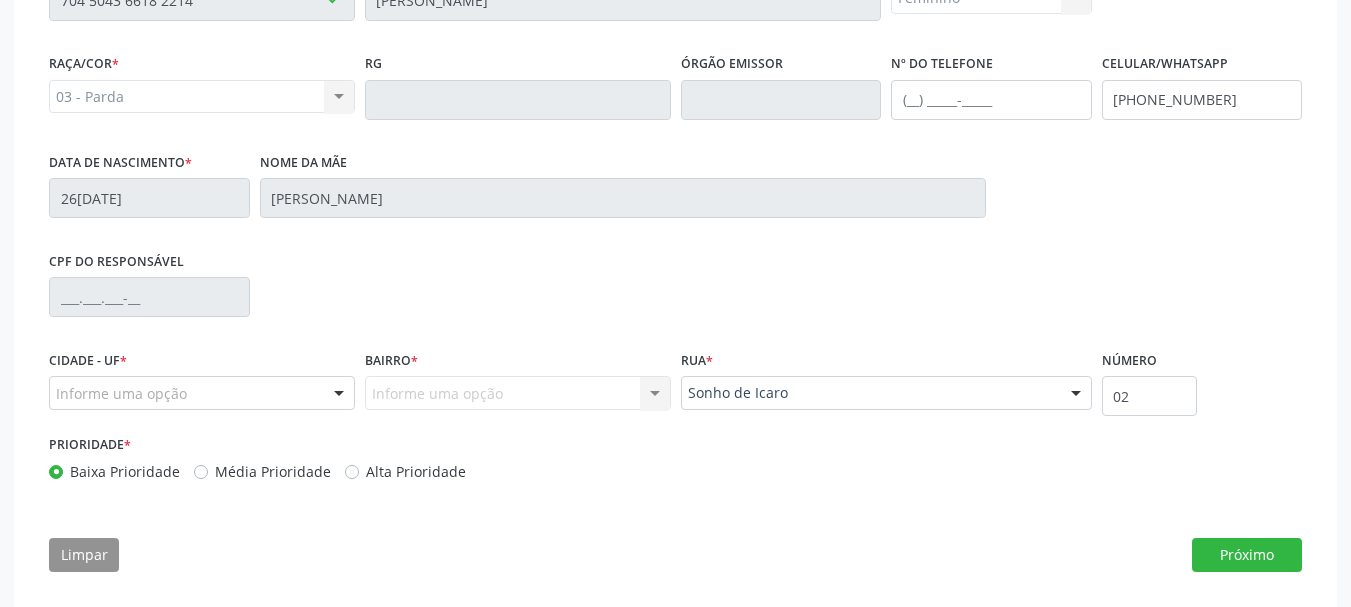 scroll, scrollTop: 532, scrollLeft: 0, axis: vertical 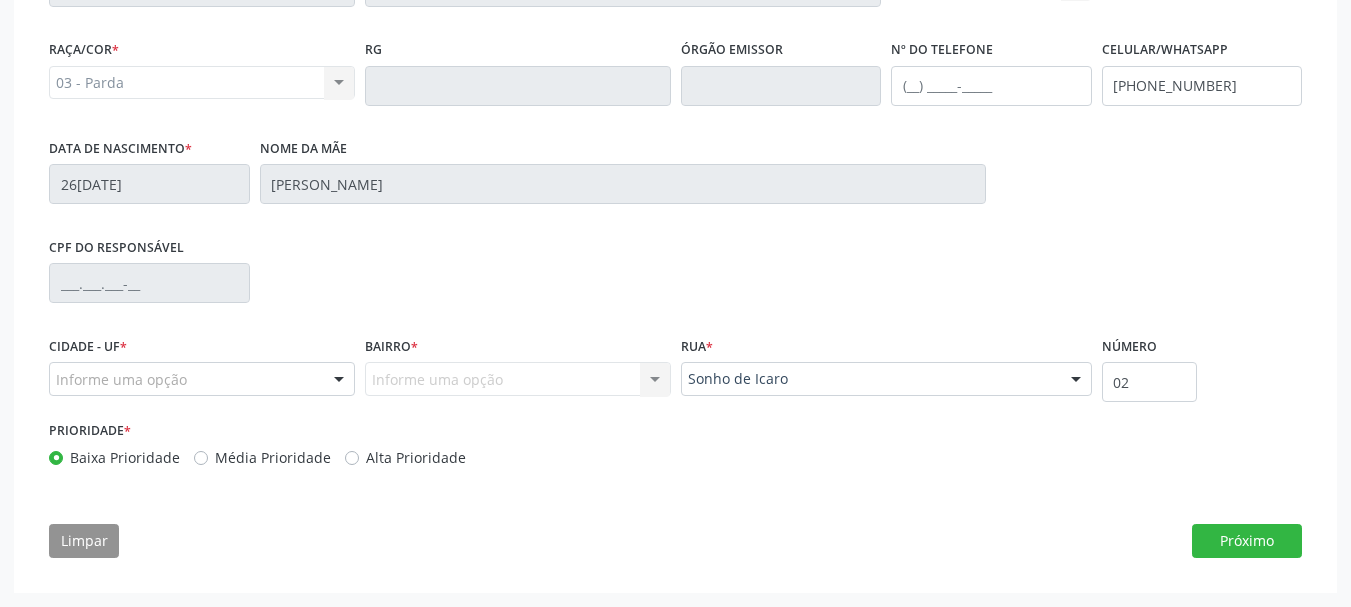 click on "Informe uma opção
Nenhum resultado encontrado para: "   "
Nenhuma opção encontrada. Digite para adicionar." at bounding box center (518, 379) 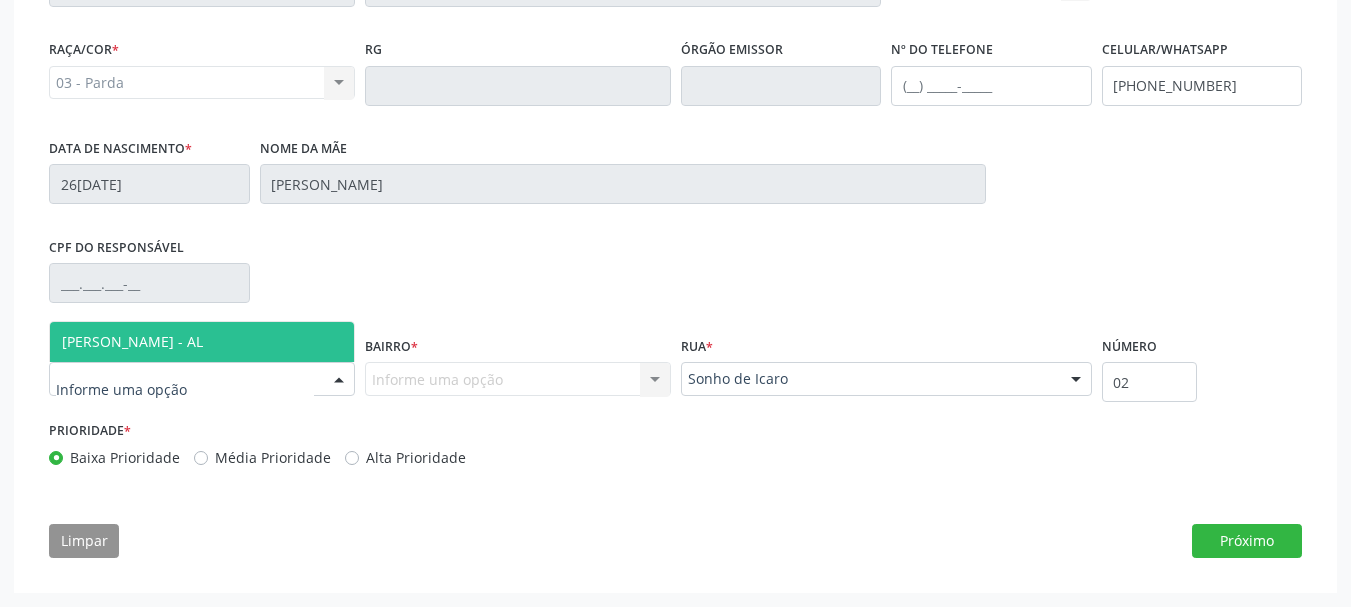 click at bounding box center (339, 380) 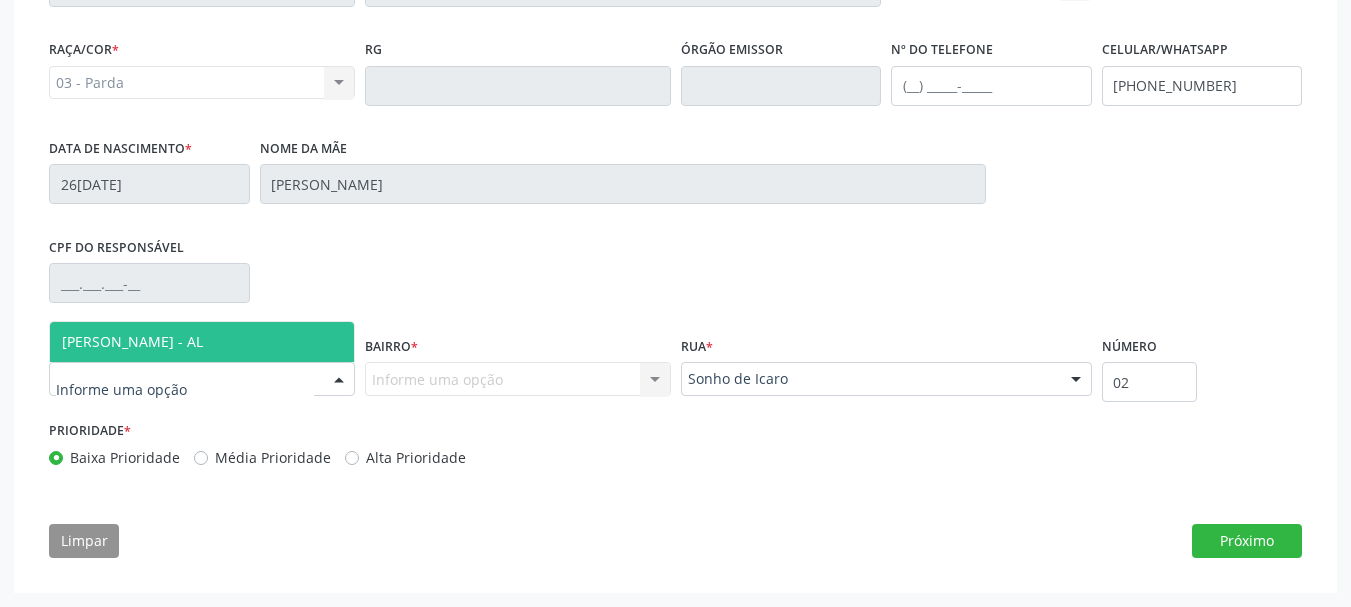 click on "[PERSON_NAME] - AL" at bounding box center [202, 342] 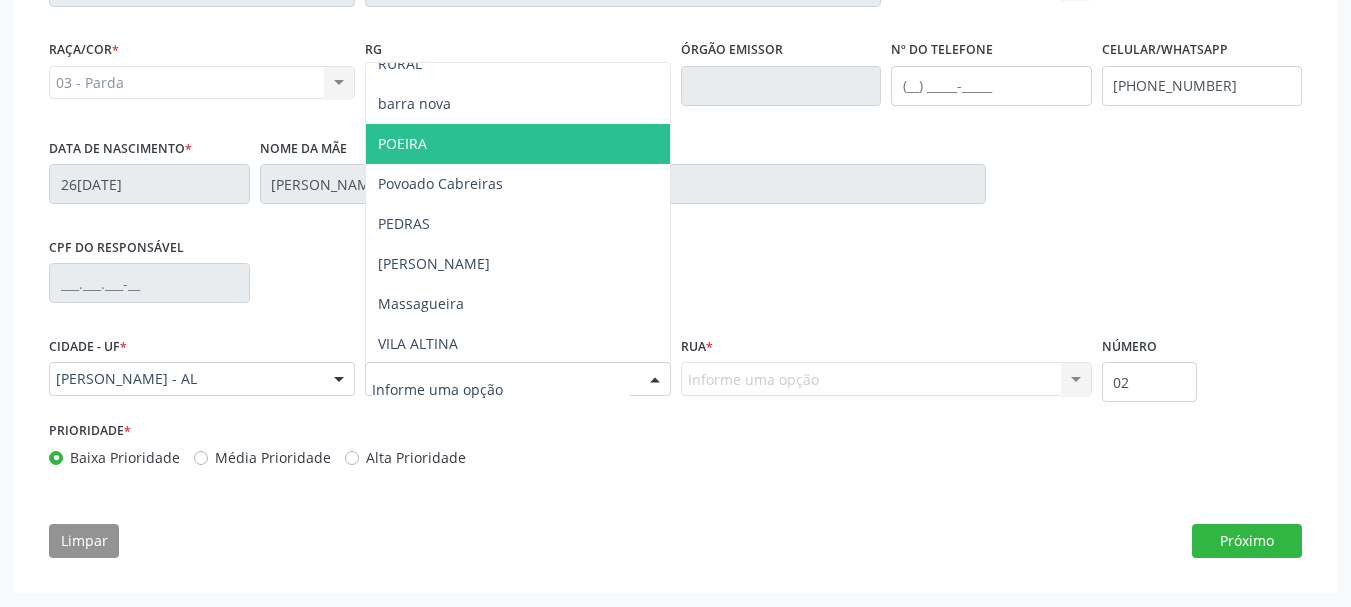 scroll, scrollTop: 221, scrollLeft: 0, axis: vertical 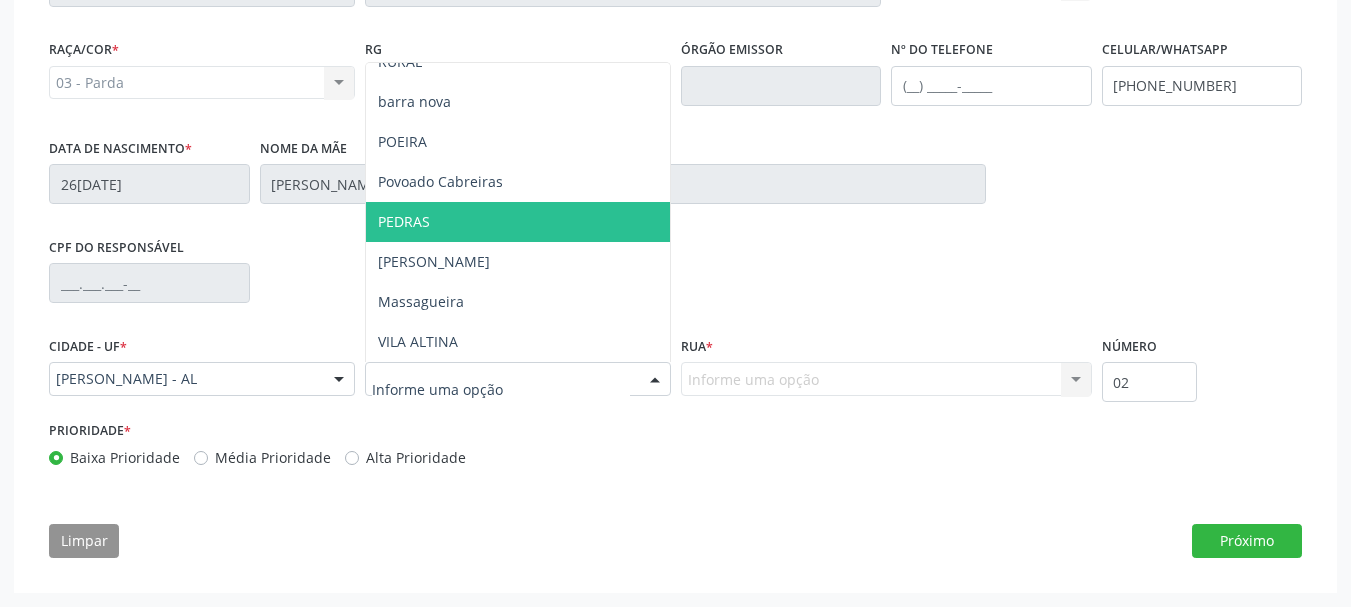 click on "PEDRAS" at bounding box center [518, 222] 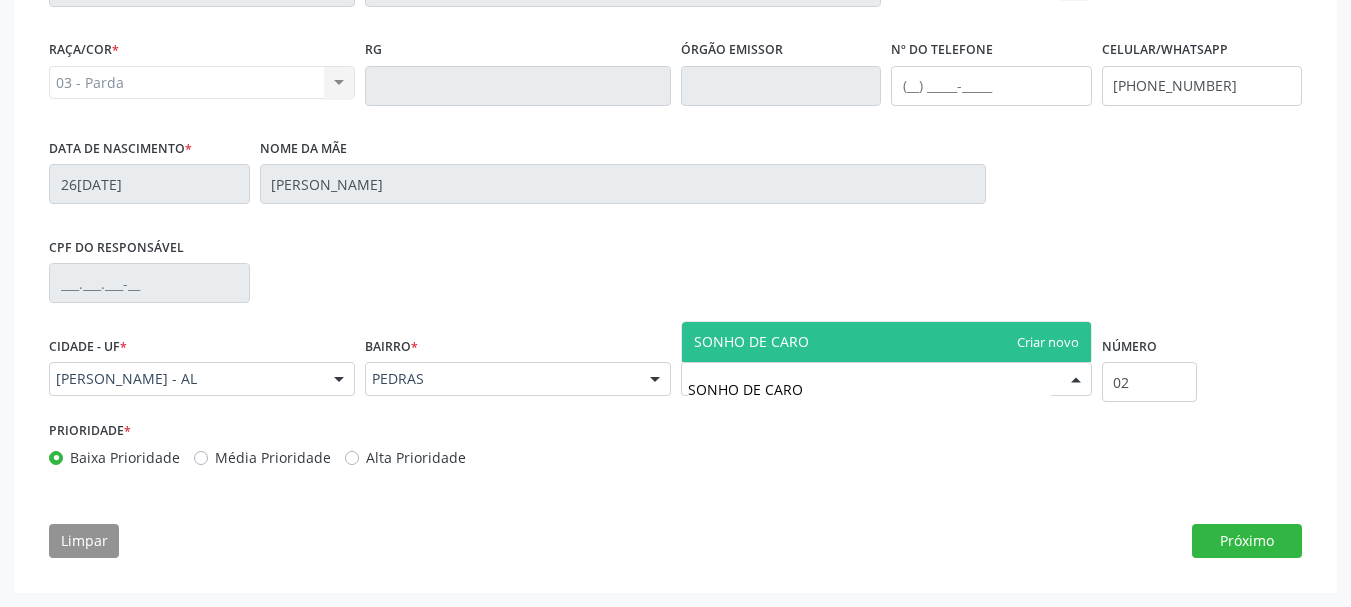 type on "SONHO DE íCARO" 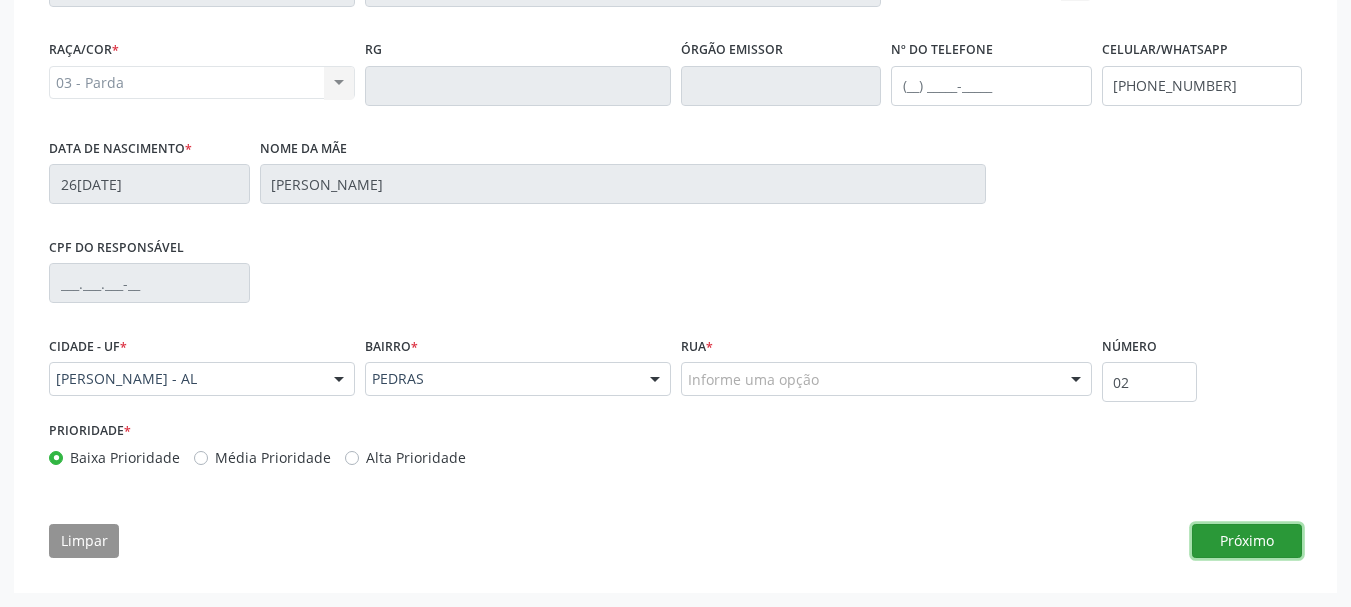 click on "Próximo" at bounding box center [1247, 541] 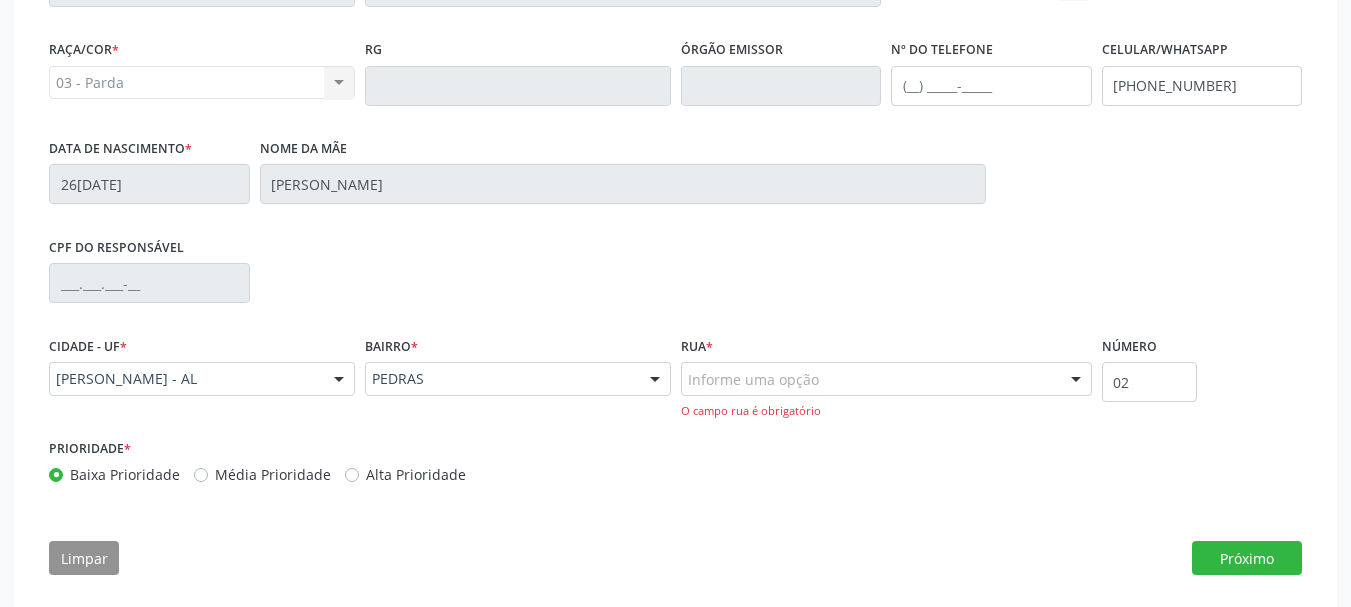 click on "Informe uma opção" at bounding box center [886, 379] 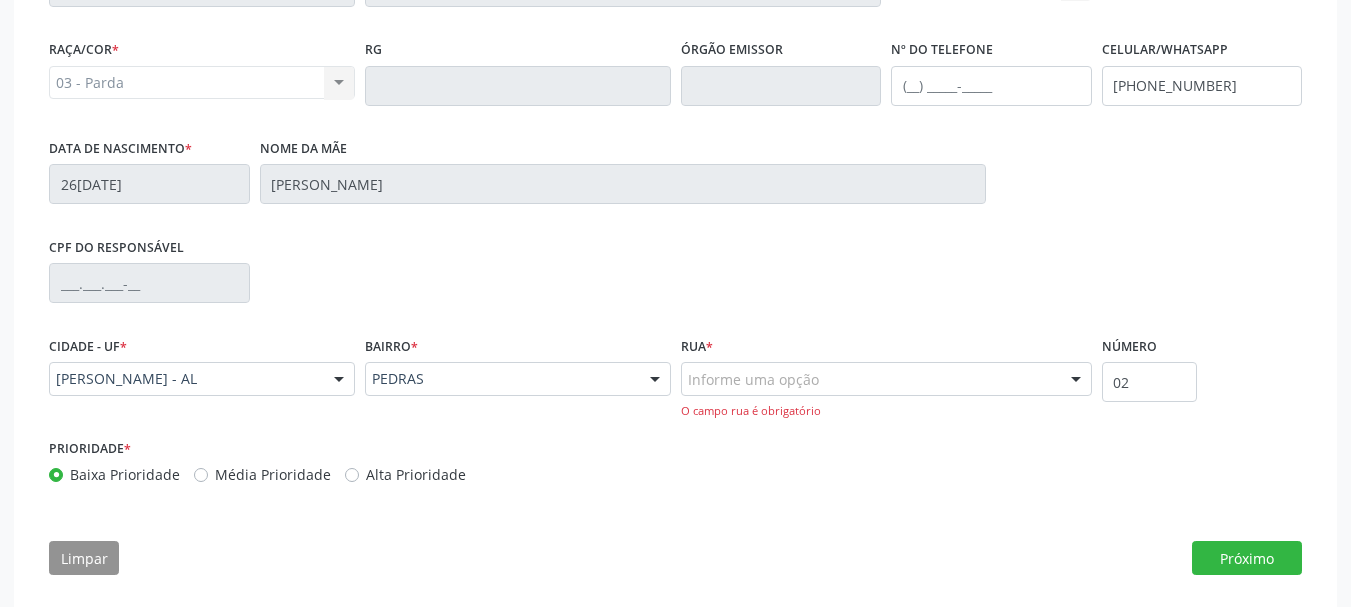click on "O campo rua é obrigatório" at bounding box center (886, 411) 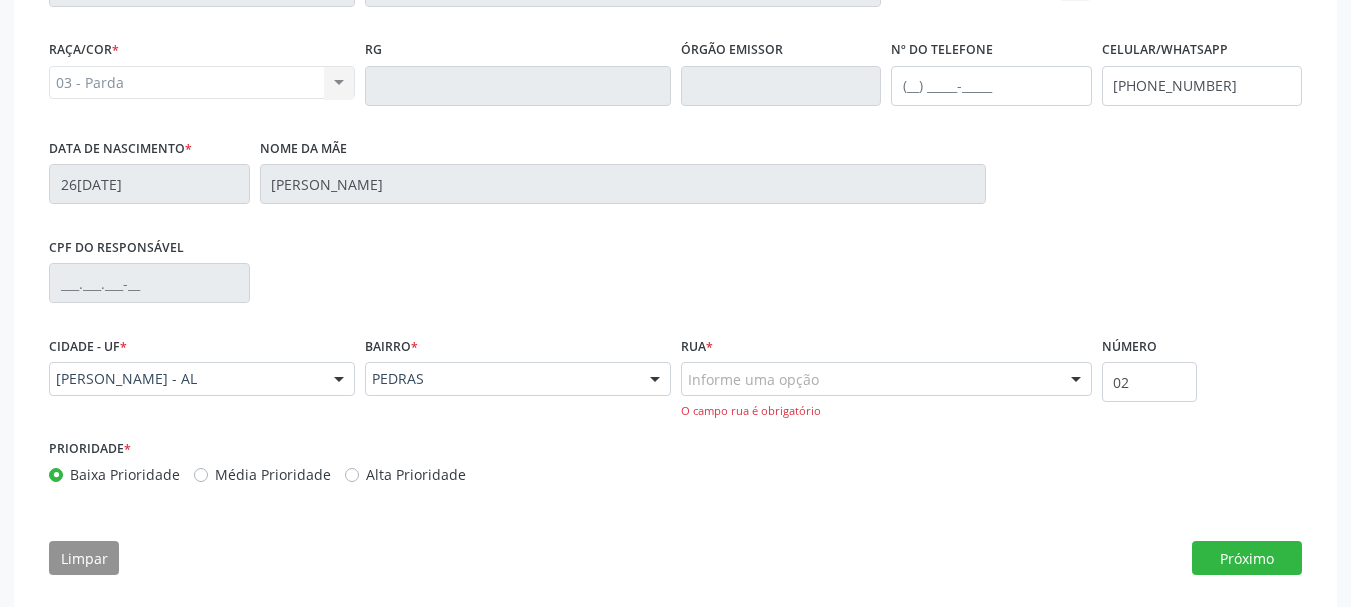 click on "O campo rua é obrigatório" at bounding box center (886, 411) 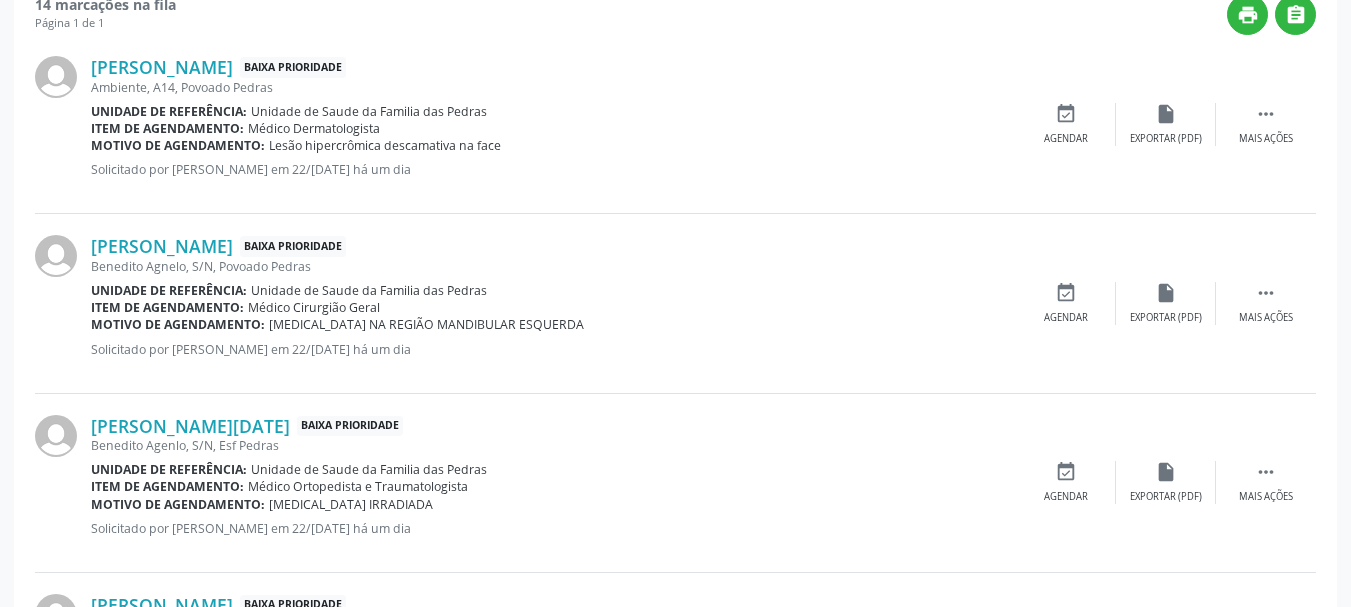 scroll, scrollTop: 0, scrollLeft: 0, axis: both 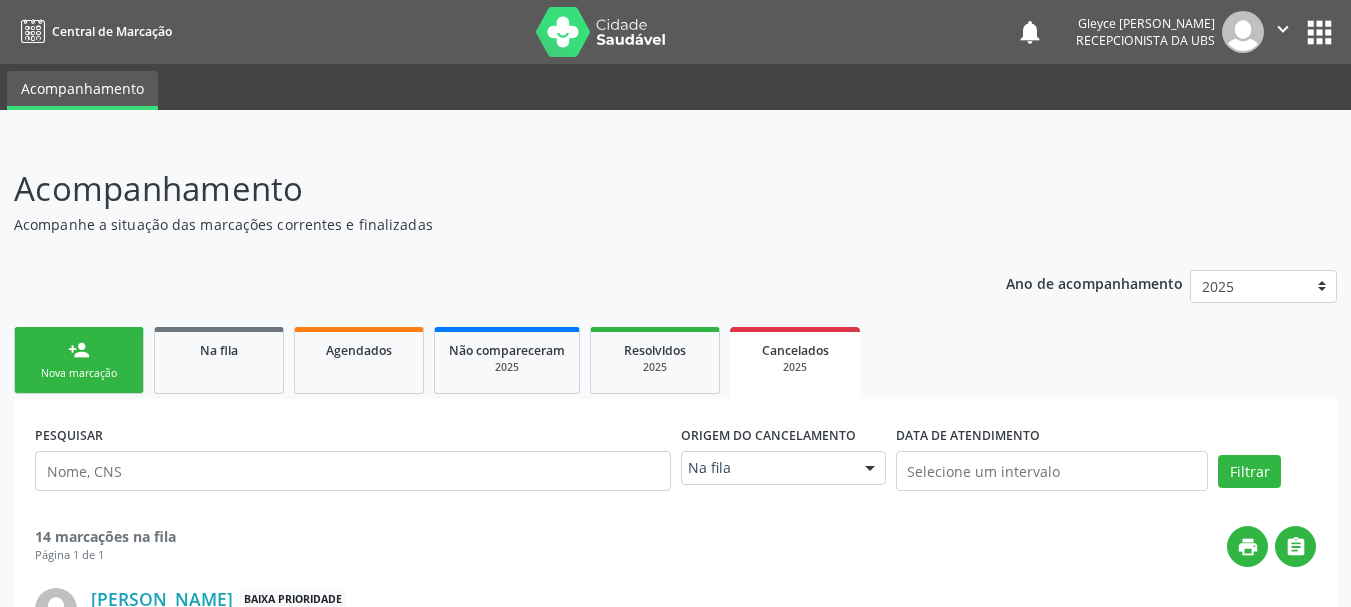 click on "person_add
Nova marcação" at bounding box center (79, 360) 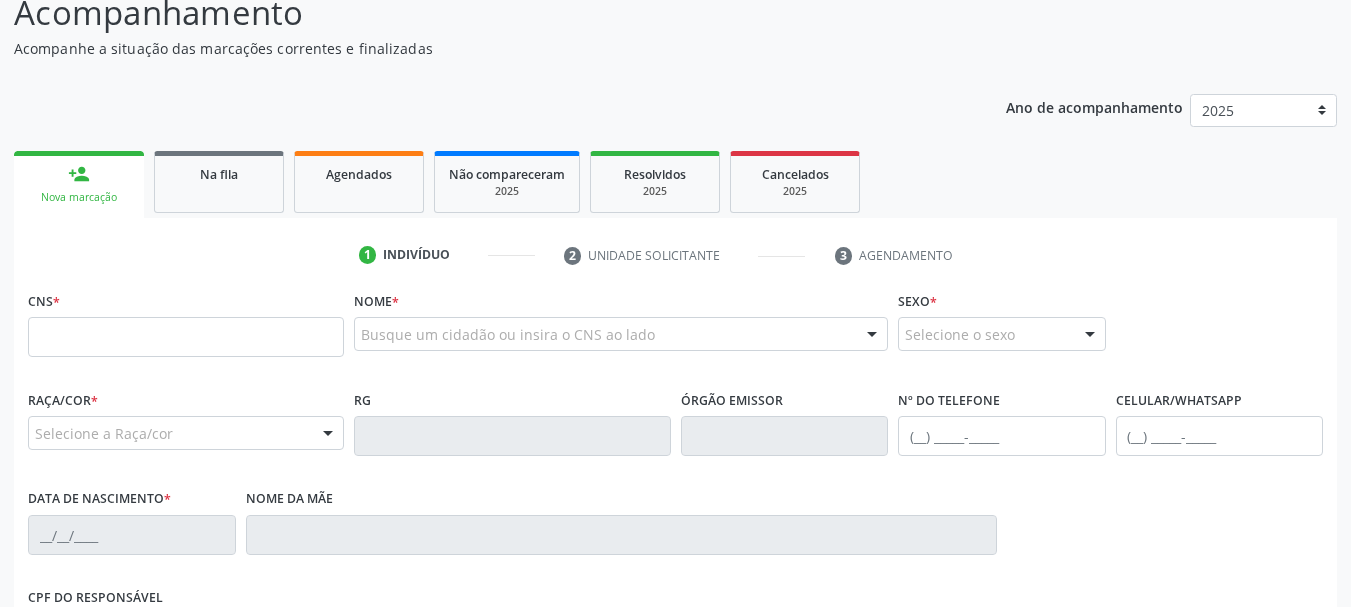 scroll, scrollTop: 200, scrollLeft: 0, axis: vertical 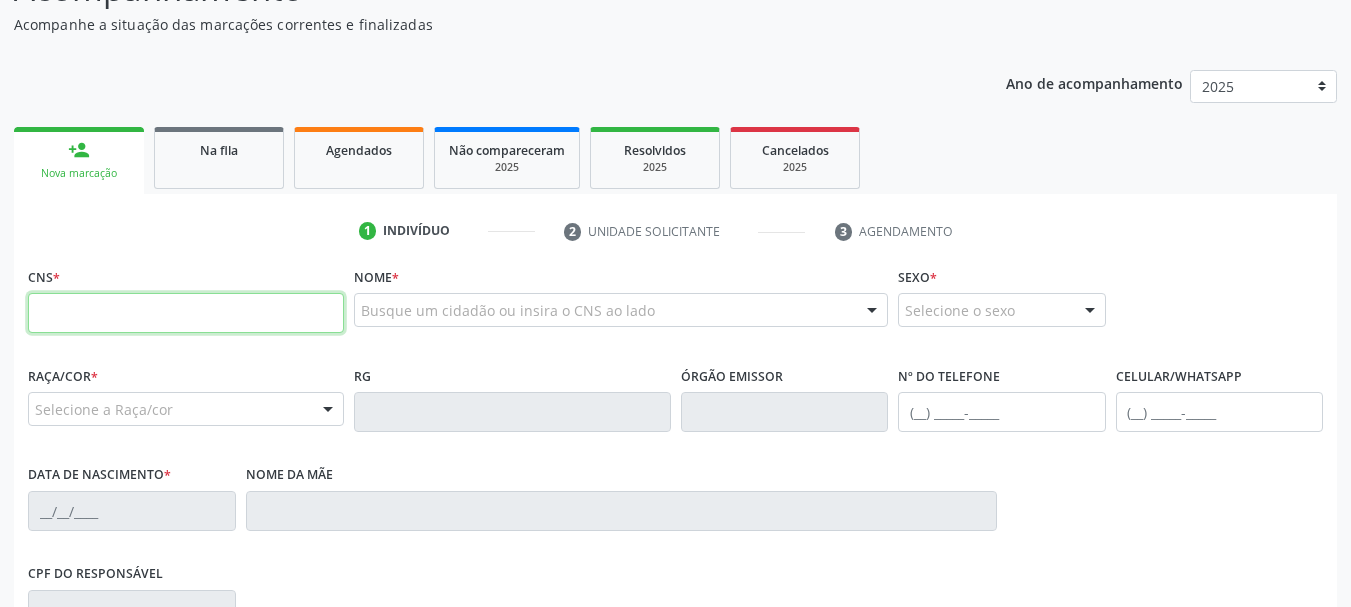 click at bounding box center [186, 313] 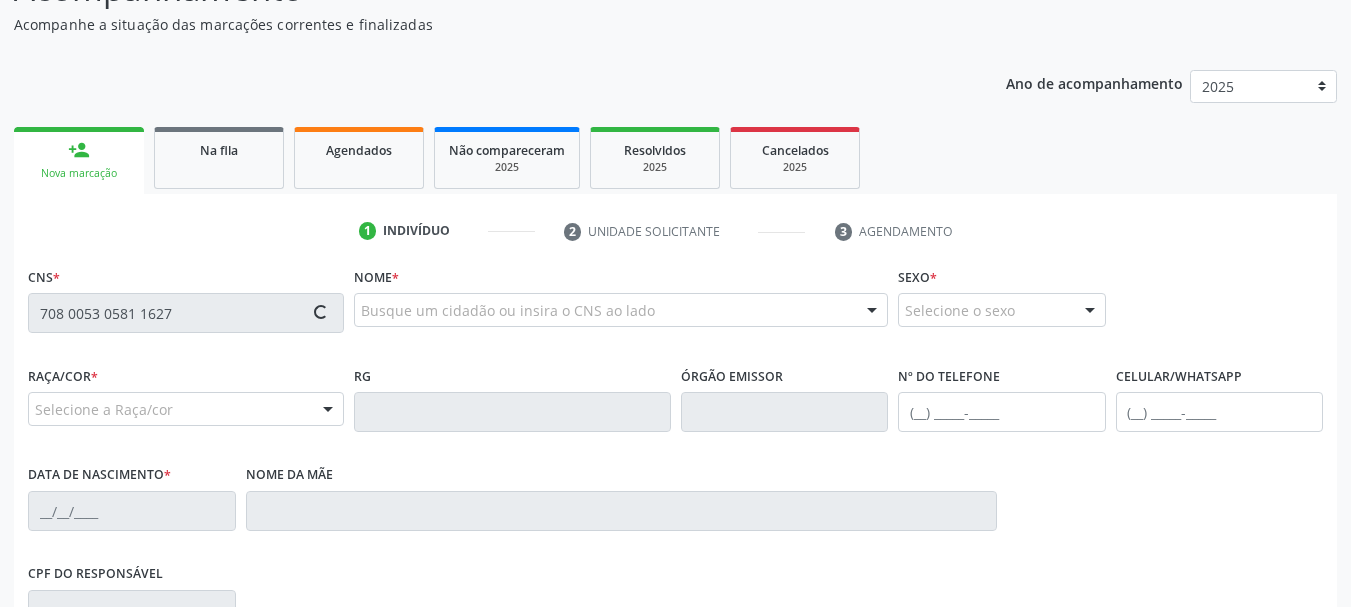 type on "708 0053 0581 1627" 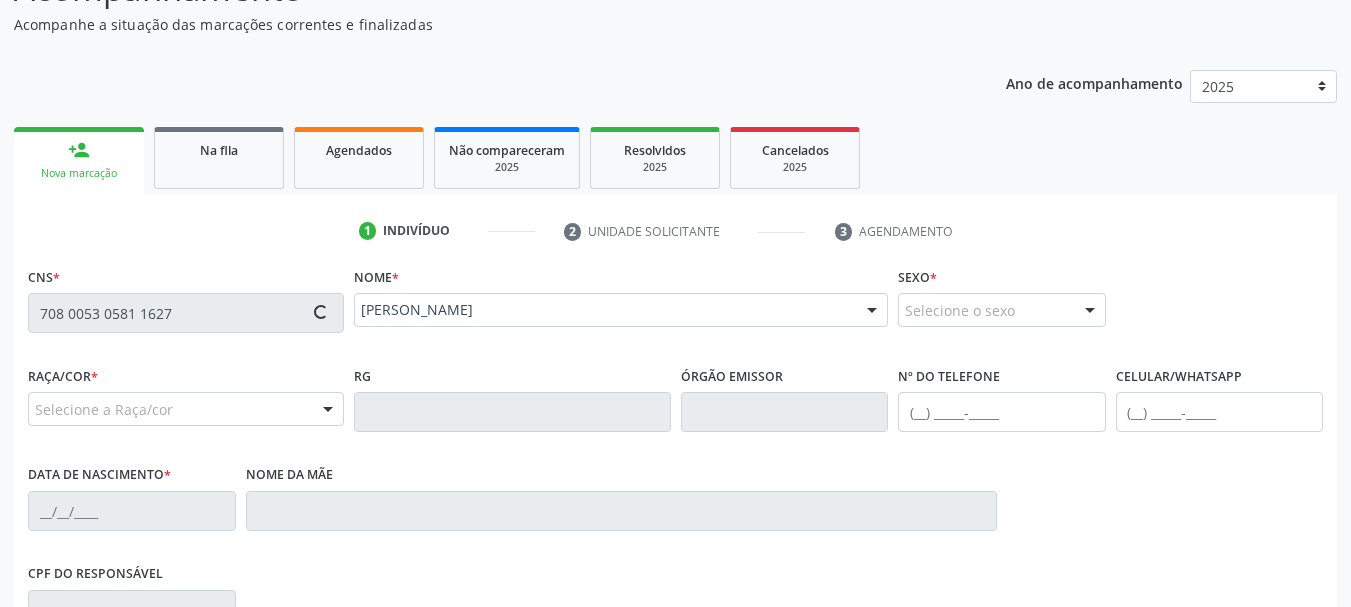 type on "(82) 99116-2571" 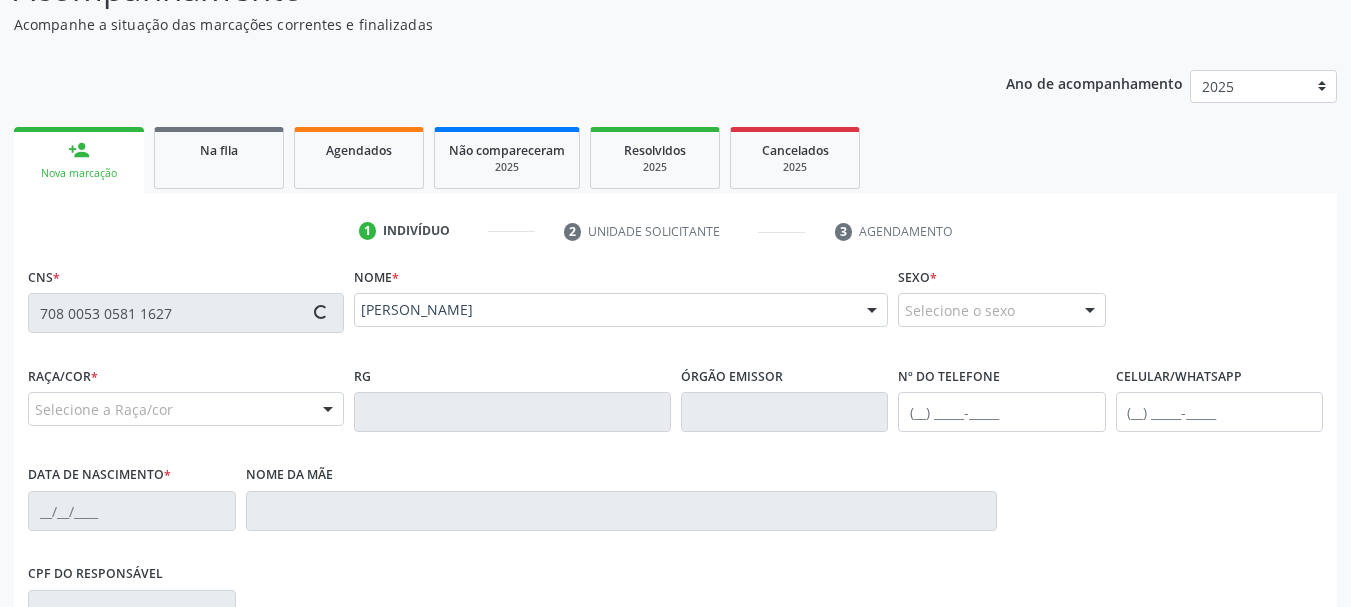 type on "12/06/1973" 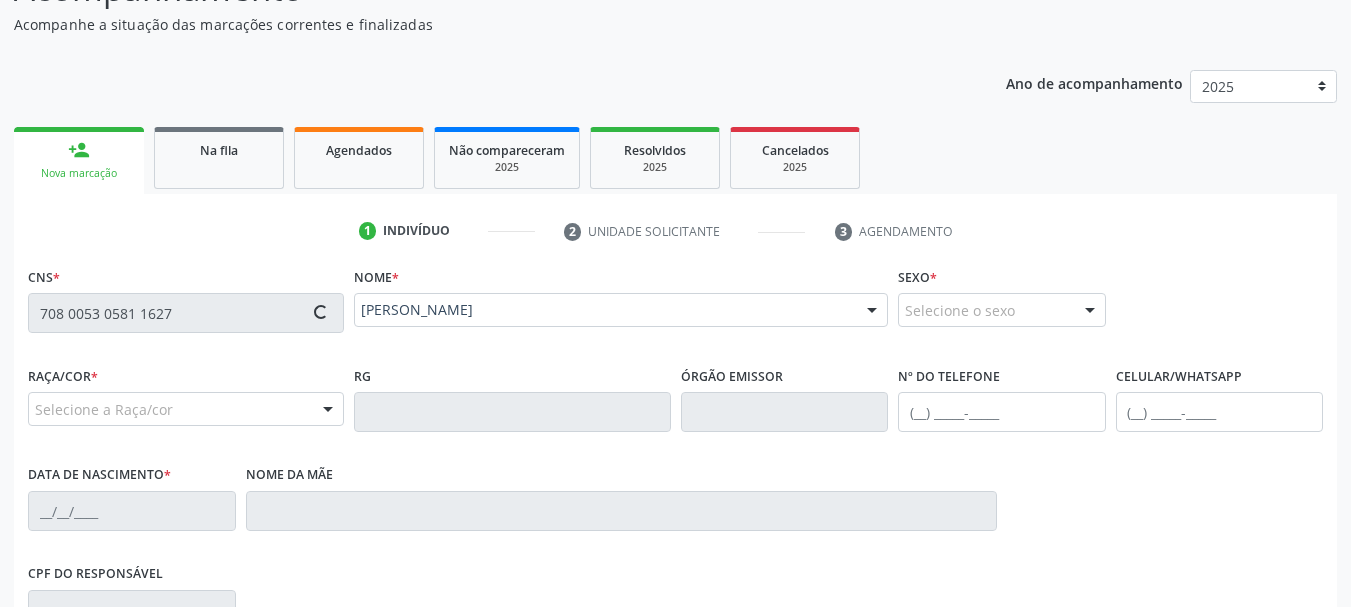 type on "03" 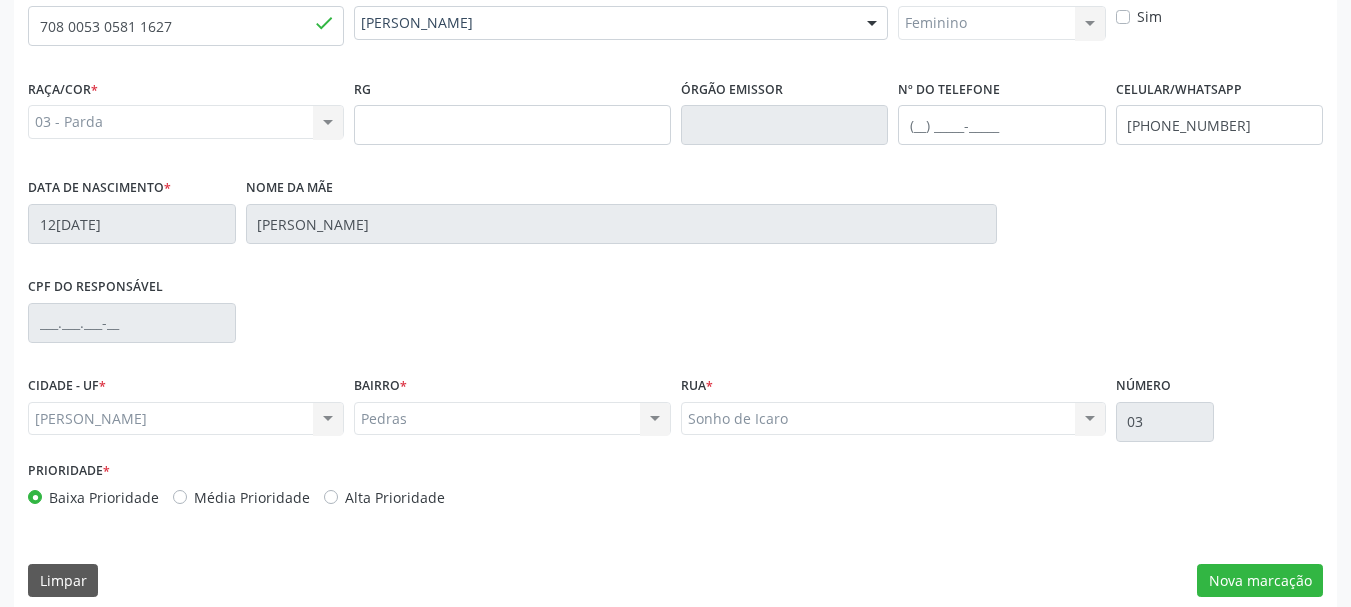scroll, scrollTop: 505, scrollLeft: 0, axis: vertical 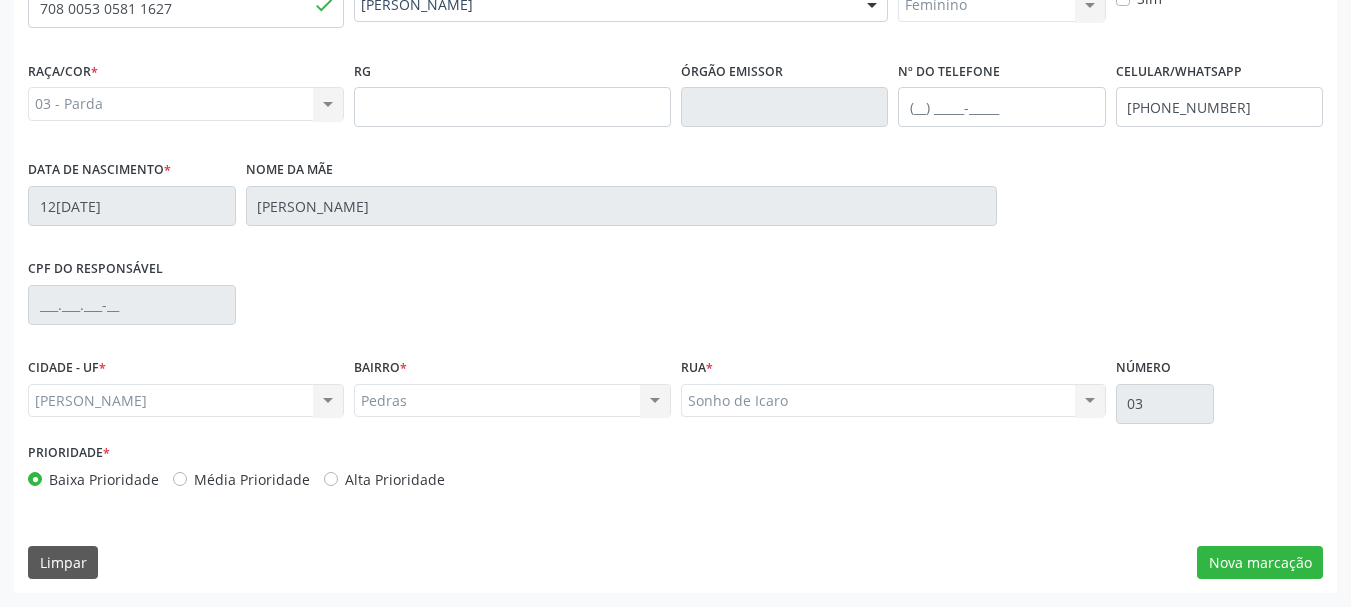 click on "Sonho de Icaro         Sonho de Icaro
Nenhum resultado encontrado para: "   "
Não há nenhuma opção para ser exibida." at bounding box center [893, 401] 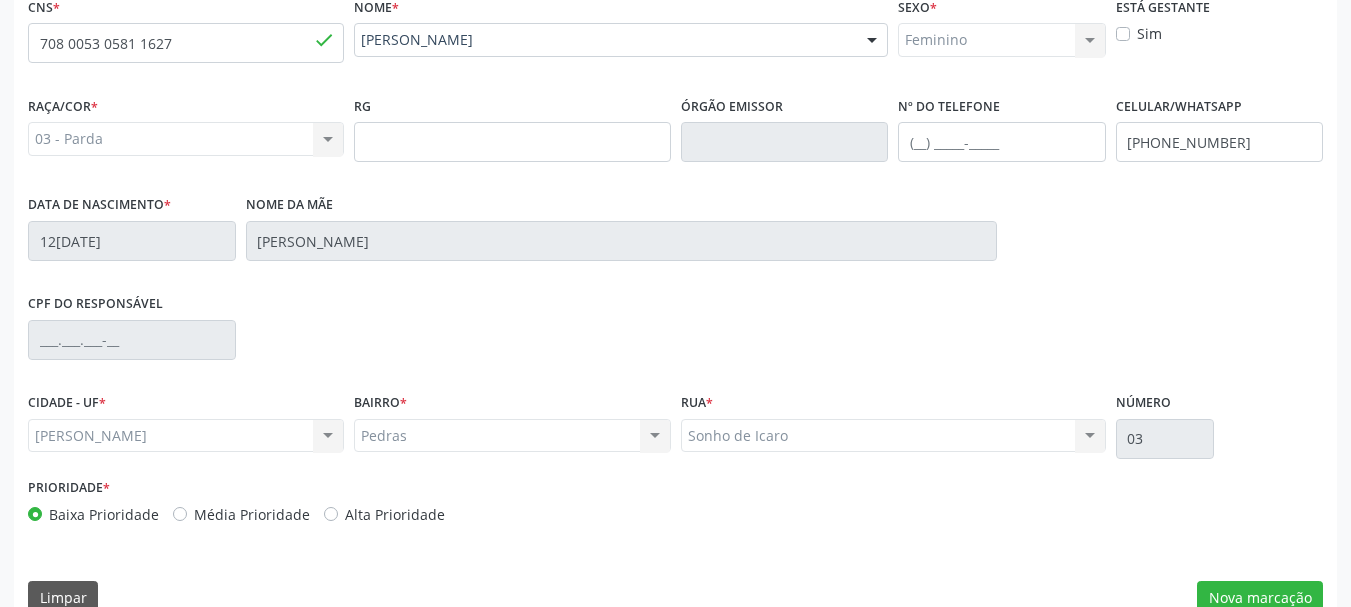 scroll, scrollTop: 505, scrollLeft: 0, axis: vertical 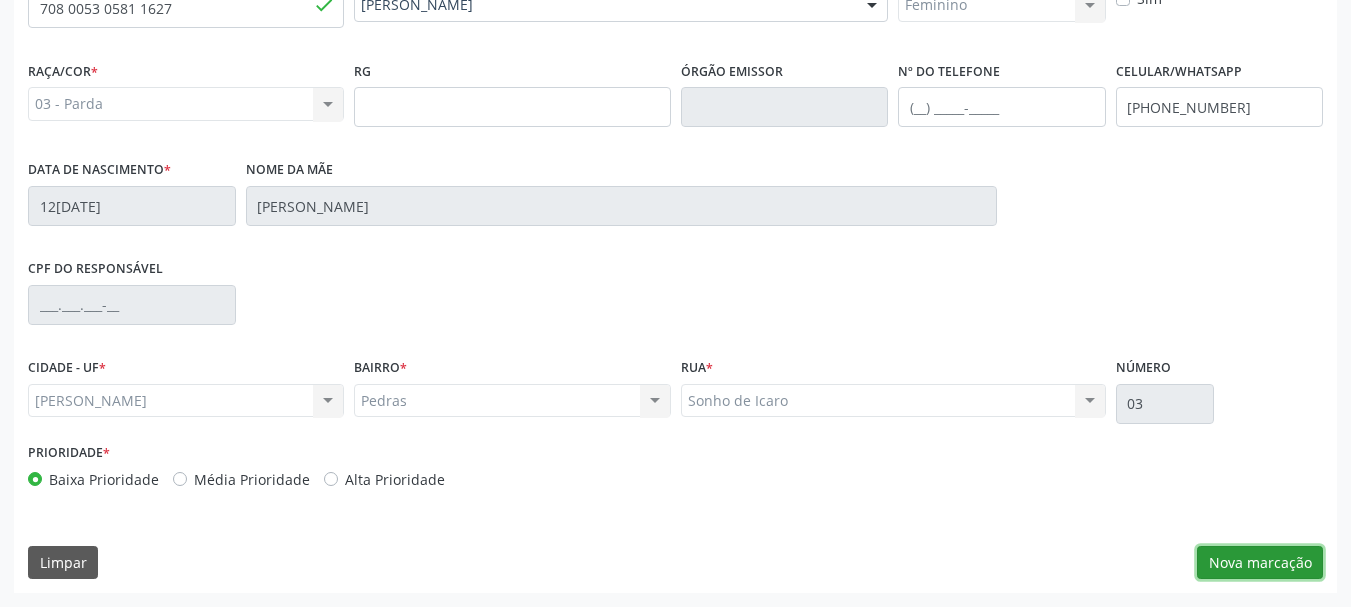 click on "Nova marcação" at bounding box center [1260, 563] 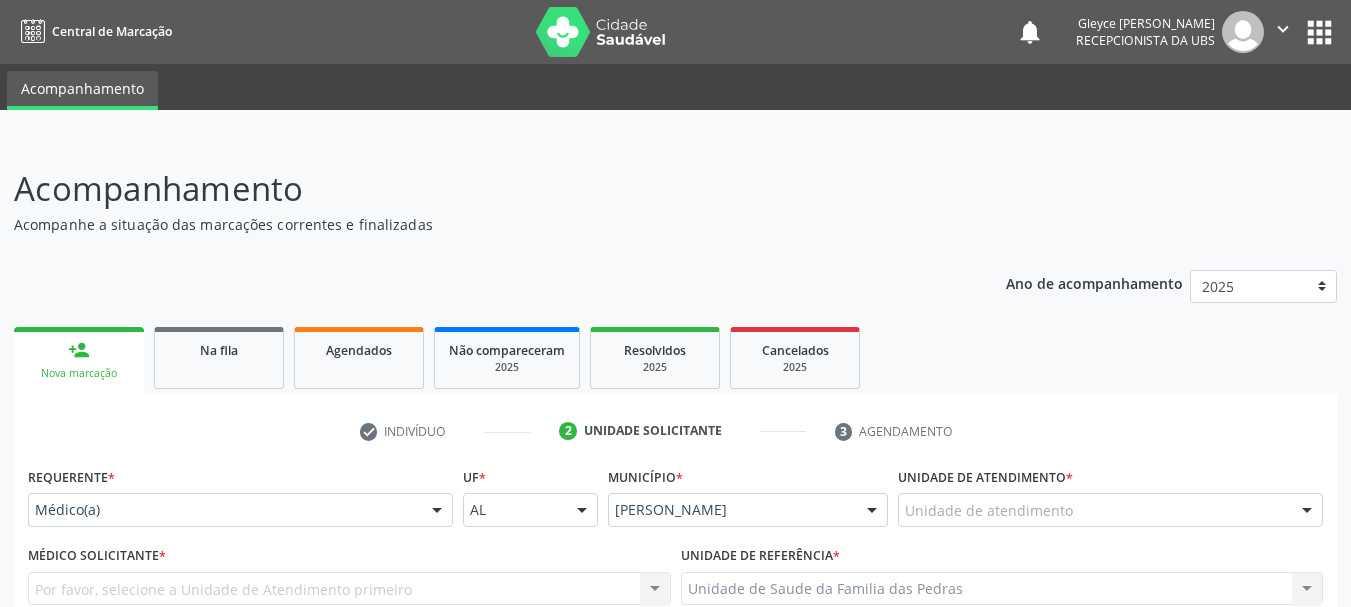 scroll, scrollTop: 100, scrollLeft: 0, axis: vertical 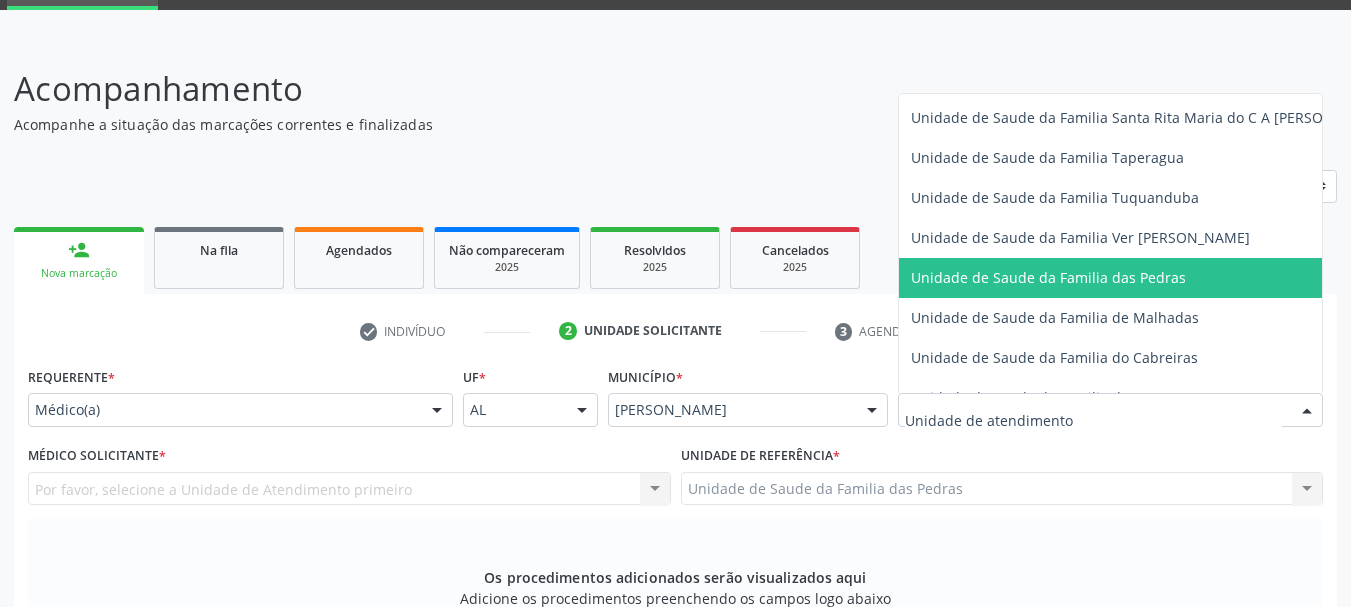 click on "Unidade de Saude da Familia das Pedras" at bounding box center (1048, 277) 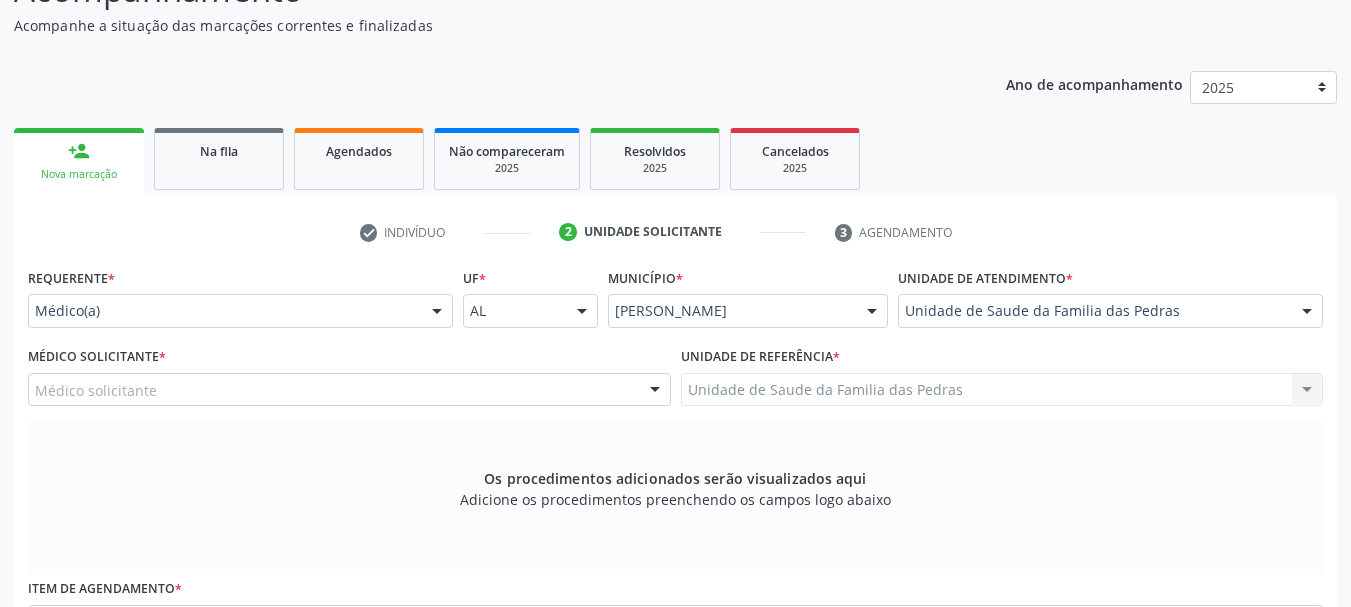 scroll, scrollTop: 400, scrollLeft: 0, axis: vertical 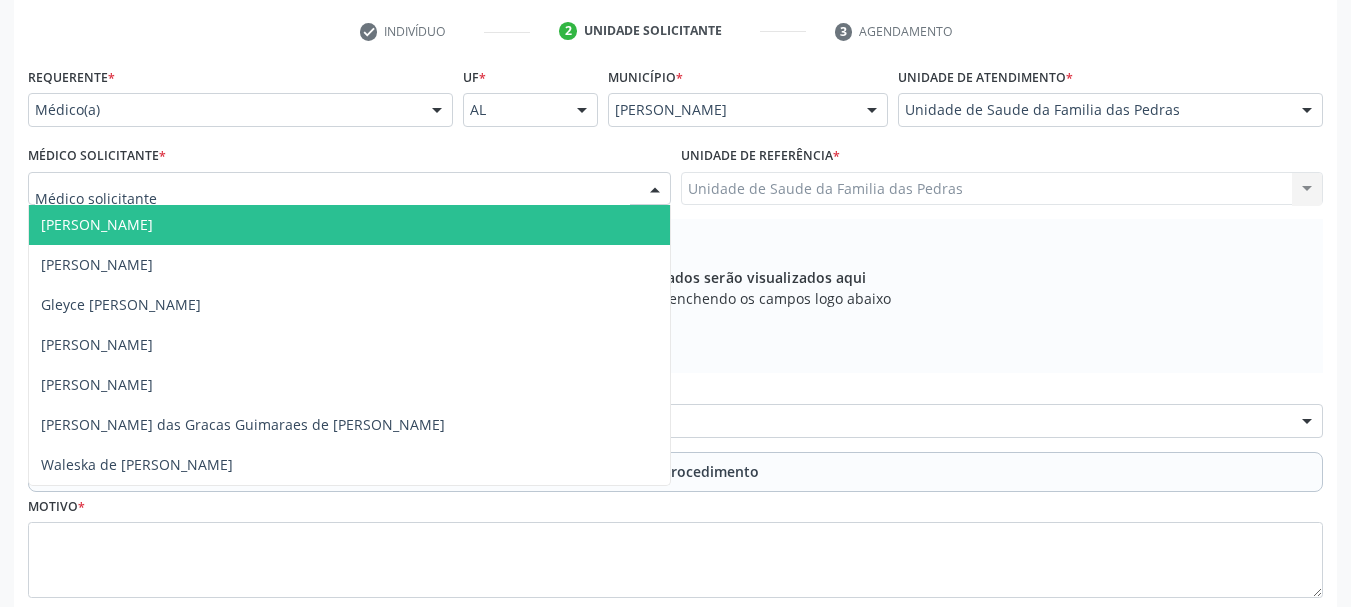 click at bounding box center [655, 190] 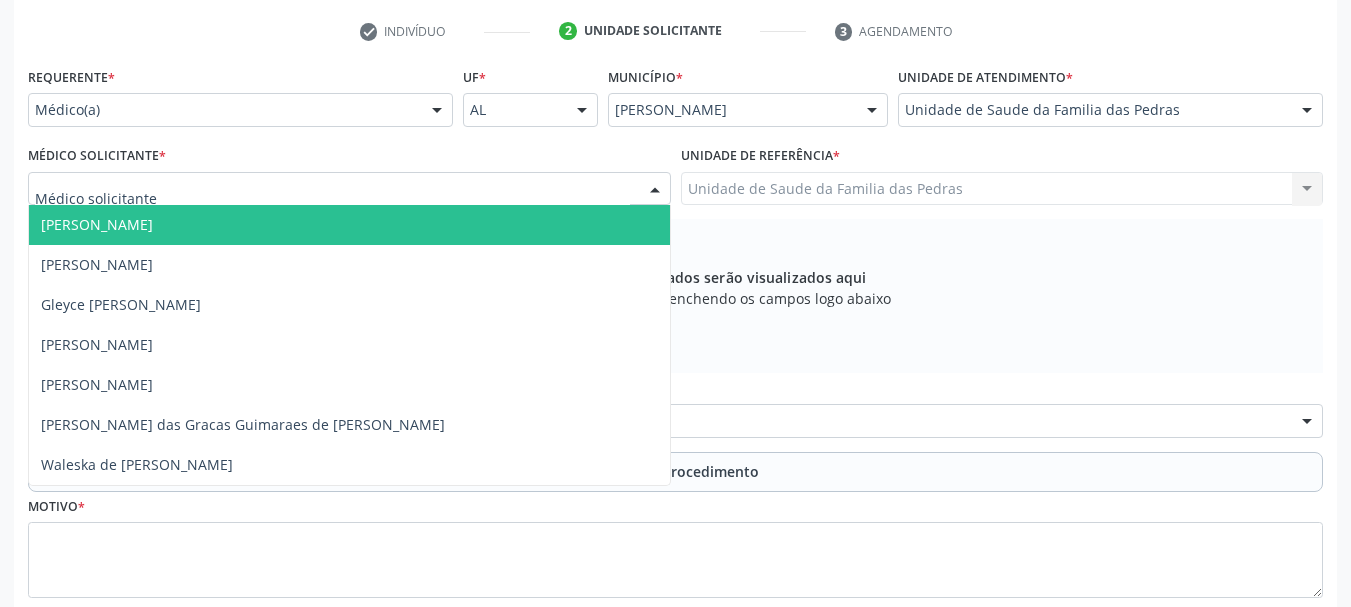 click on "[PERSON_NAME]" at bounding box center (349, 225) 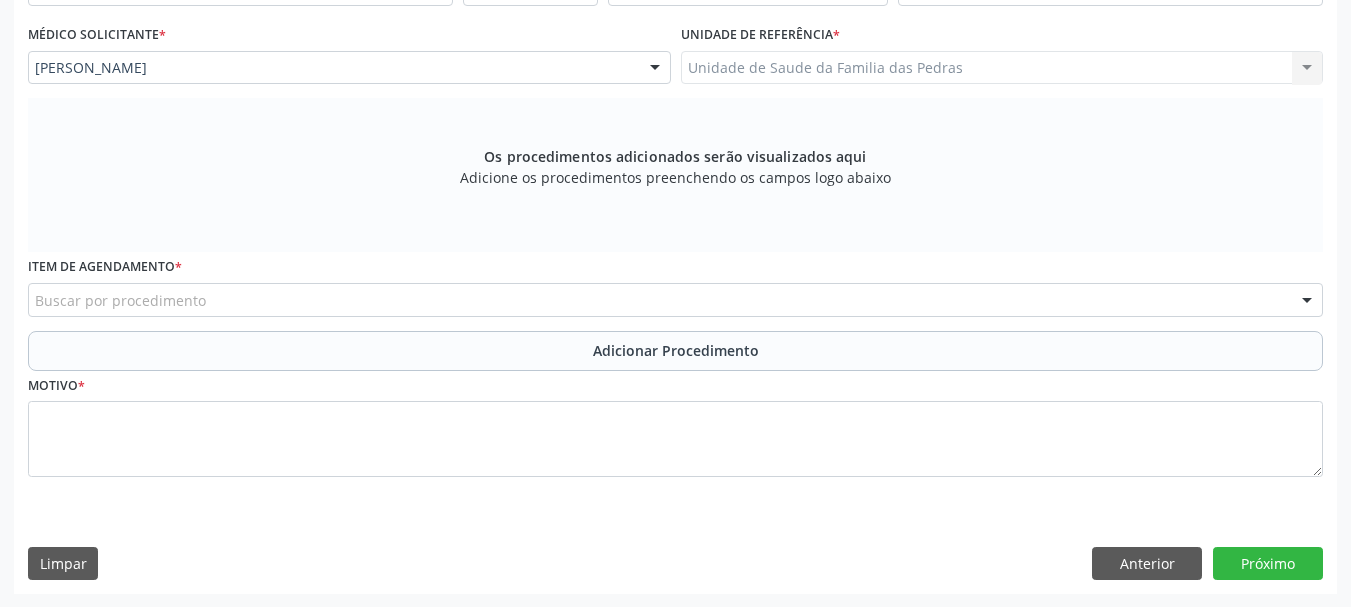 scroll, scrollTop: 522, scrollLeft: 0, axis: vertical 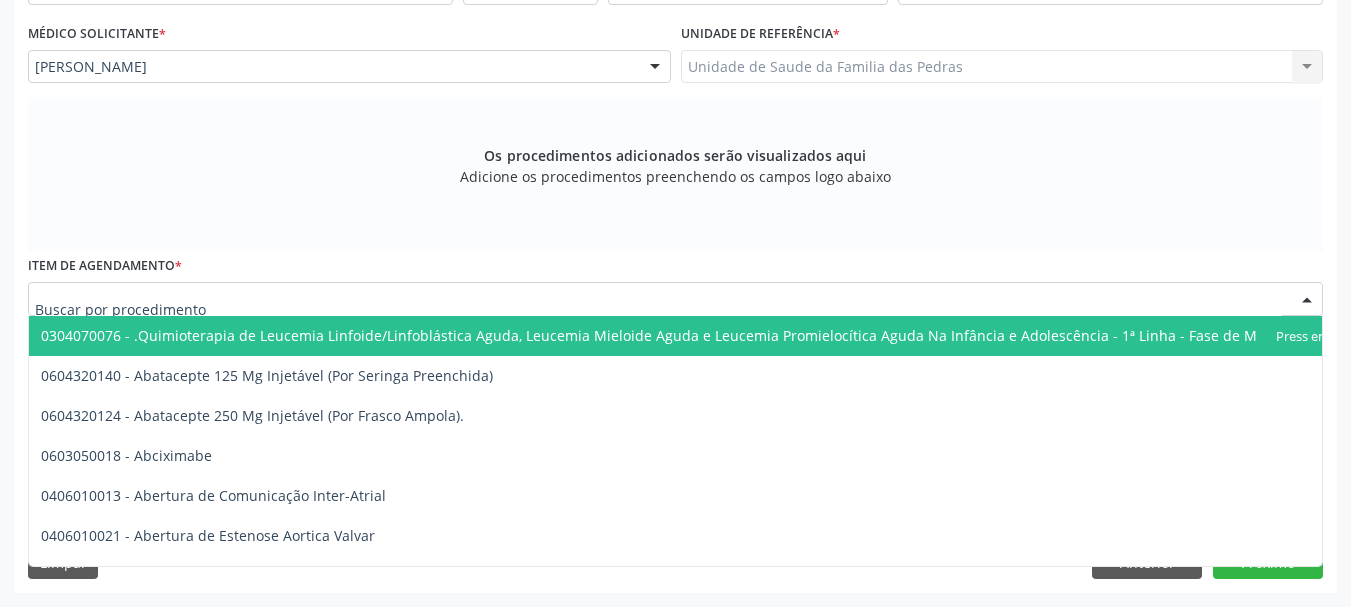 click at bounding box center (675, 299) 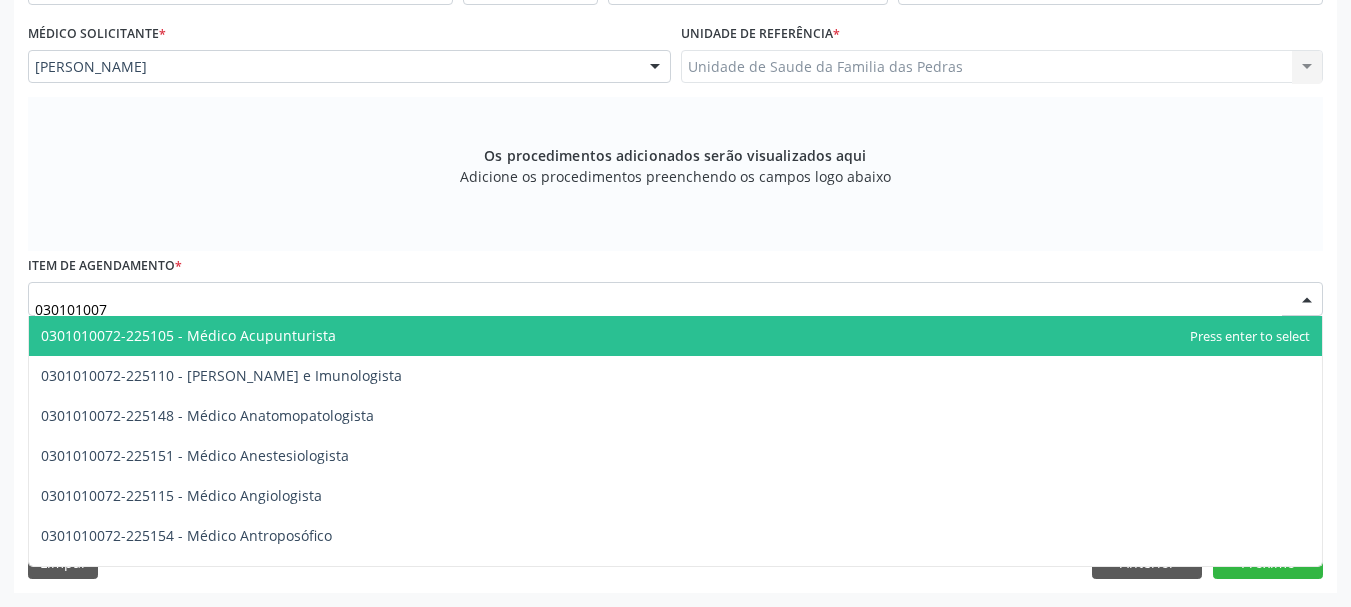 type on "0301010072" 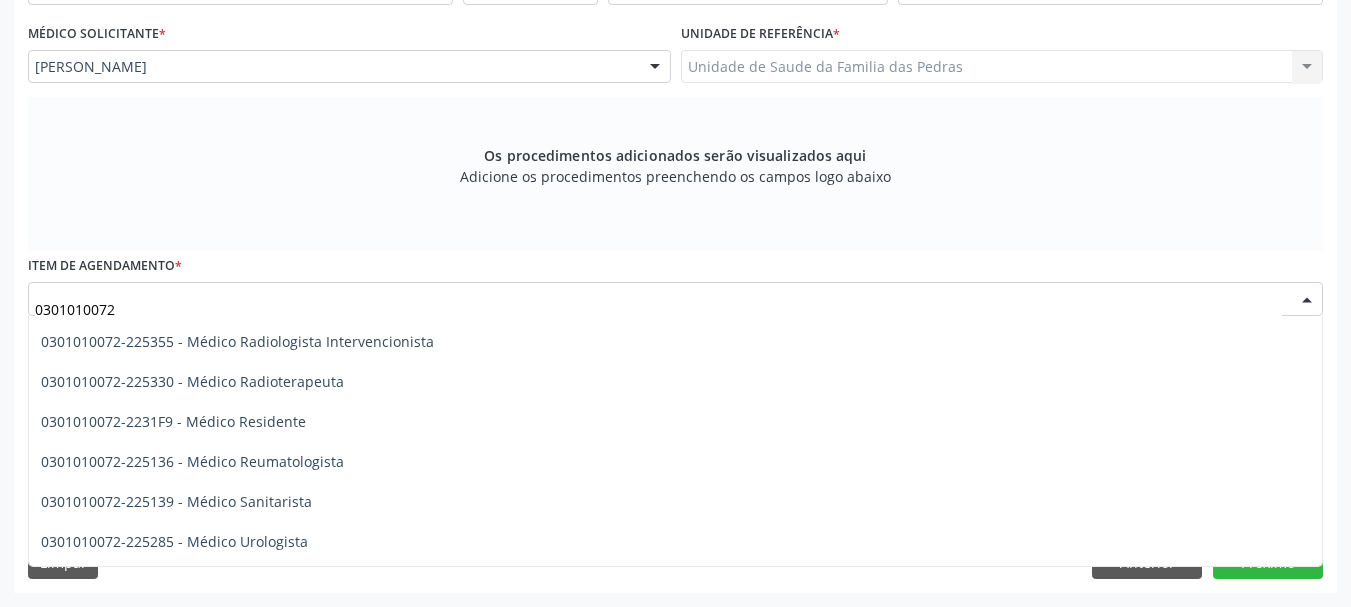 scroll, scrollTop: 2100, scrollLeft: 0, axis: vertical 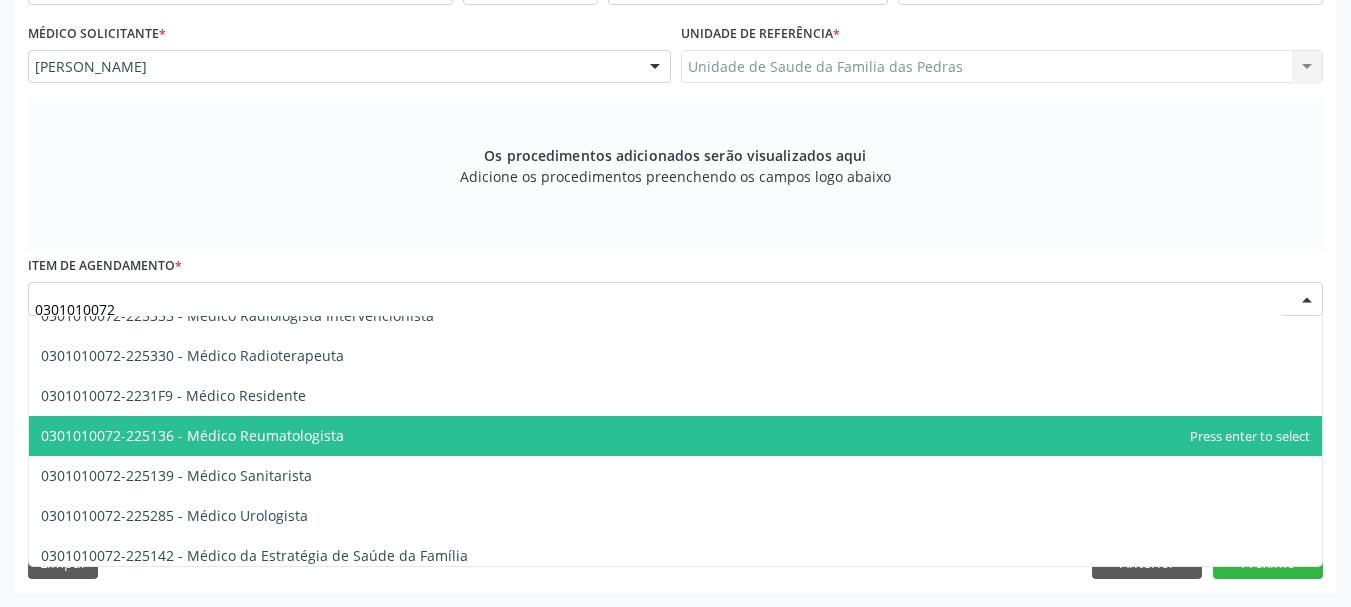 click on "0301010072-225136 - Médico Reumatologista" at bounding box center [675, 436] 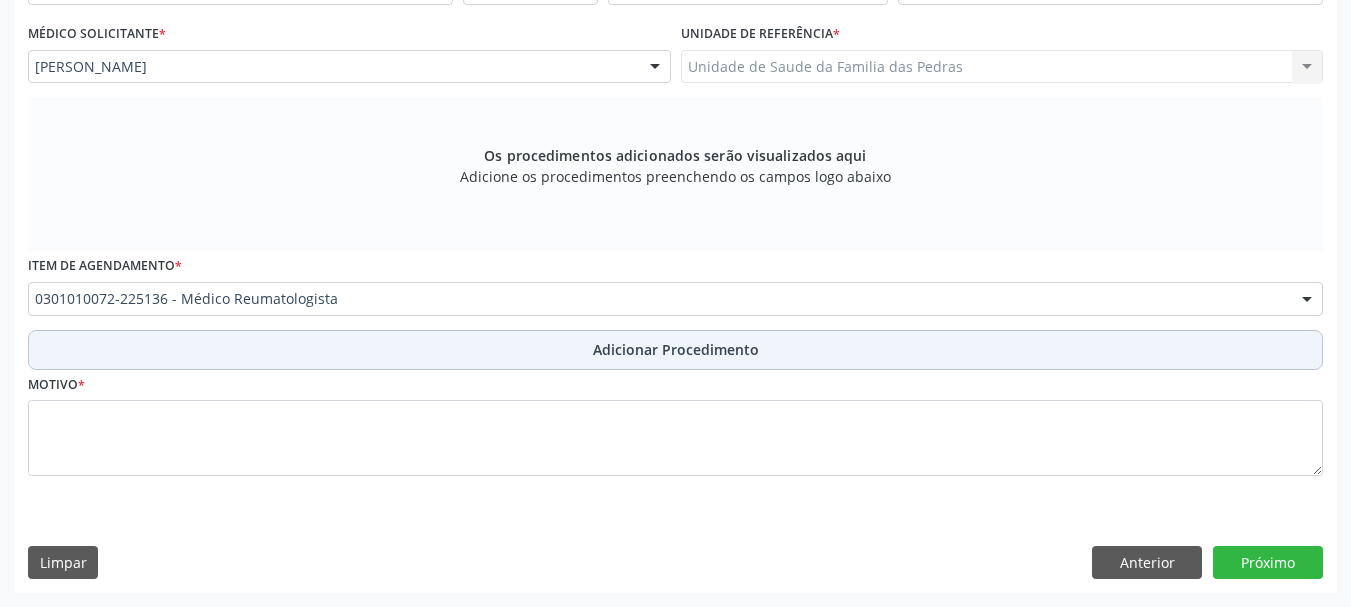 click on "Adicionar Procedimento" at bounding box center (675, 350) 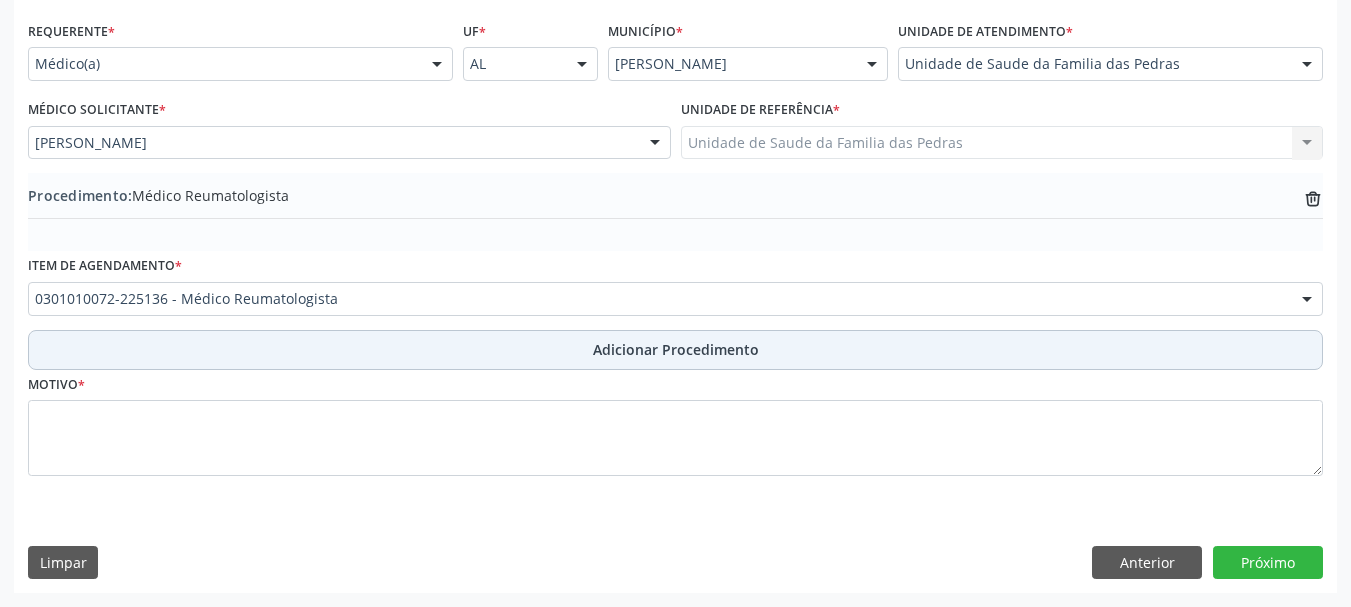 scroll, scrollTop: 446, scrollLeft: 0, axis: vertical 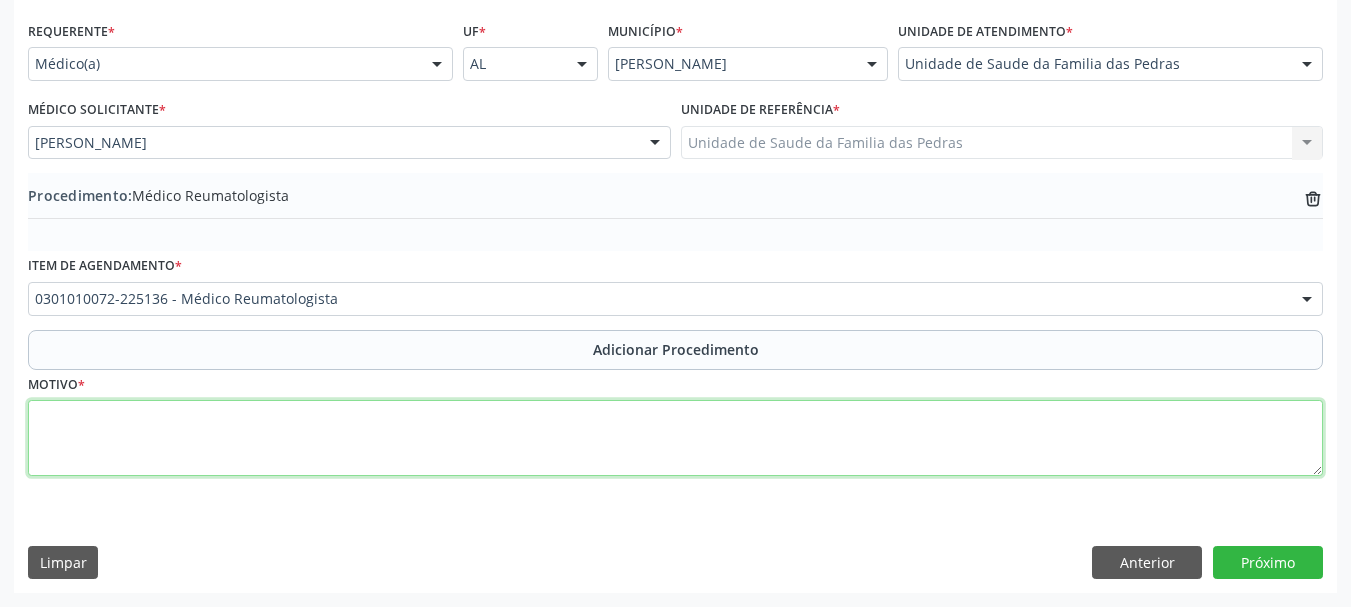 click at bounding box center [675, 438] 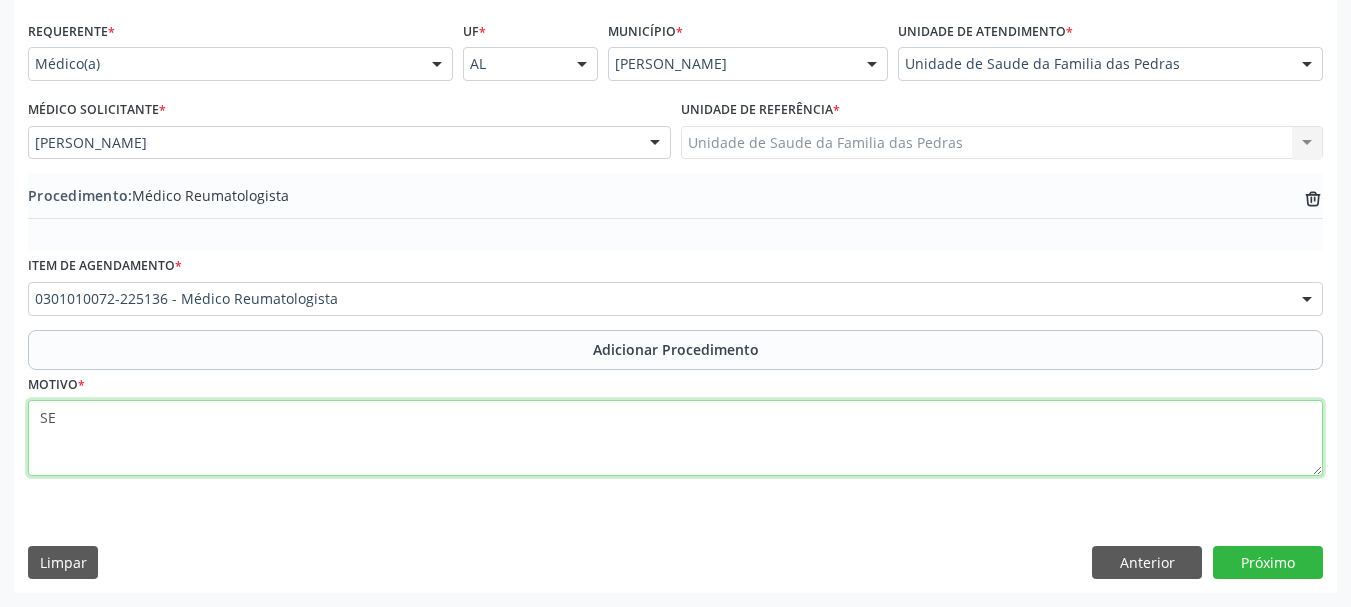type on "S" 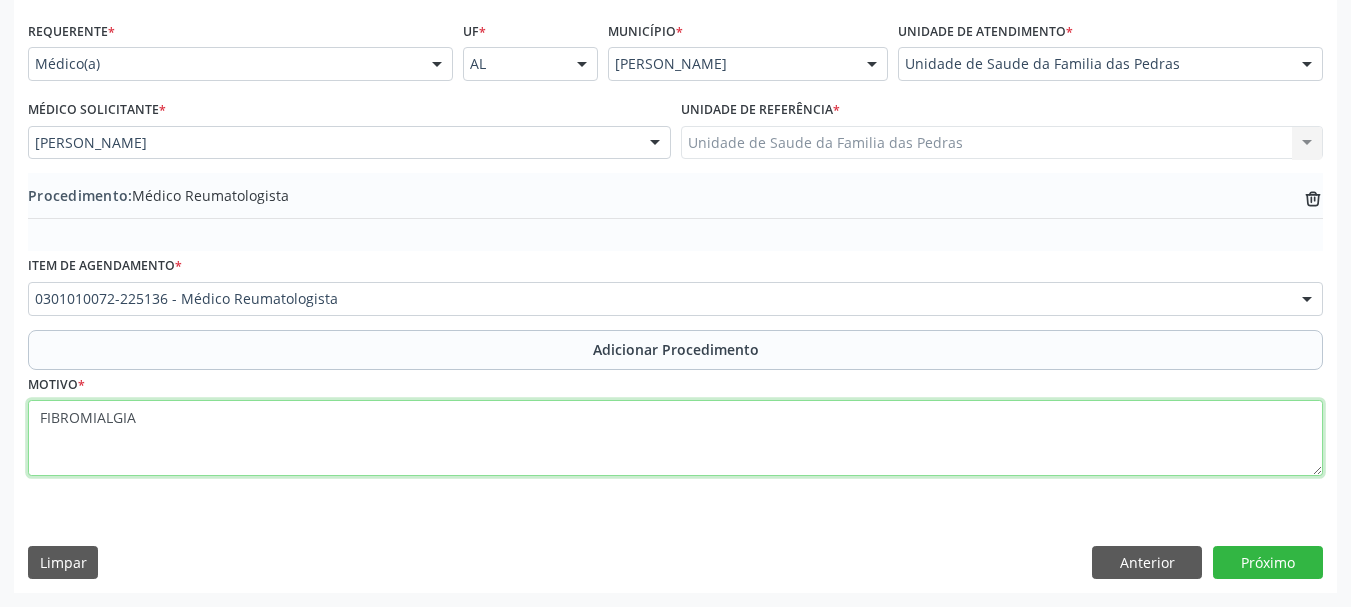 type on "FIBROMIALGIA" 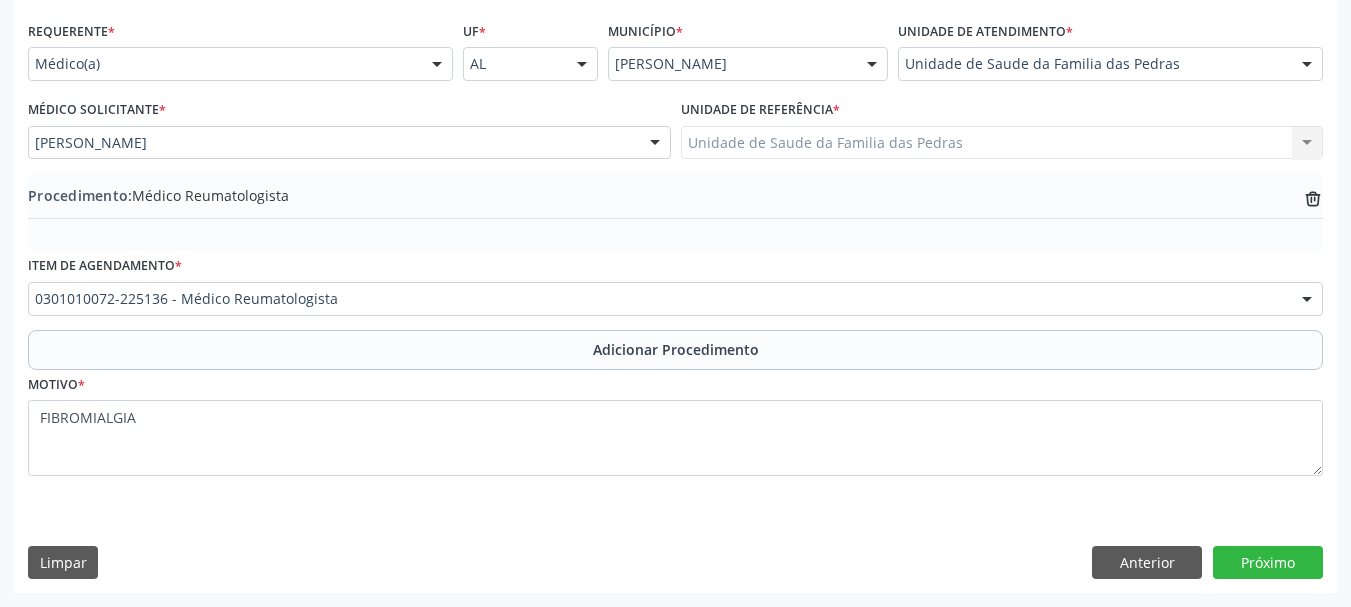 click on "Limpar
Anterior
Próximo" at bounding box center (675, 563) 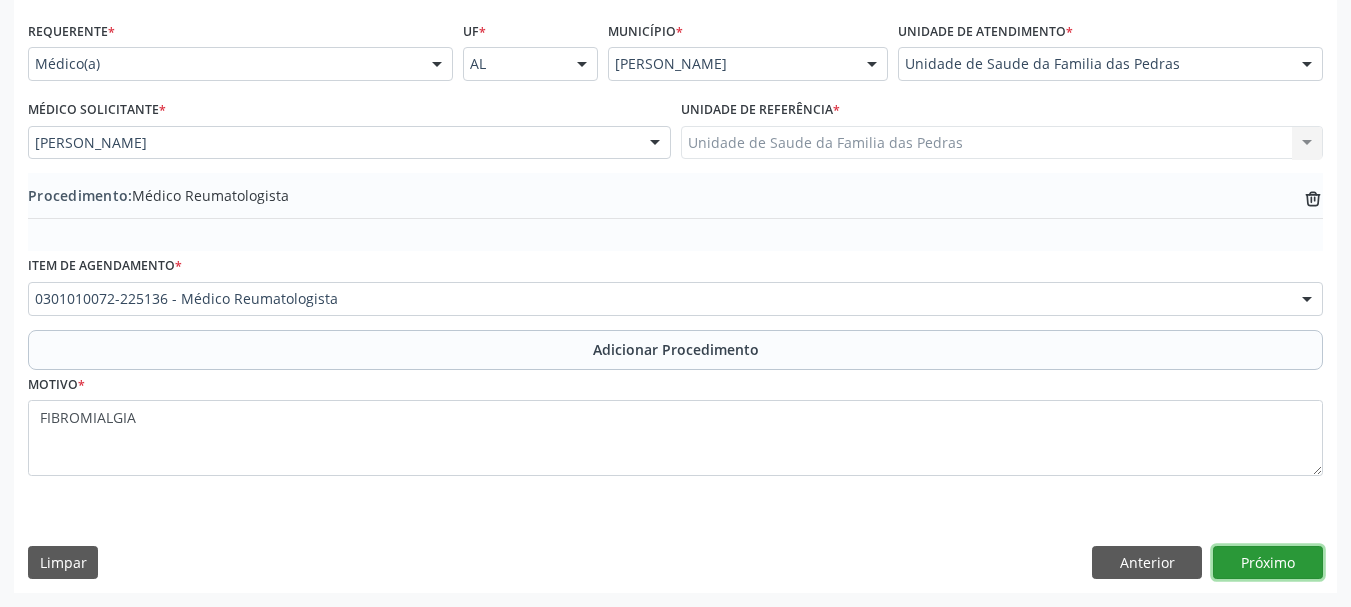 click on "Próximo" at bounding box center (1268, 563) 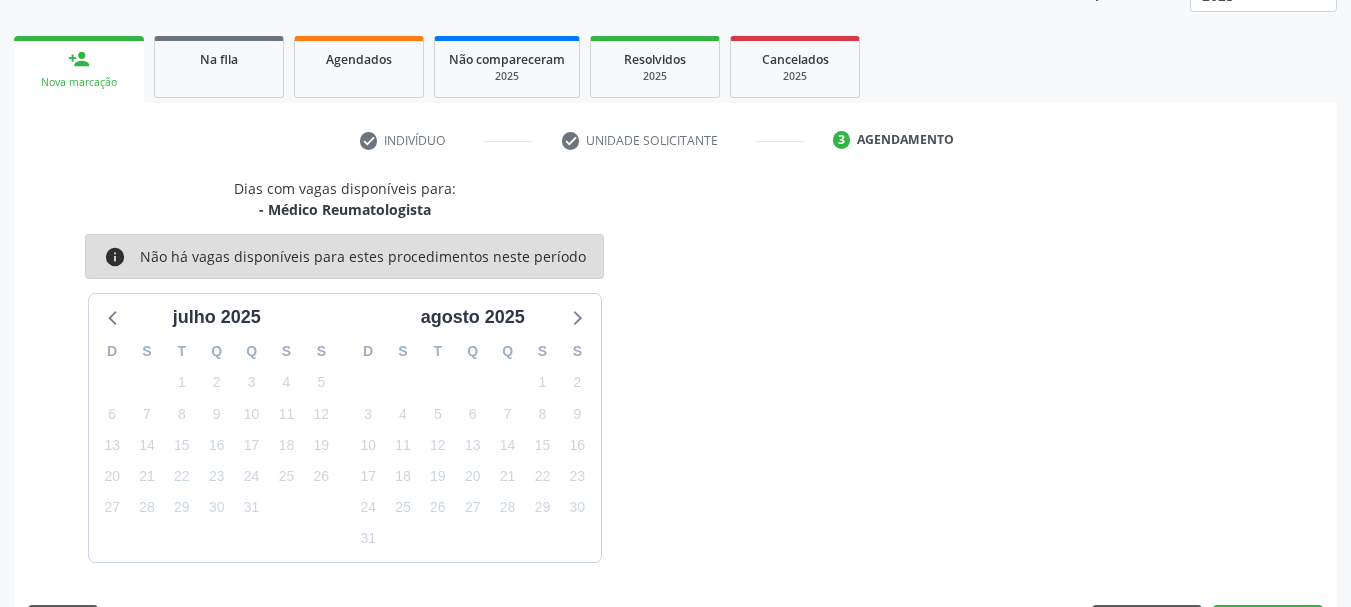 scroll, scrollTop: 350, scrollLeft: 0, axis: vertical 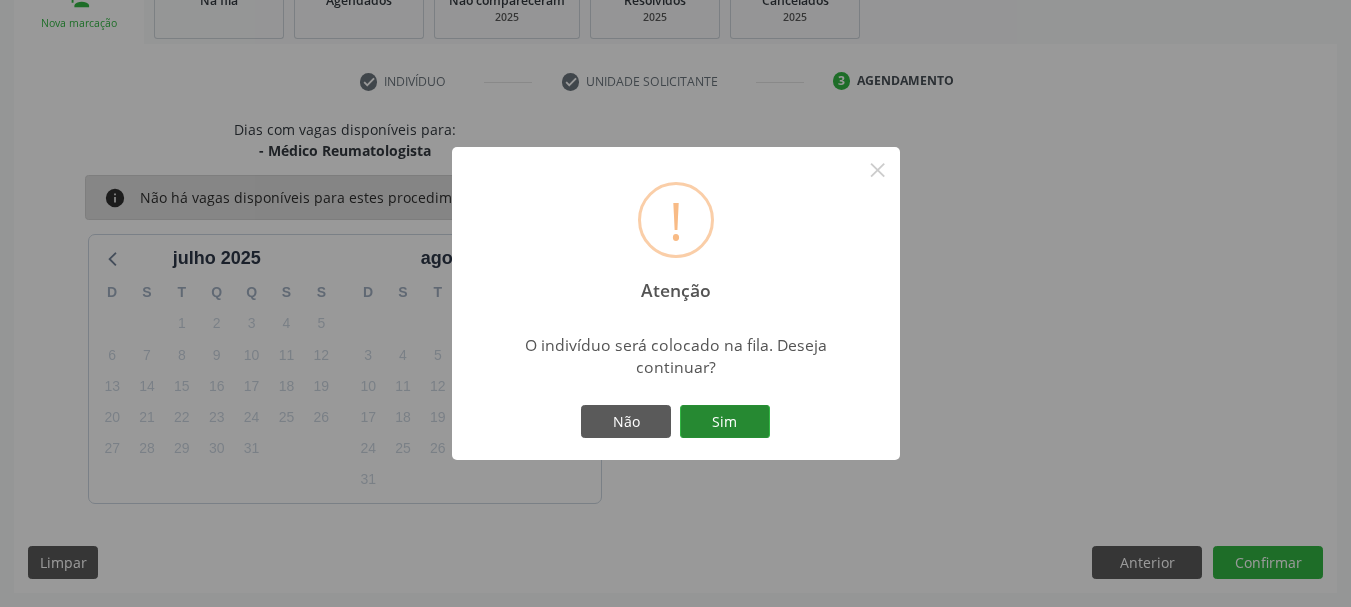click on "Sim" at bounding box center (725, 422) 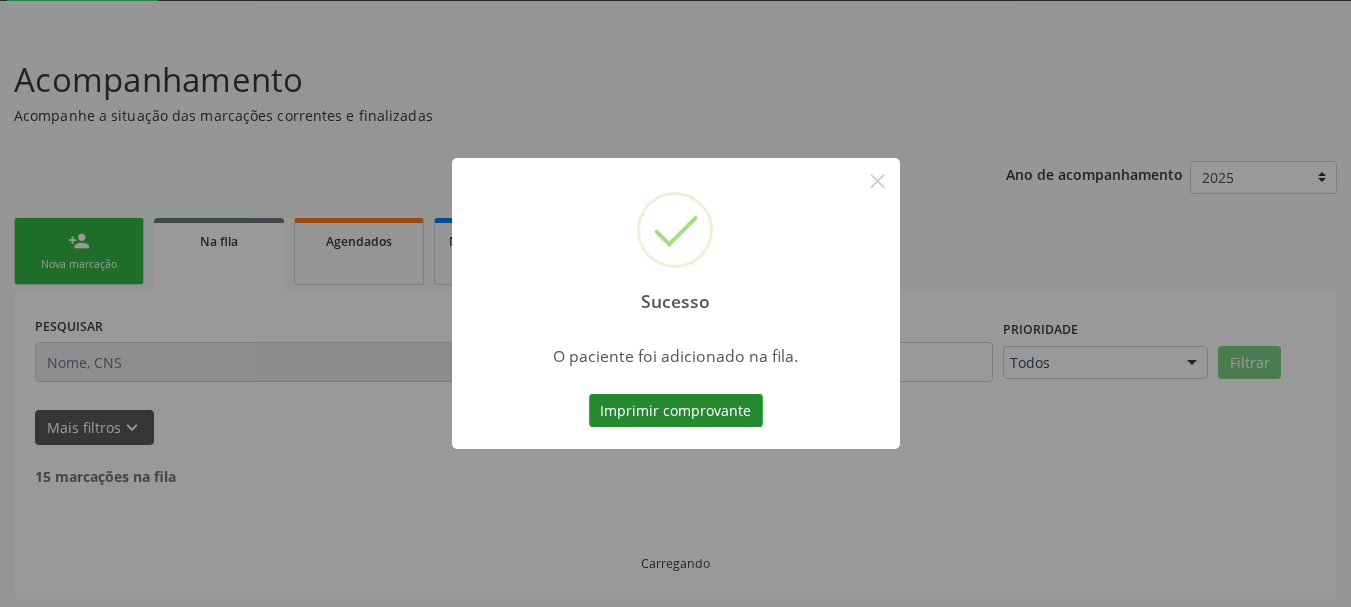 scroll, scrollTop: 88, scrollLeft: 0, axis: vertical 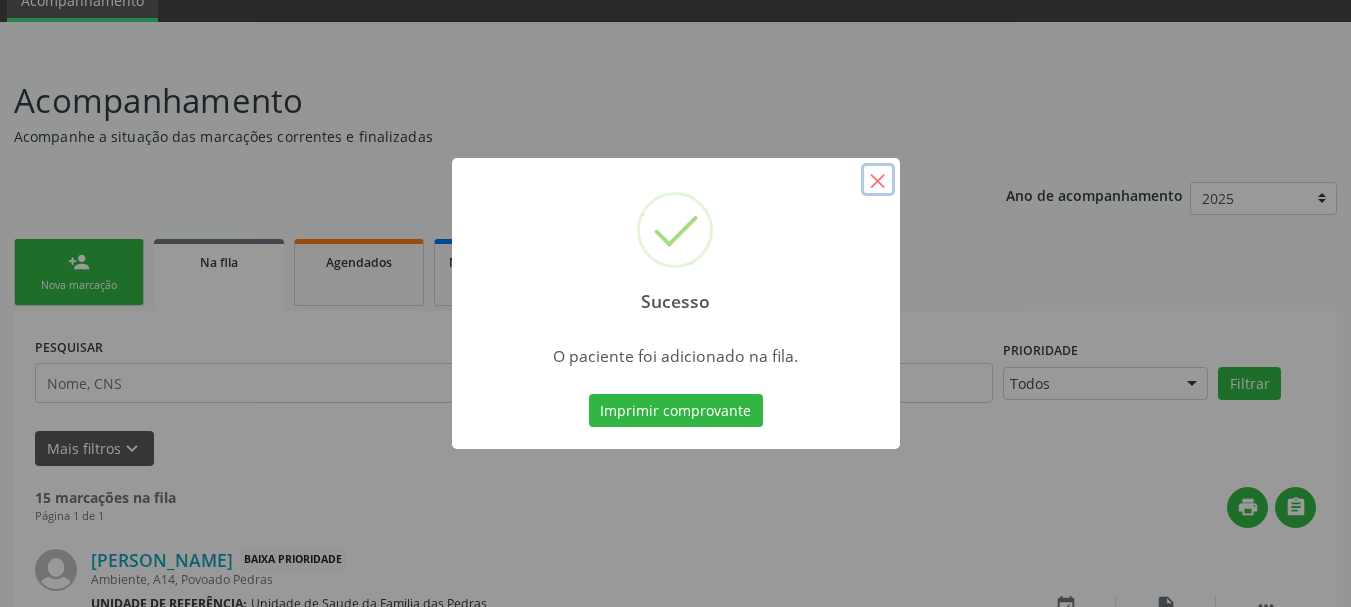 click on "×" at bounding box center [878, 180] 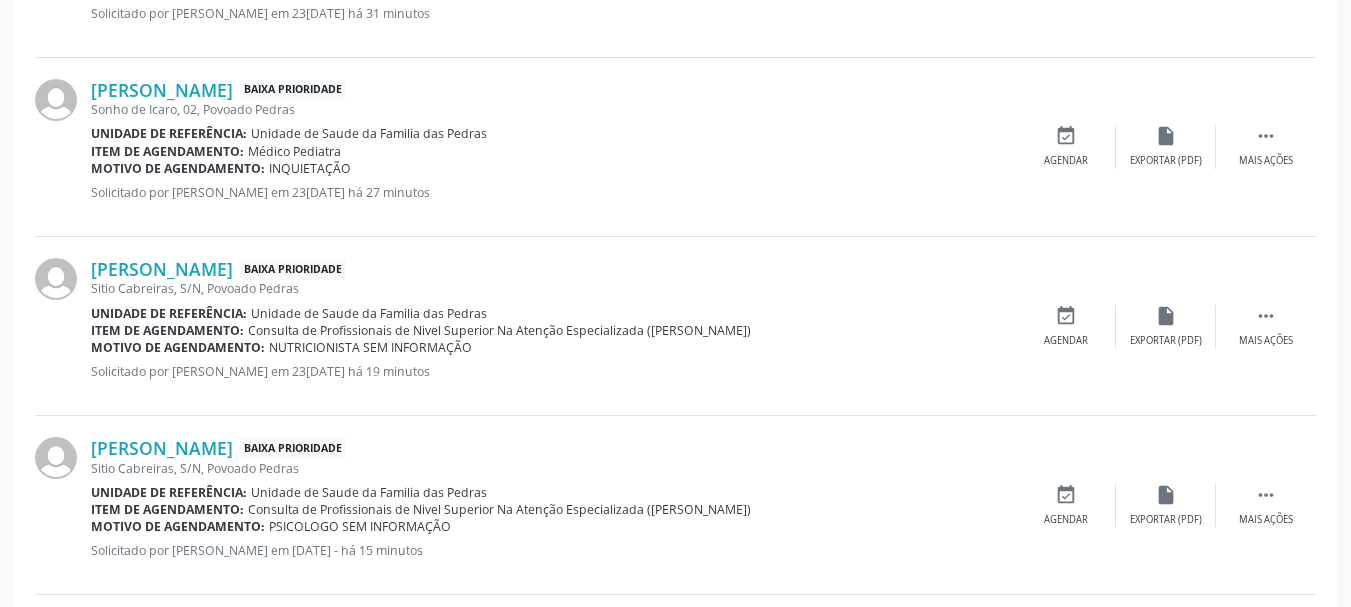 scroll, scrollTop: 2531, scrollLeft: 0, axis: vertical 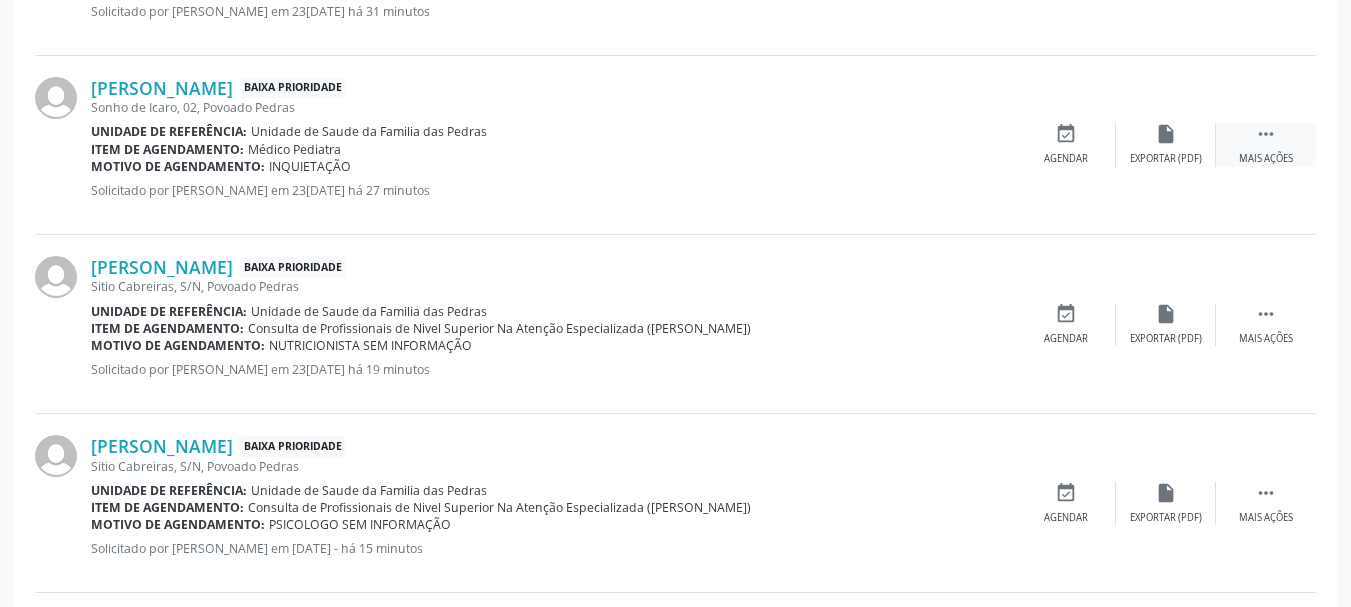 click on "" at bounding box center [1266, 134] 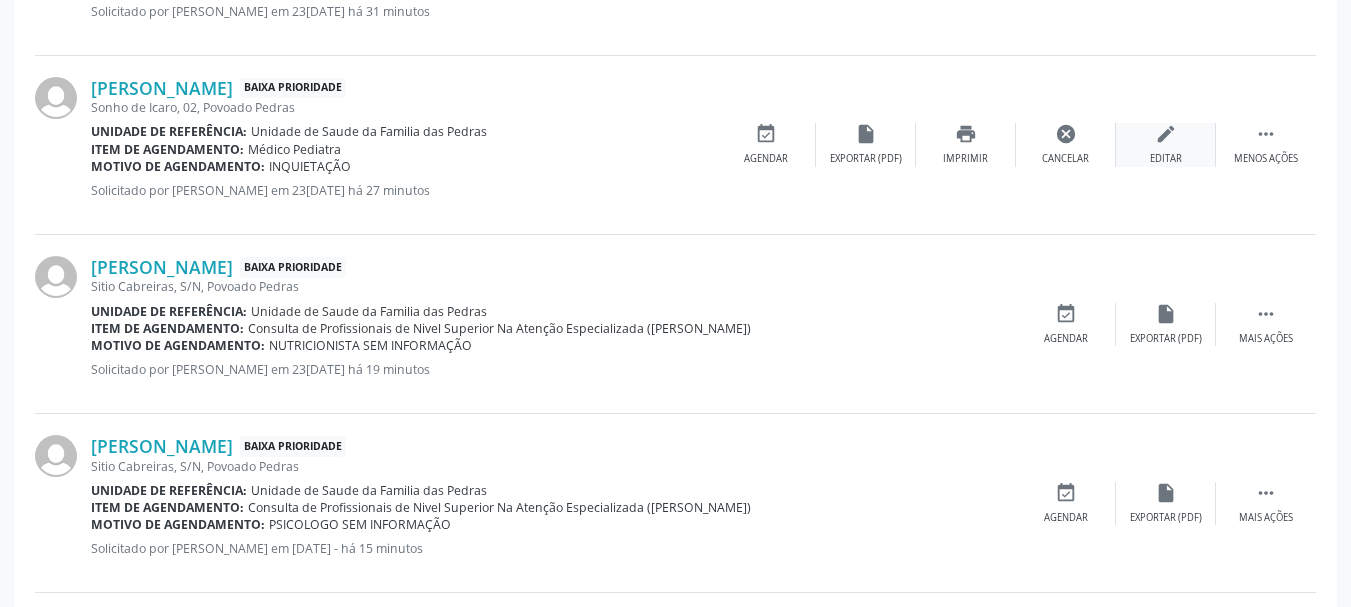 click on "edit
Editar" at bounding box center [1166, 144] 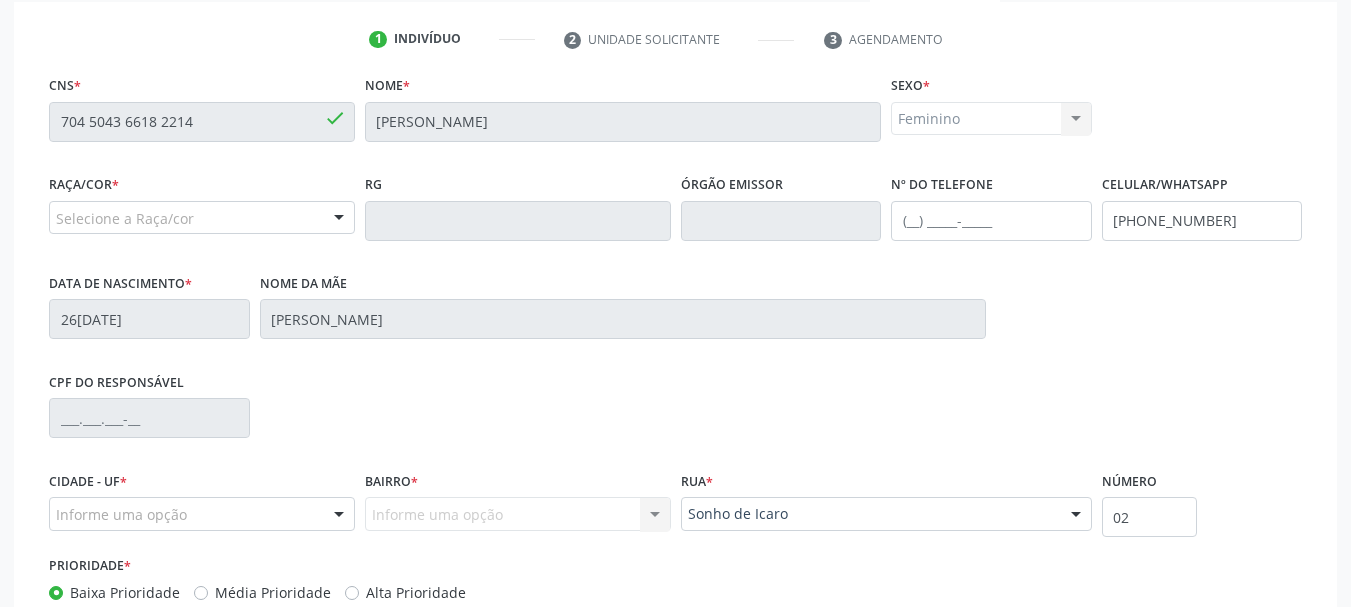 scroll, scrollTop: 400, scrollLeft: 0, axis: vertical 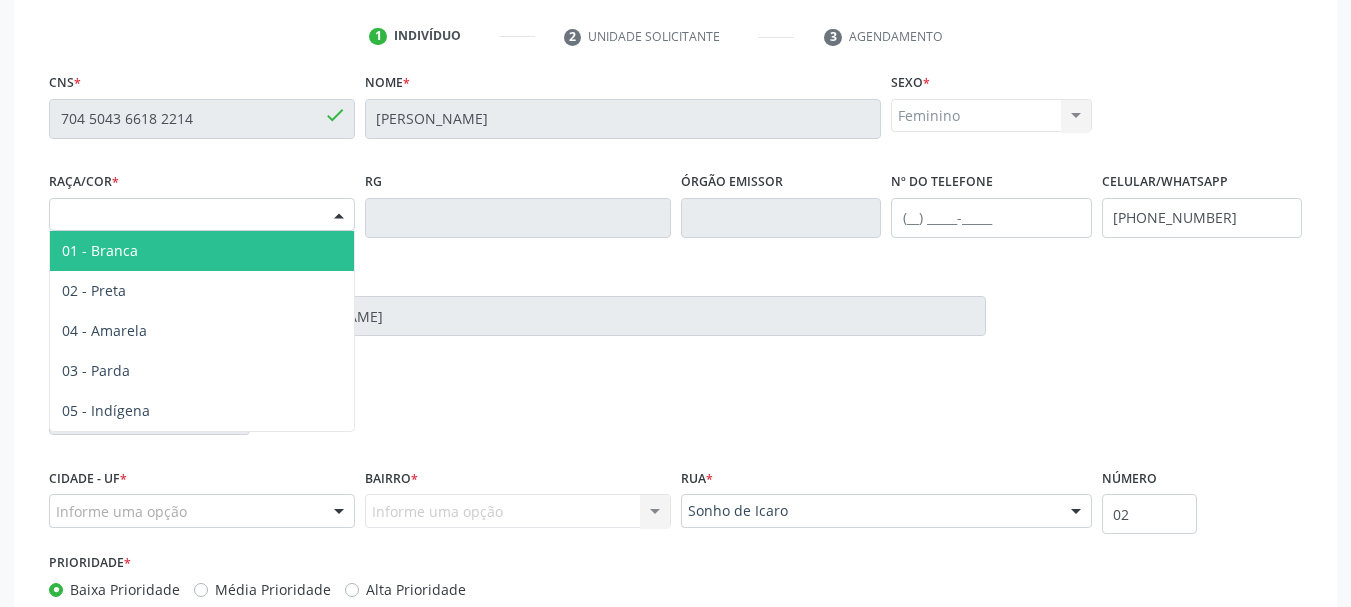 click on "Selecione a Raça/cor" at bounding box center (202, 215) 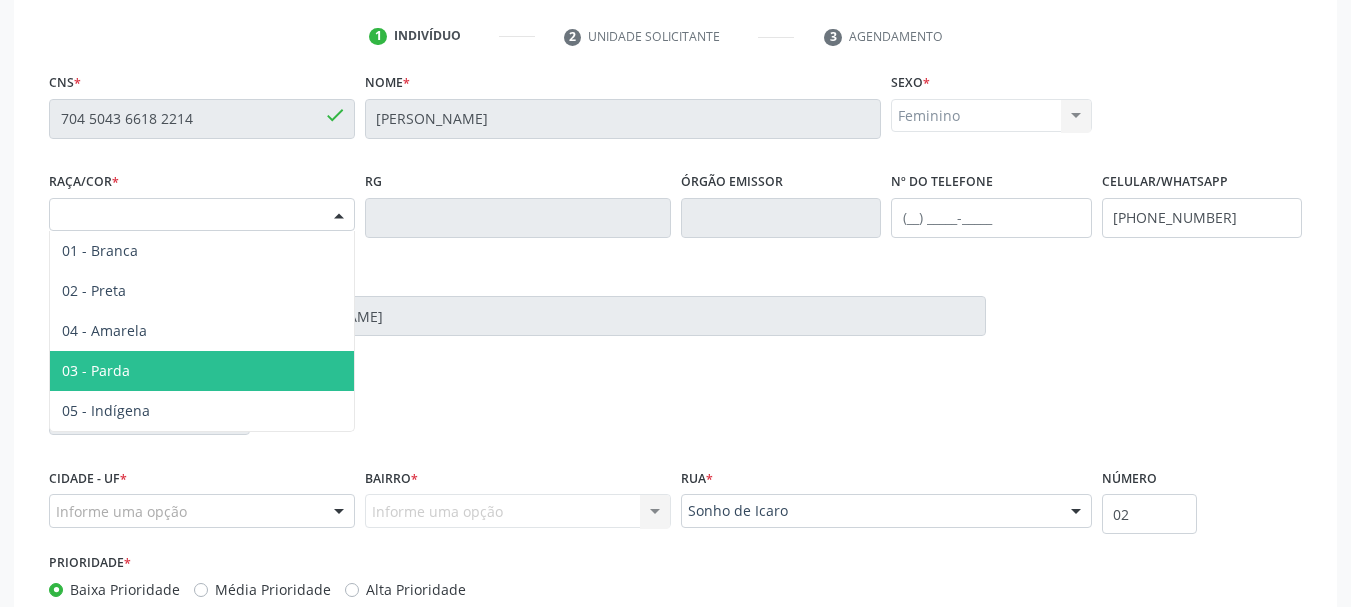 click on "03 - Parda" at bounding box center (96, 370) 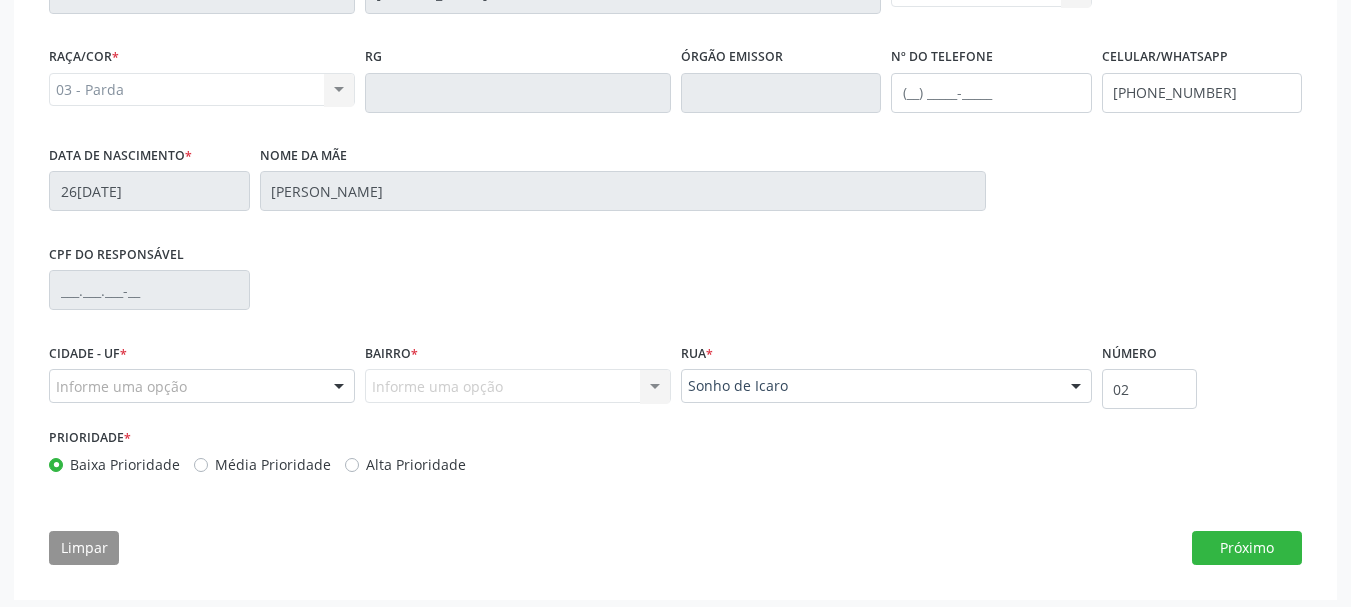 scroll, scrollTop: 532, scrollLeft: 0, axis: vertical 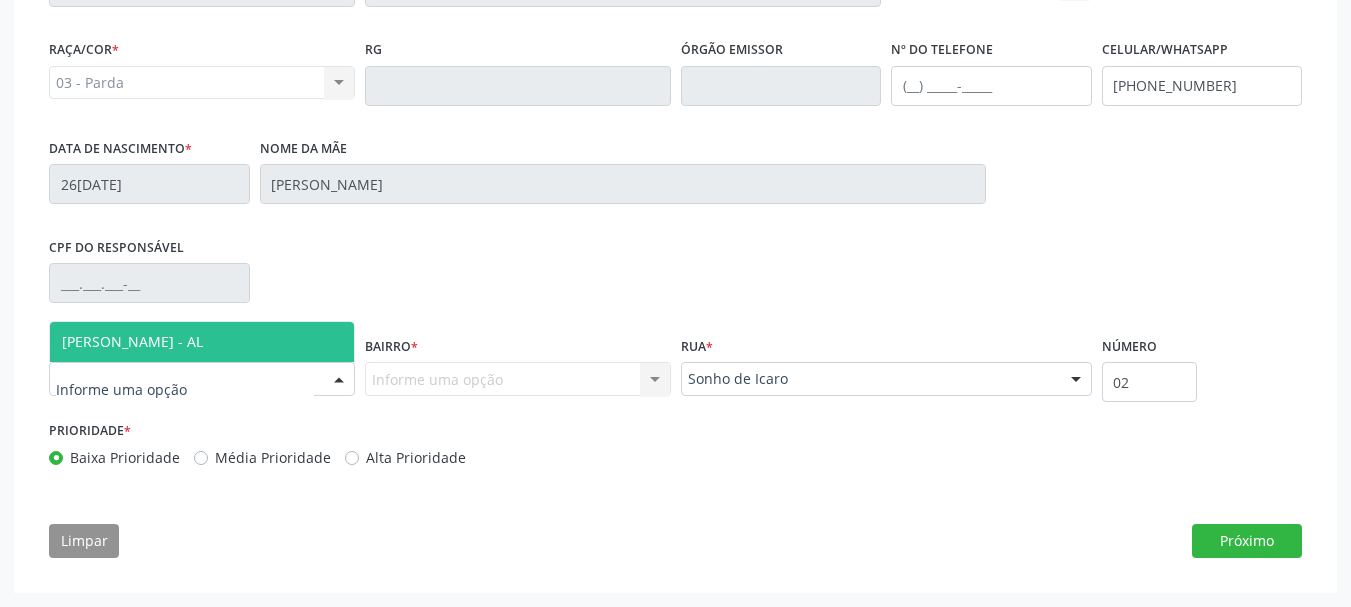 click at bounding box center (339, 380) 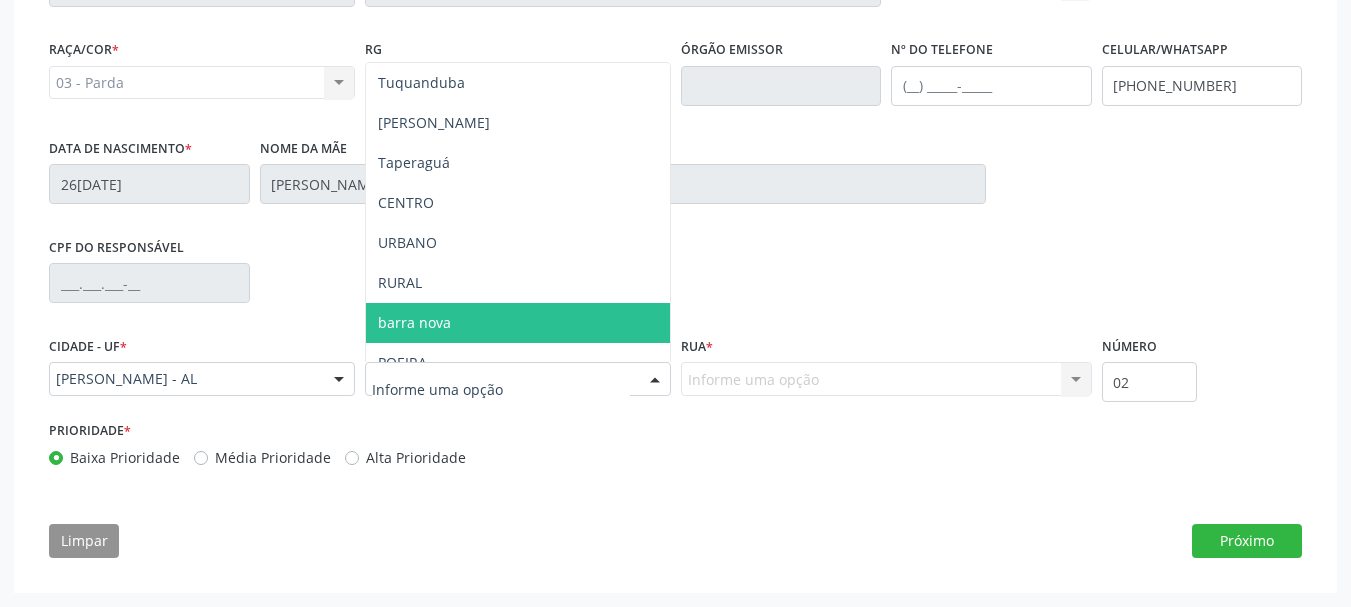 scroll, scrollTop: 100, scrollLeft: 0, axis: vertical 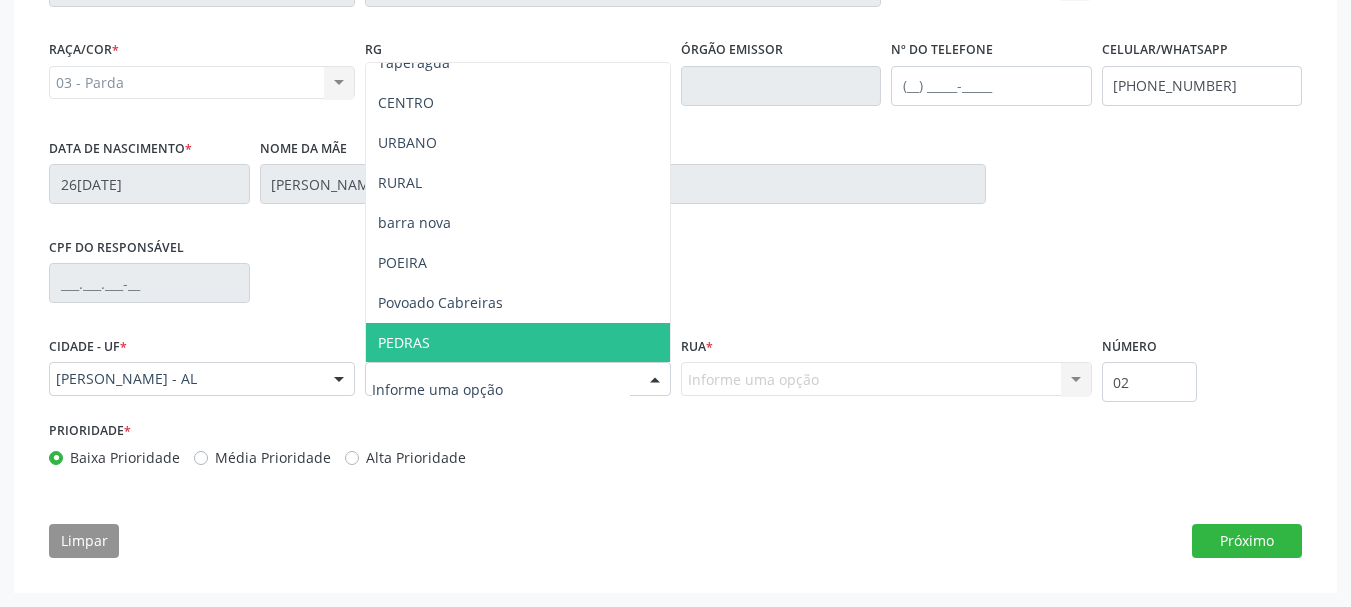 click on "PEDRAS" at bounding box center [518, 343] 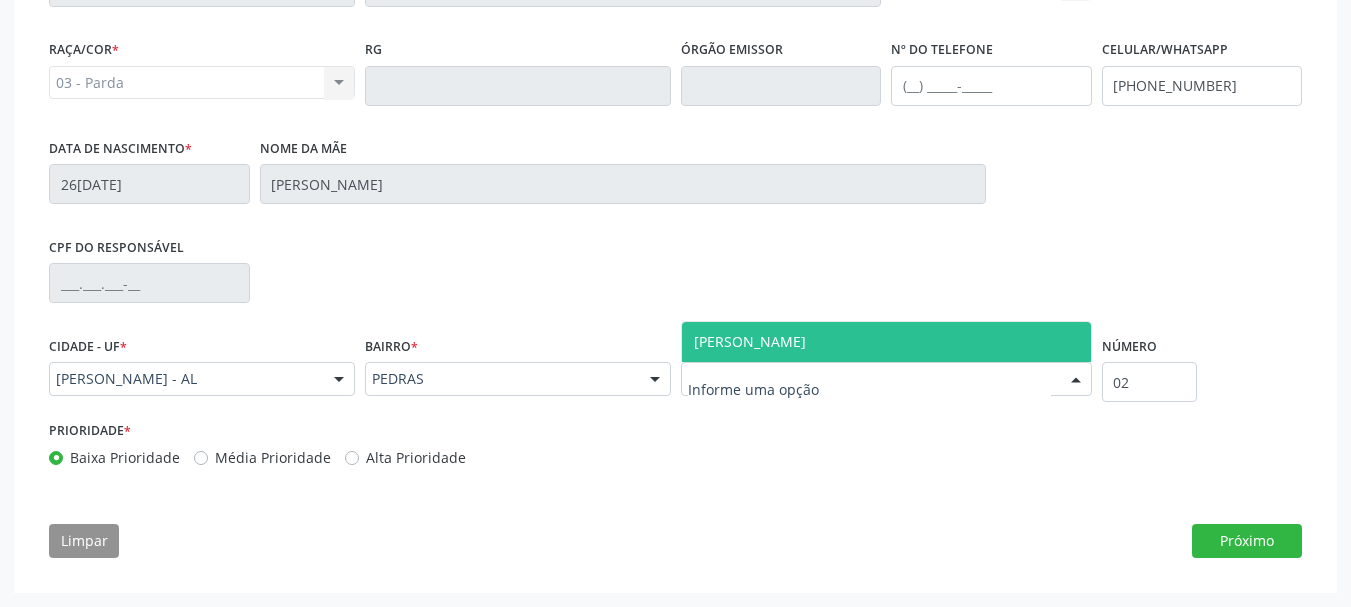 click at bounding box center (869, 389) 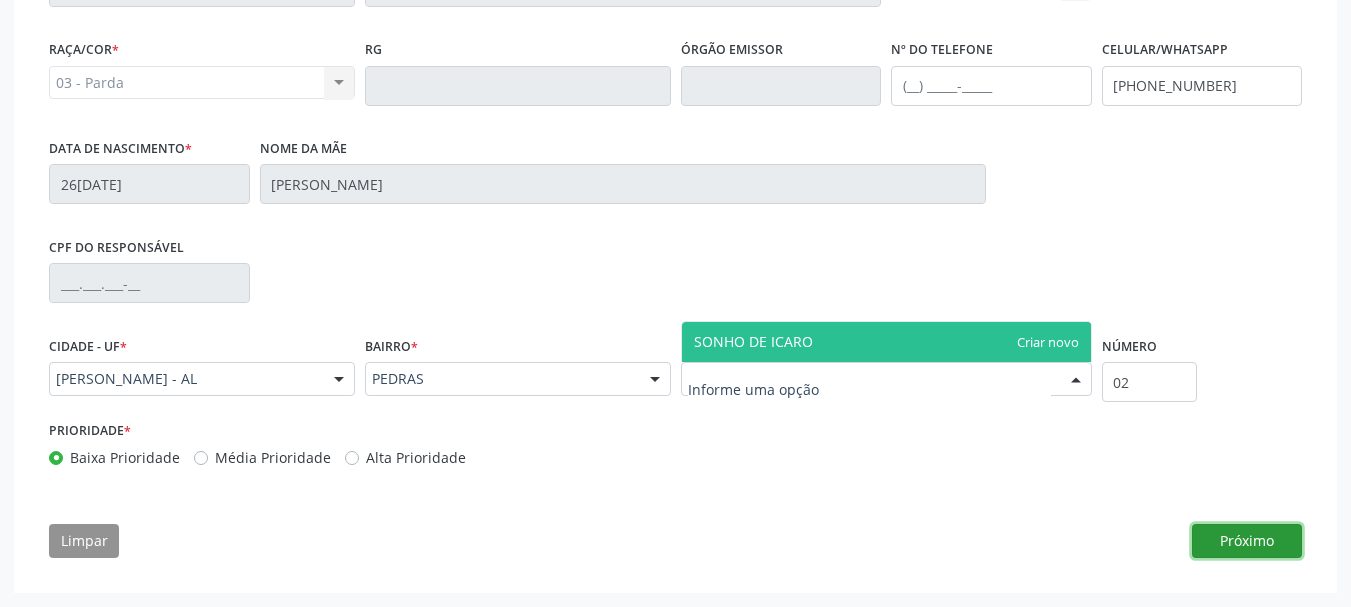 click on "Próximo" at bounding box center [1247, 541] 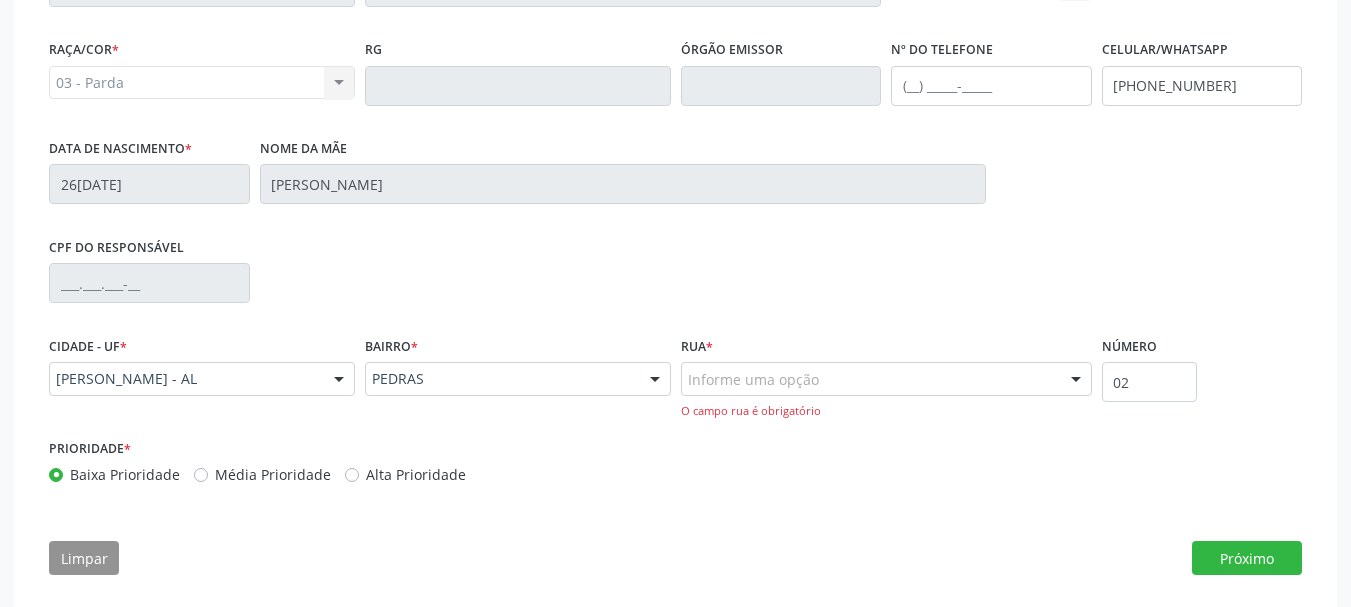 click on "Raça/cor
*
03 - Parda         01 - Branca   02 - Preta   04 - Amarela   03 - Parda   05 - Indígena
Nenhum resultado encontrado para: "   "
Não há nenhuma opção para ser exibida." at bounding box center (202, 67) 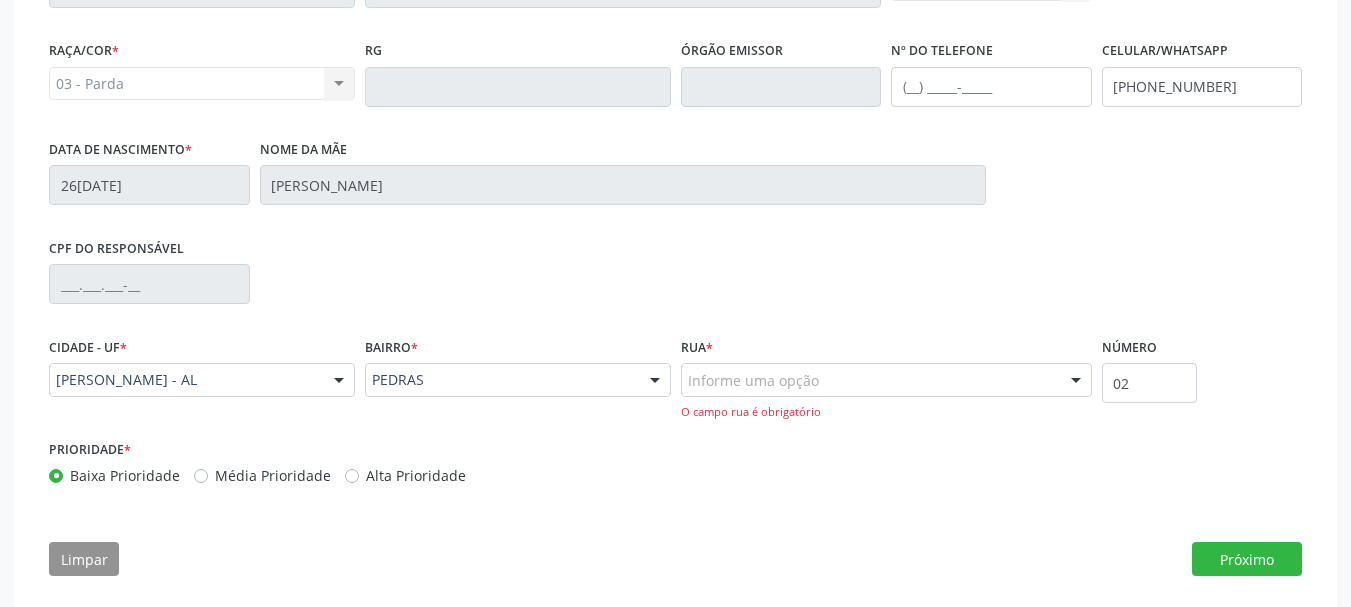 scroll, scrollTop: 549, scrollLeft: 0, axis: vertical 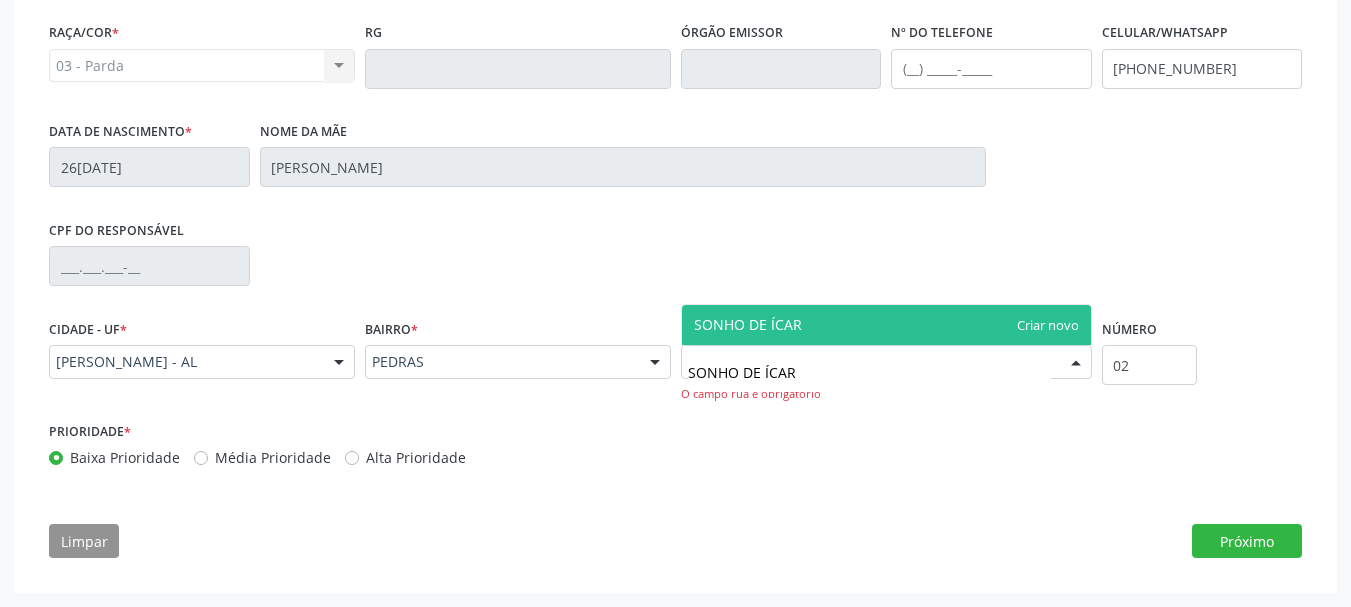 type on "SONHO DE ÍCARO" 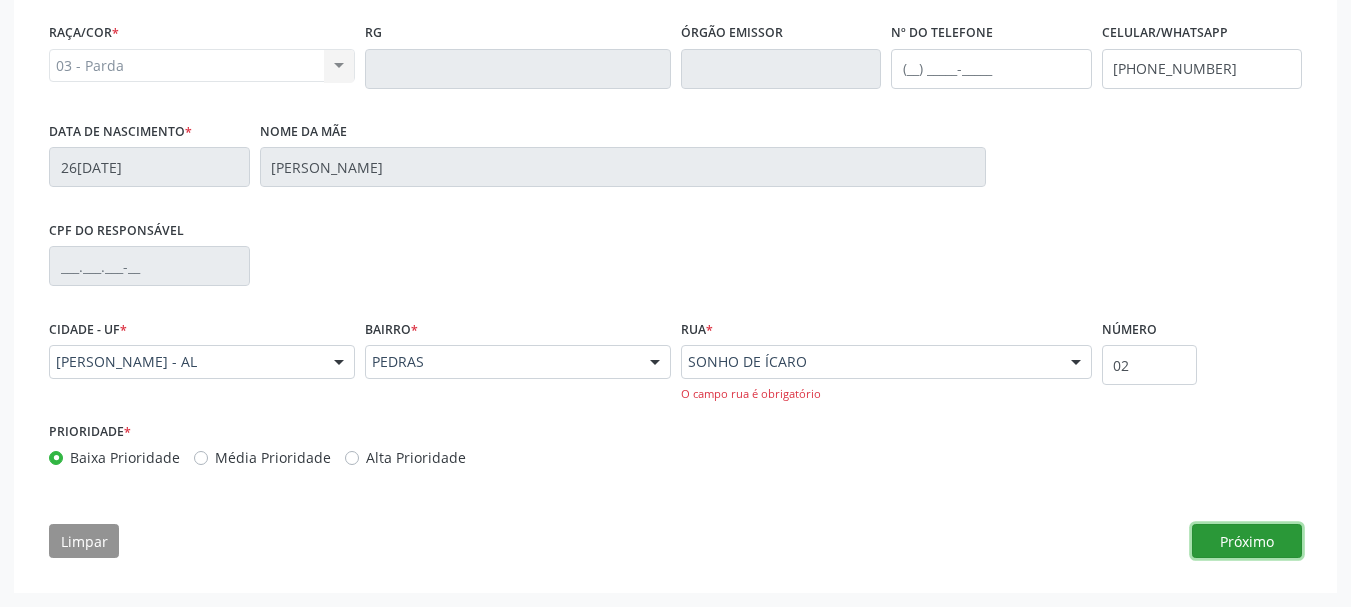 click on "Próximo" at bounding box center [1247, 541] 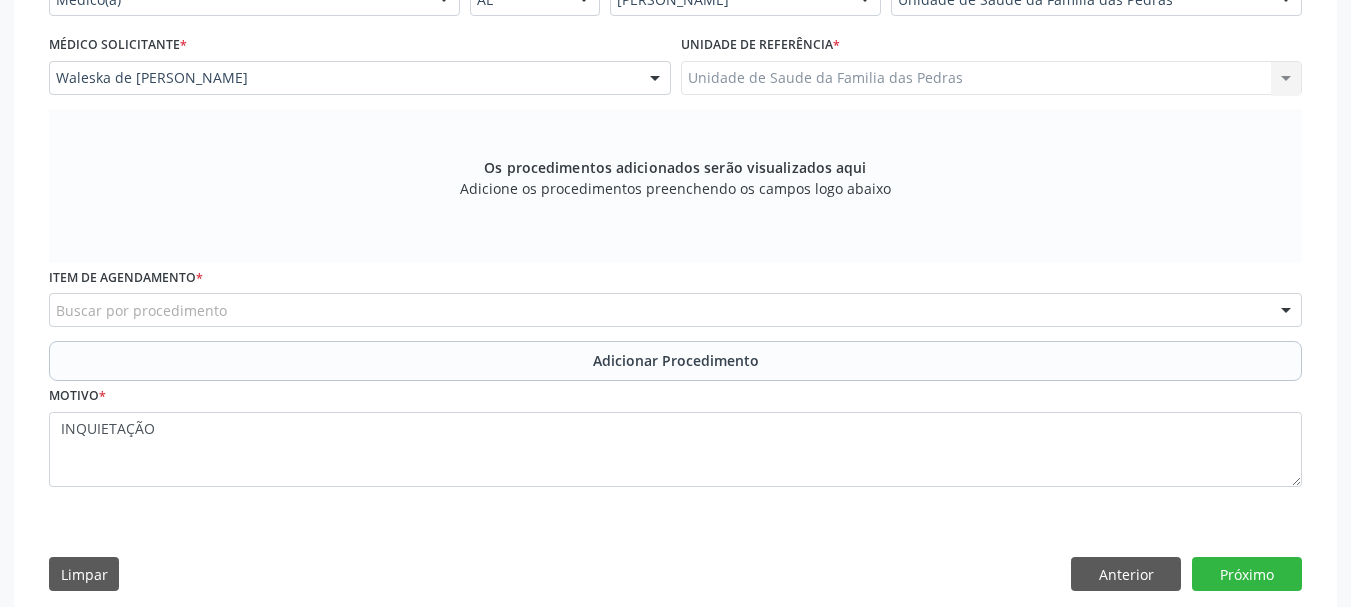 scroll, scrollTop: 549, scrollLeft: 0, axis: vertical 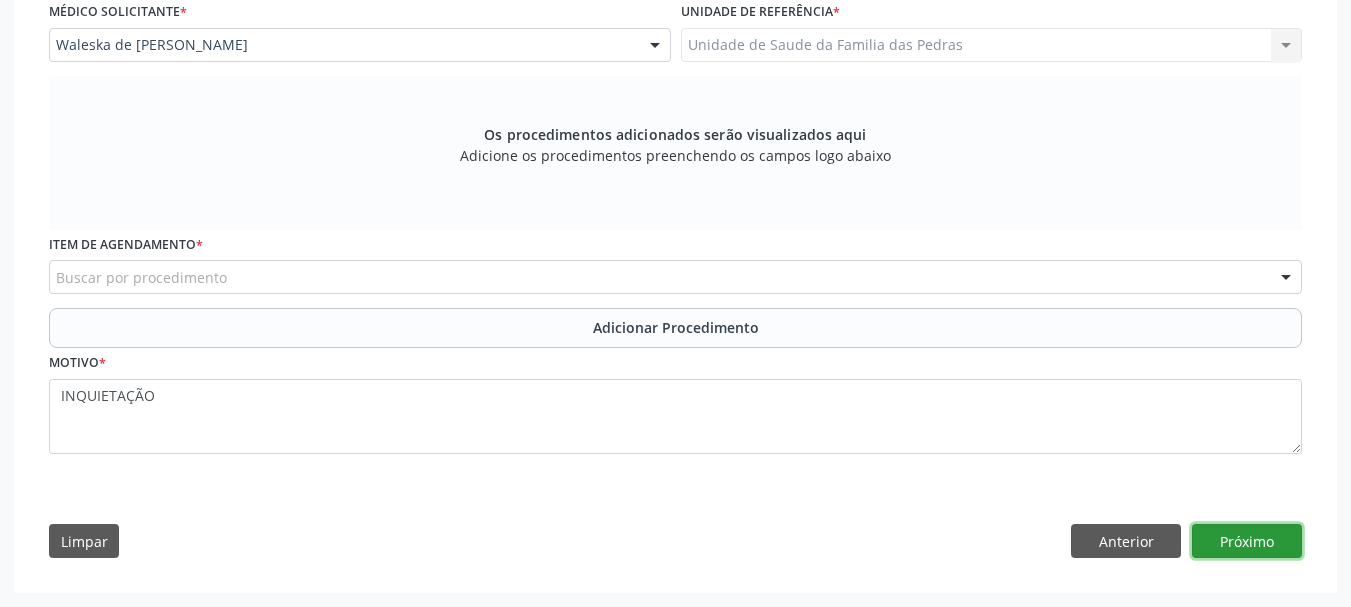 click on "Próximo" at bounding box center (1247, 541) 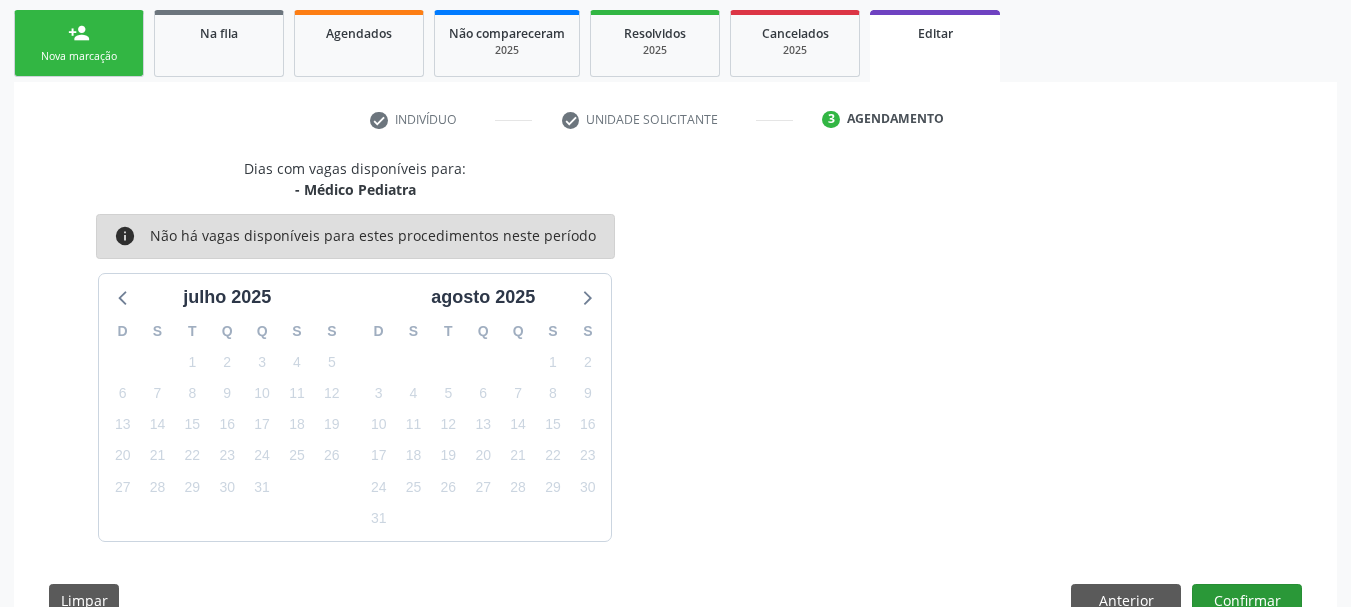 scroll, scrollTop: 376, scrollLeft: 0, axis: vertical 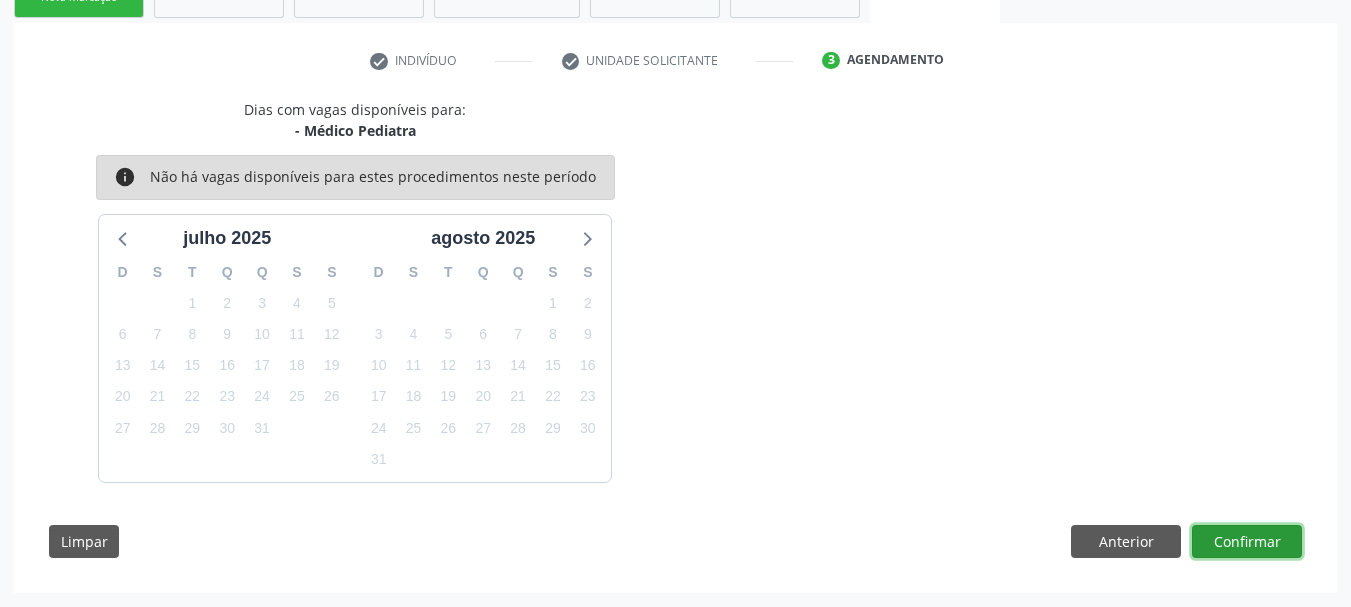 click on "Confirmar" at bounding box center [1247, 542] 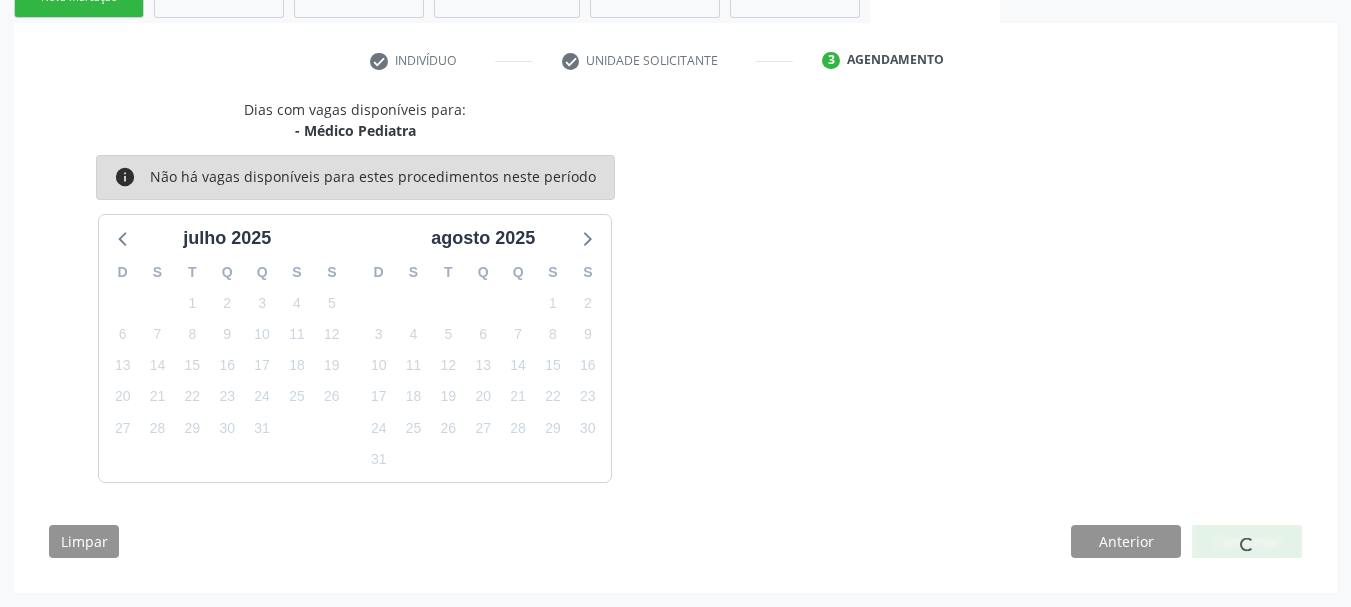 scroll, scrollTop: 0, scrollLeft: 0, axis: both 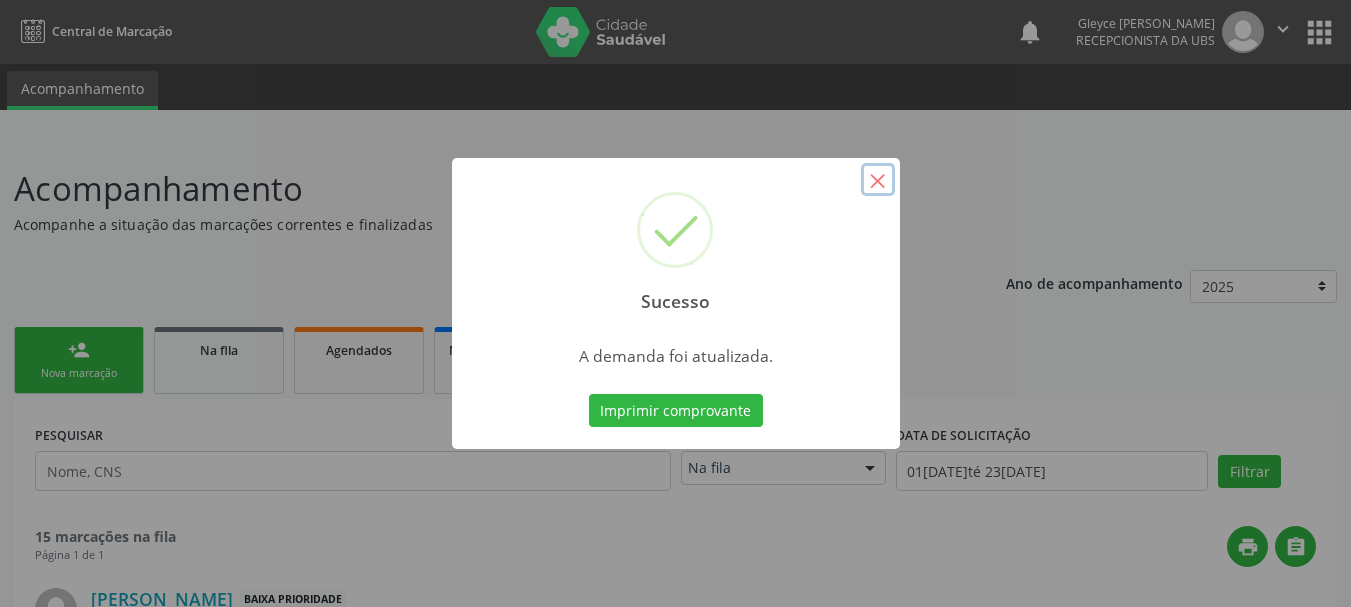 click on "×" at bounding box center [878, 180] 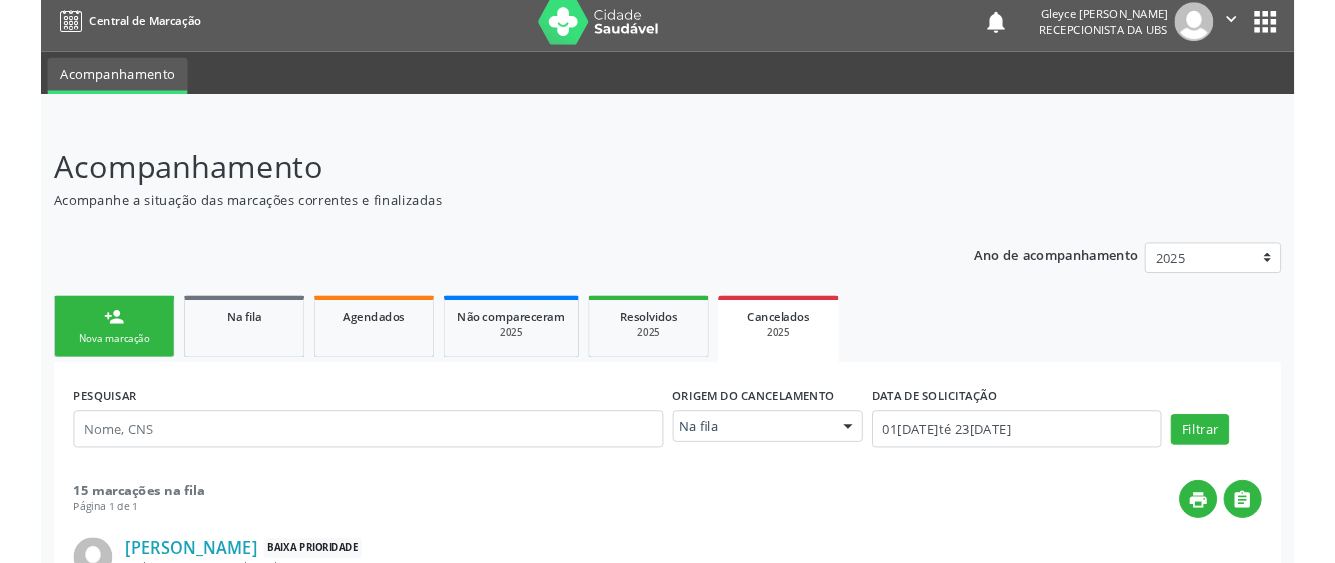 scroll, scrollTop: 0, scrollLeft: 0, axis: both 